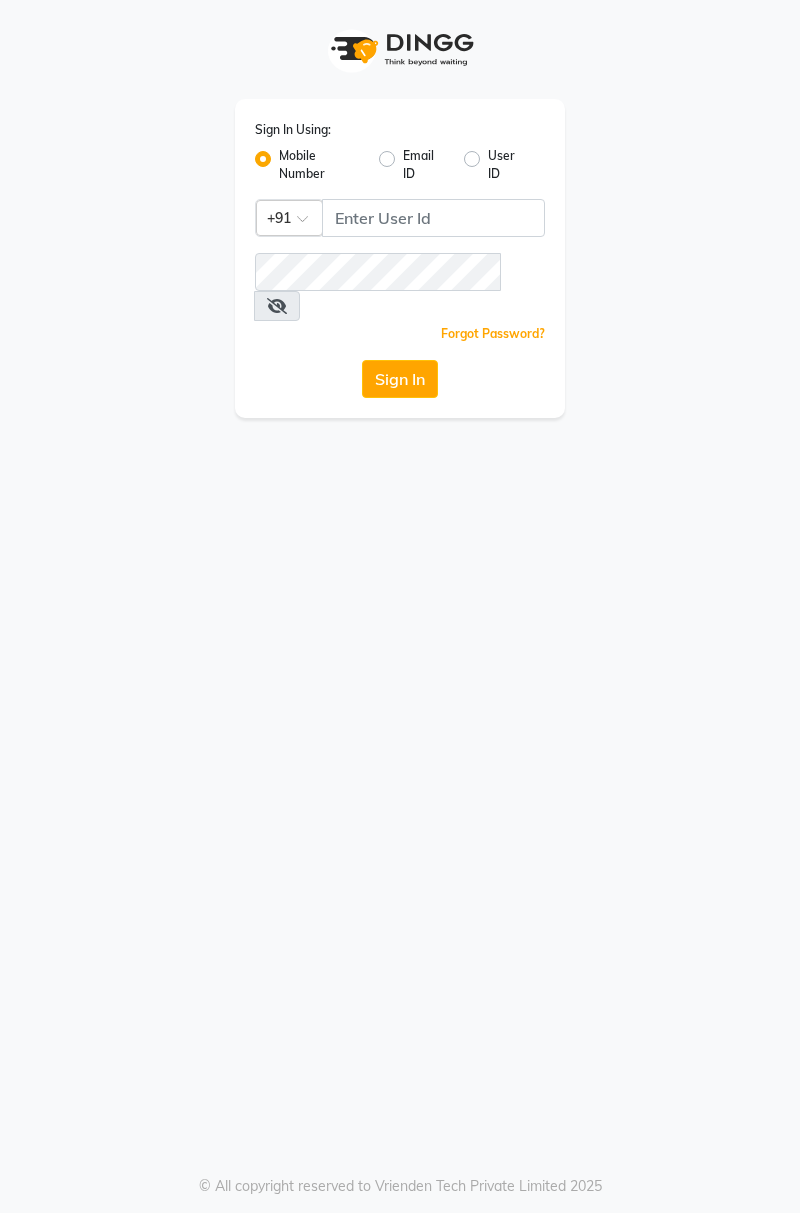 scroll, scrollTop: 0, scrollLeft: 0, axis: both 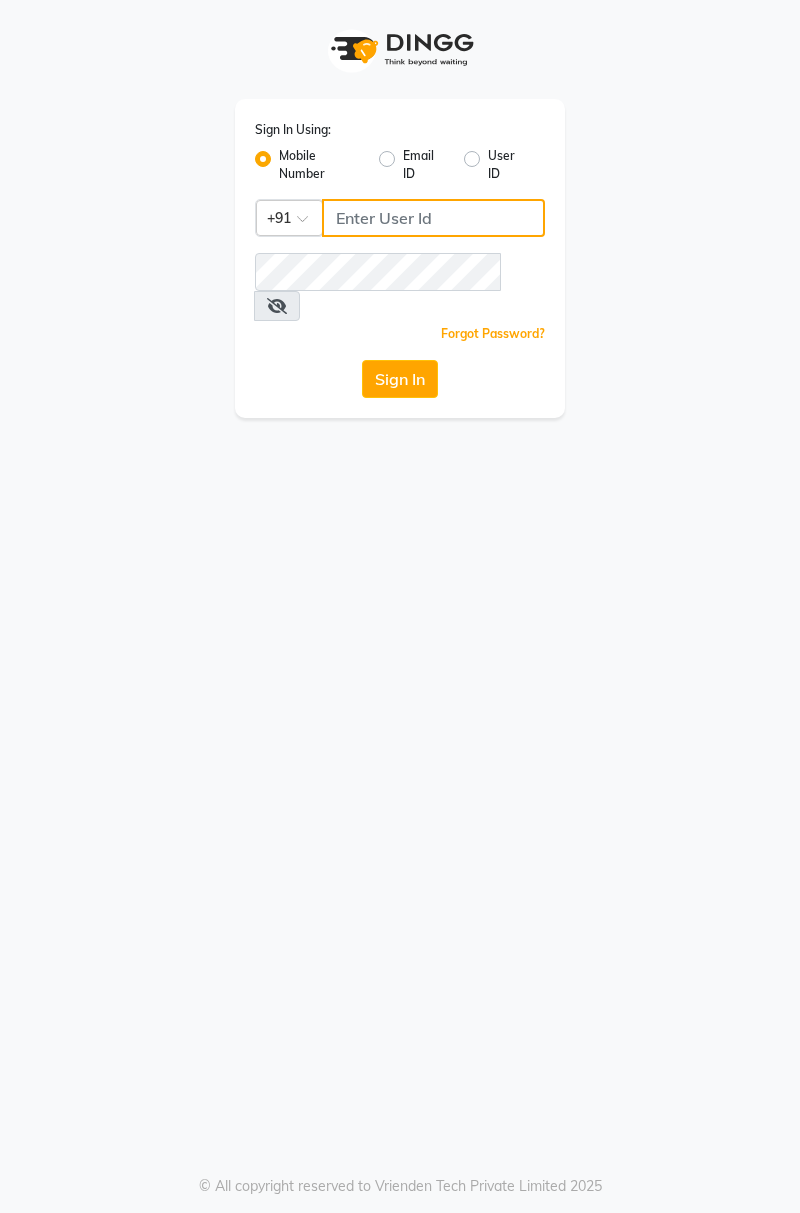 click 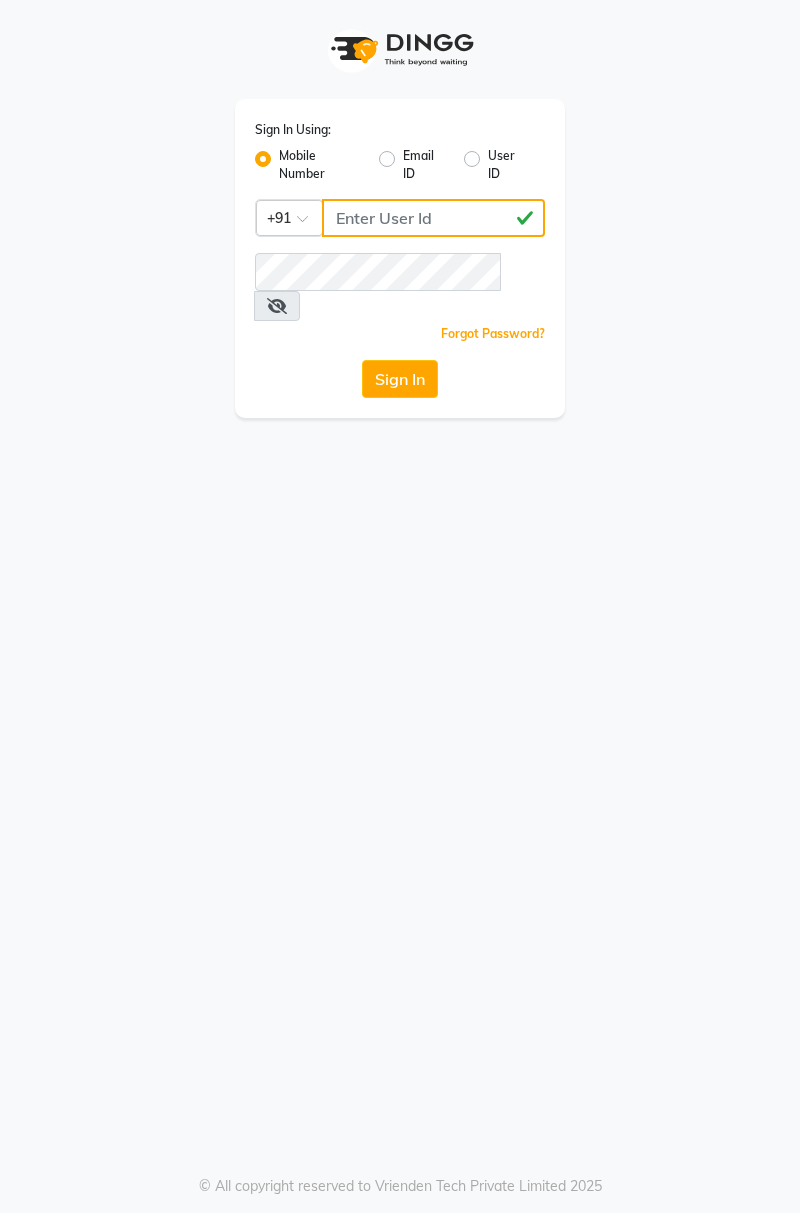 type on "[PHONE]" 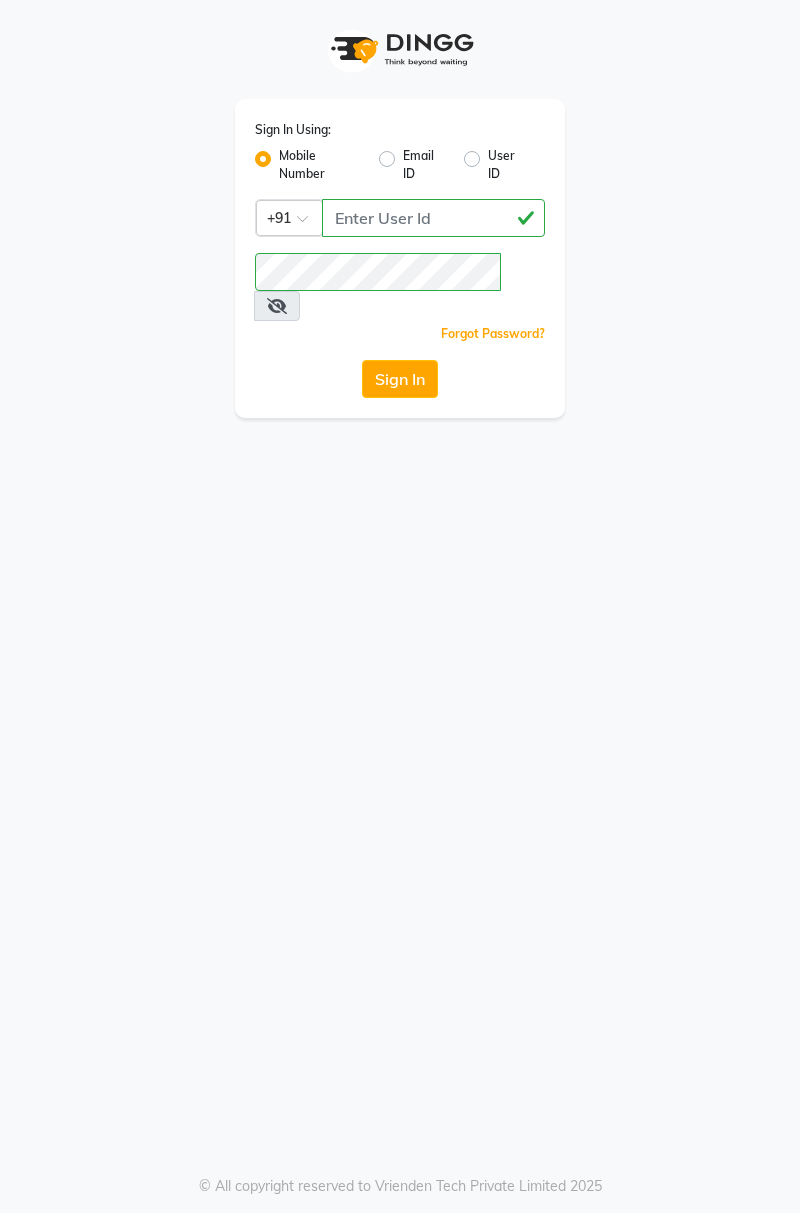 click on "Sign In" 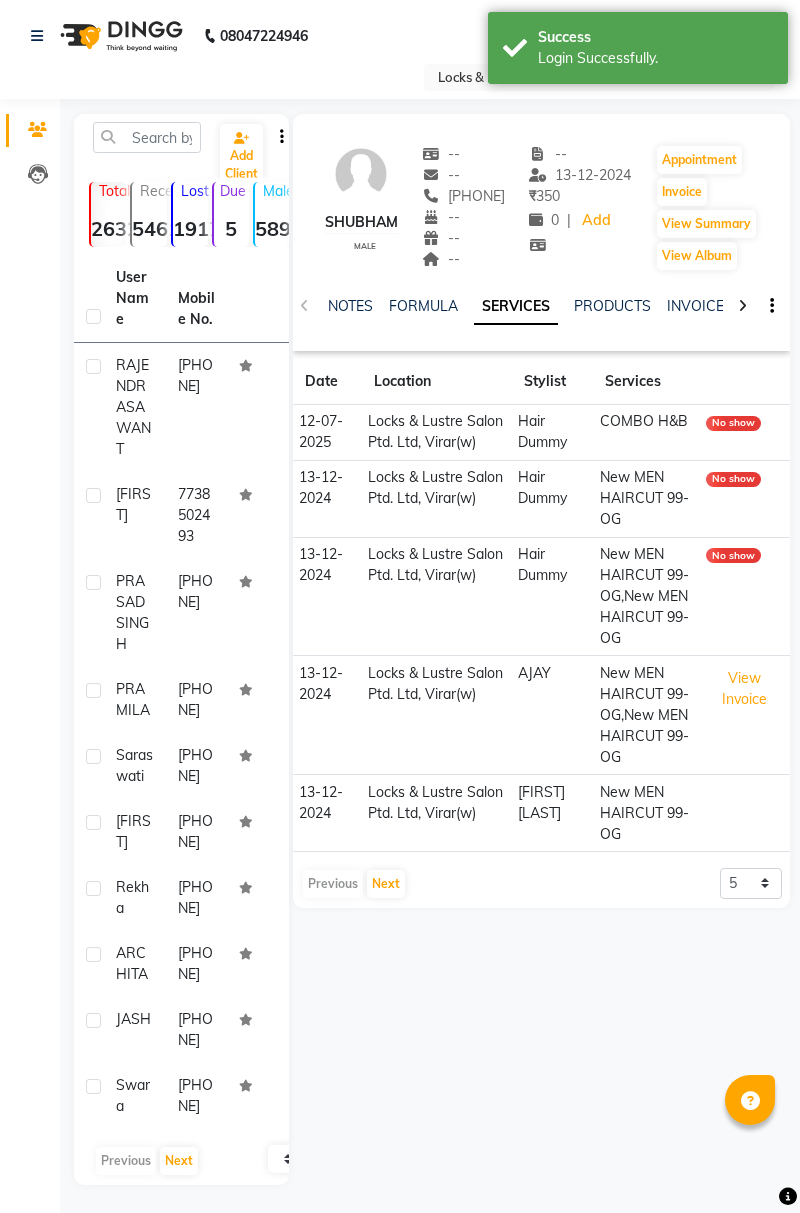 click on "Lost  [POSTAL_CODE]" 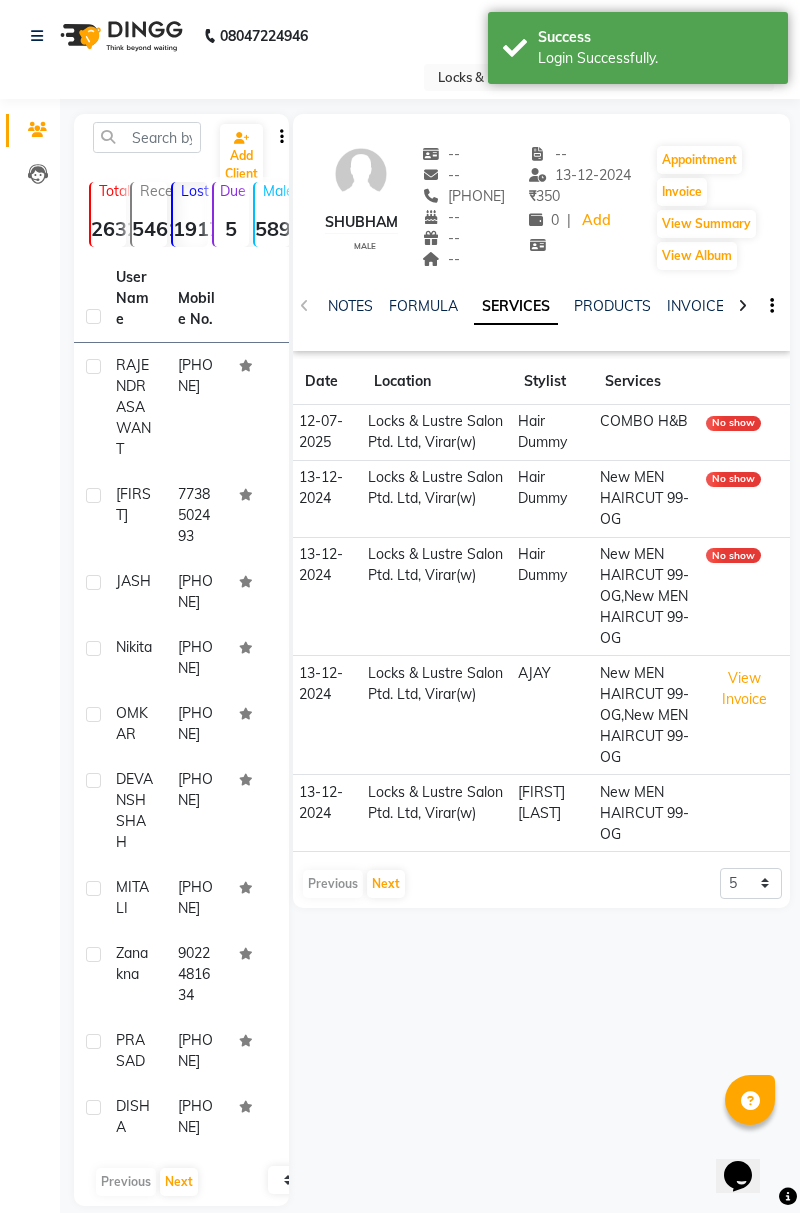 scroll, scrollTop: 0, scrollLeft: 0, axis: both 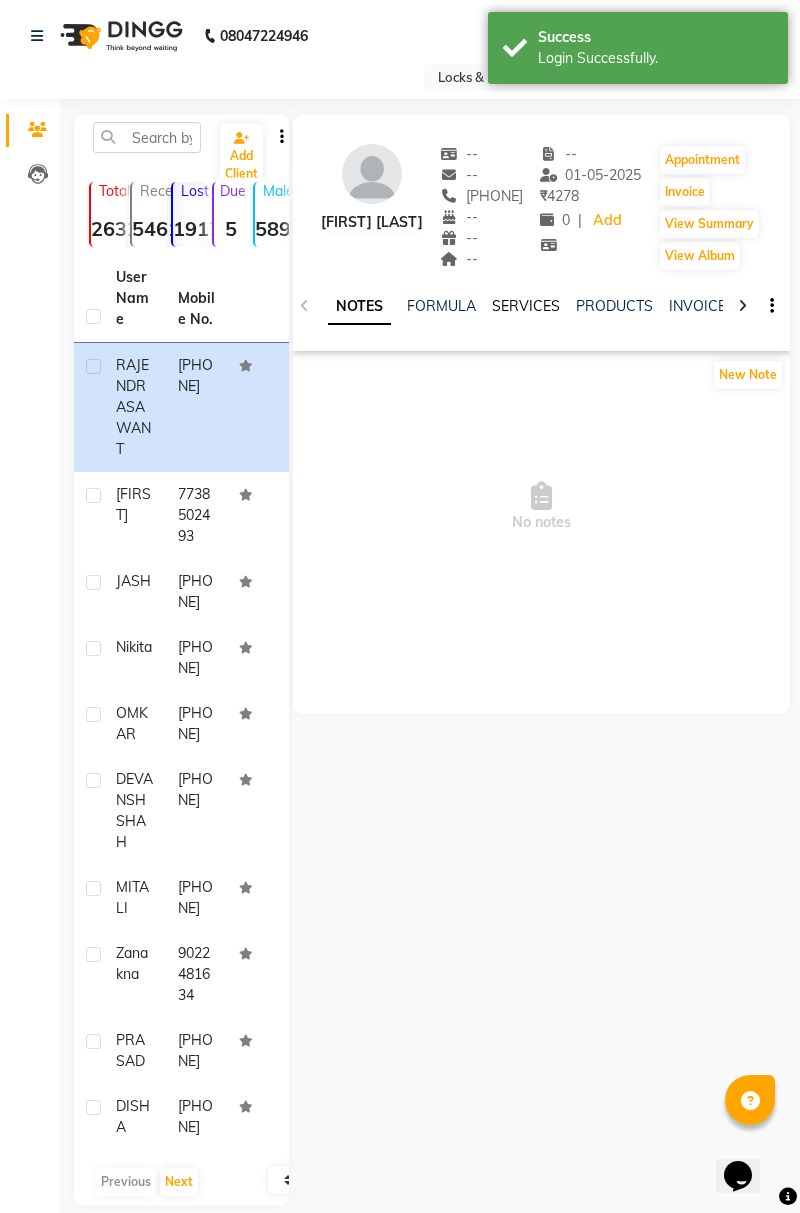 click on "SERVICES" 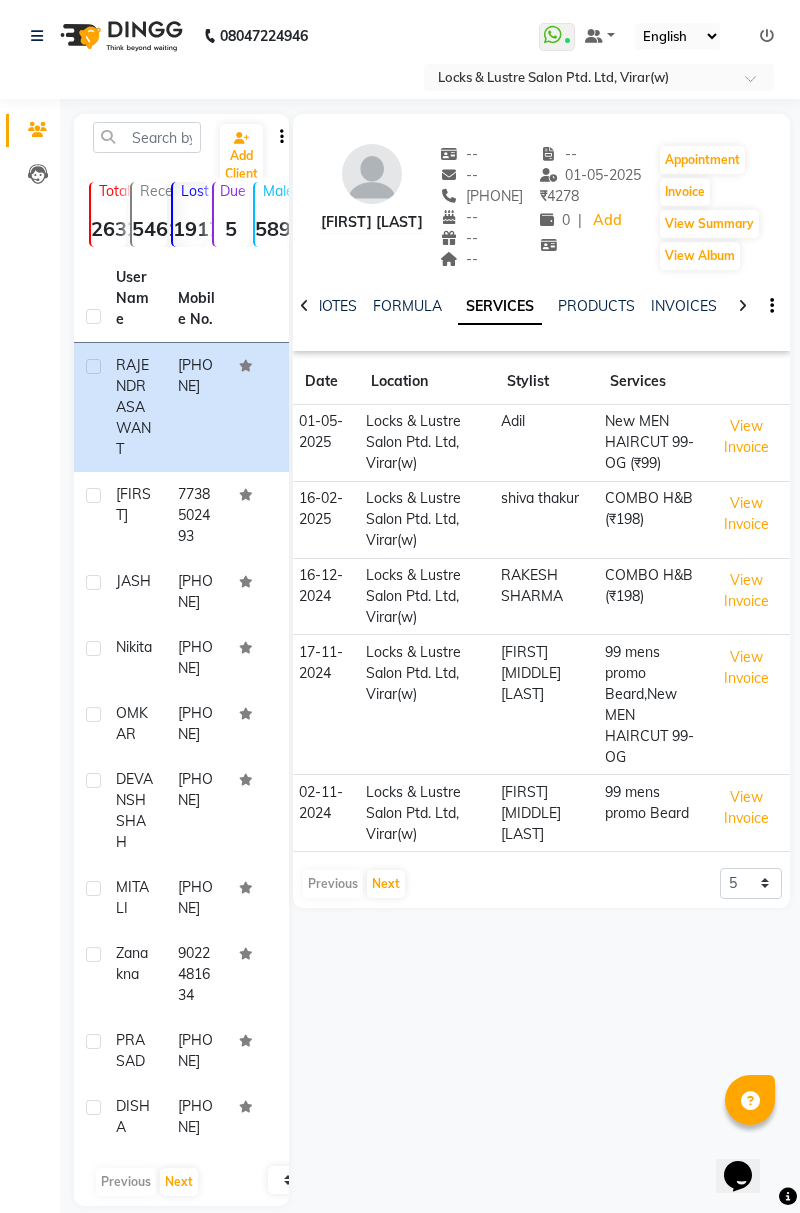 click on "[FIRST]" 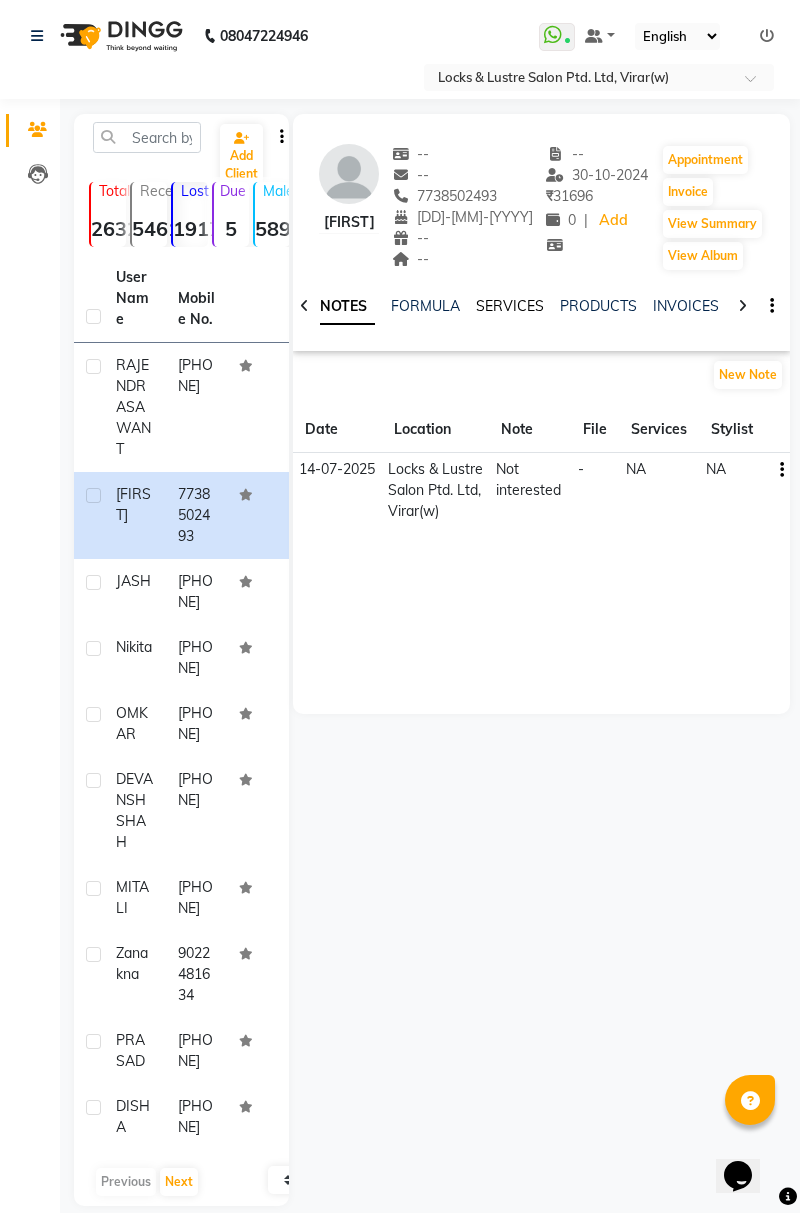 click on "SERVICES" 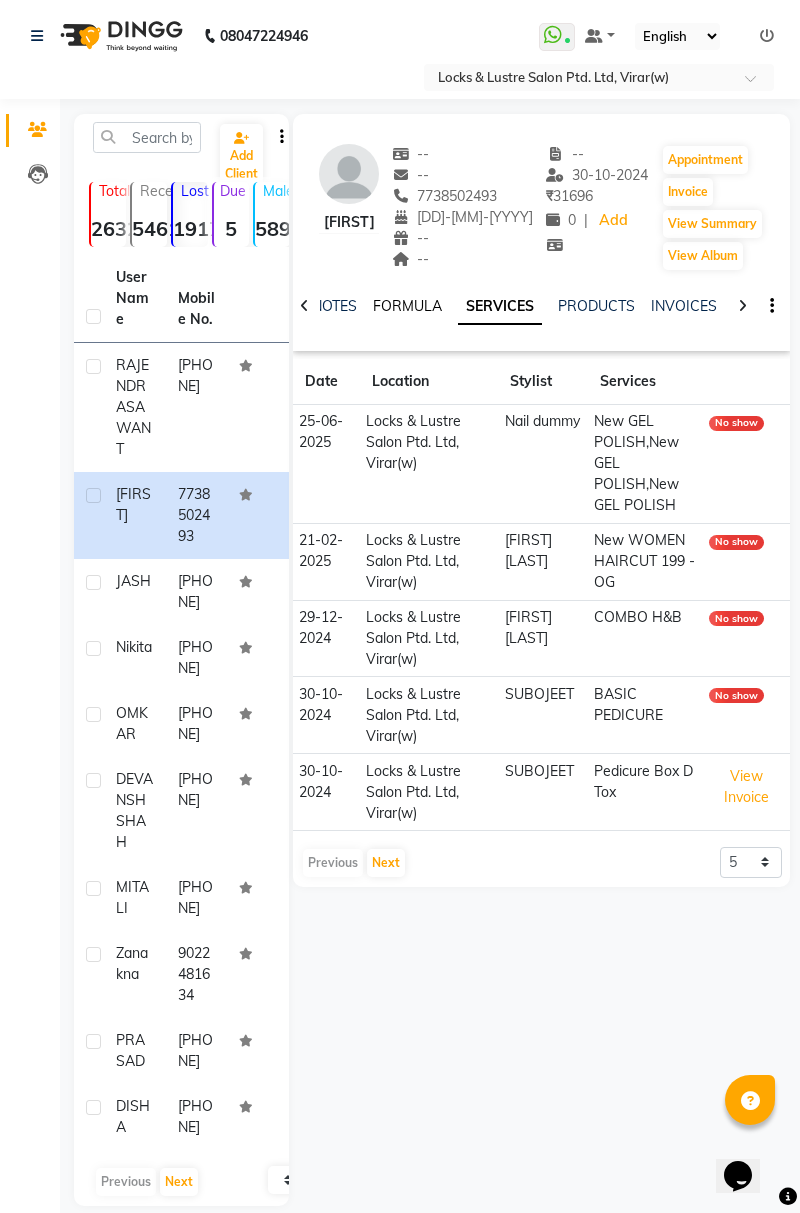 click on "FORMULA" 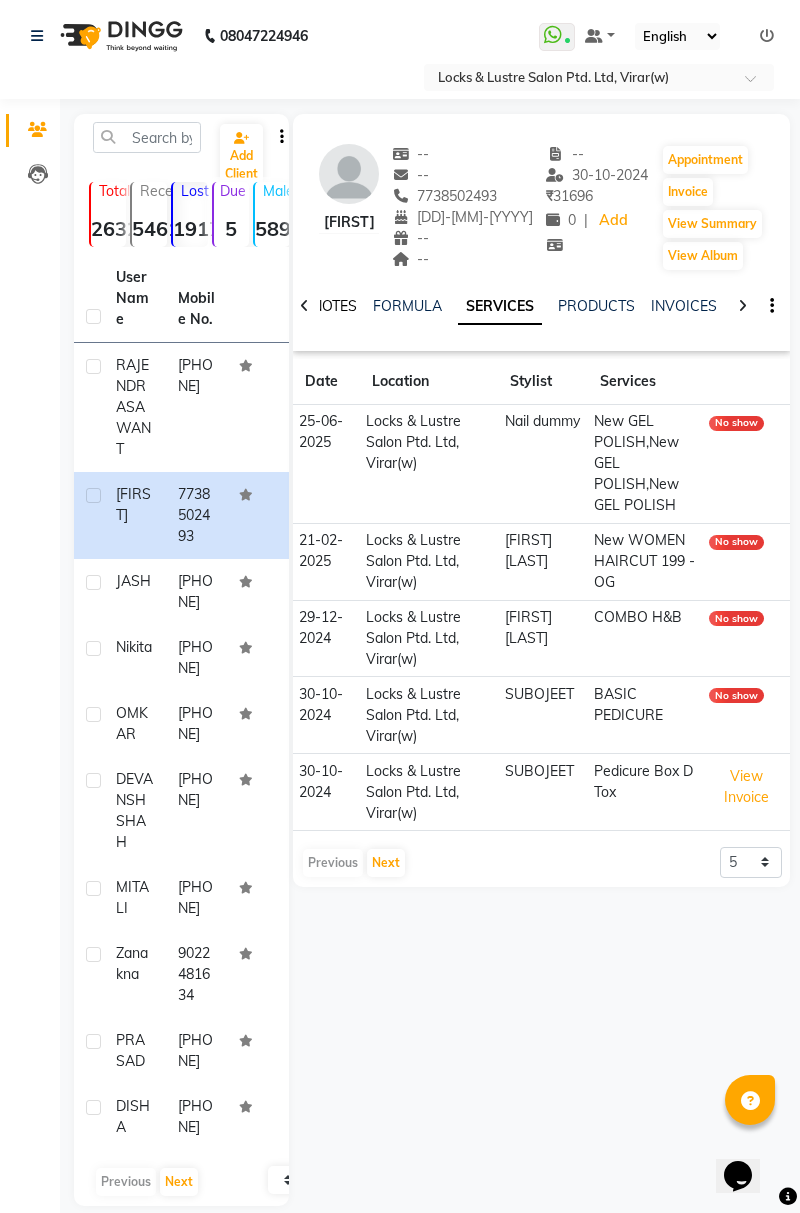 click on "NOTES" 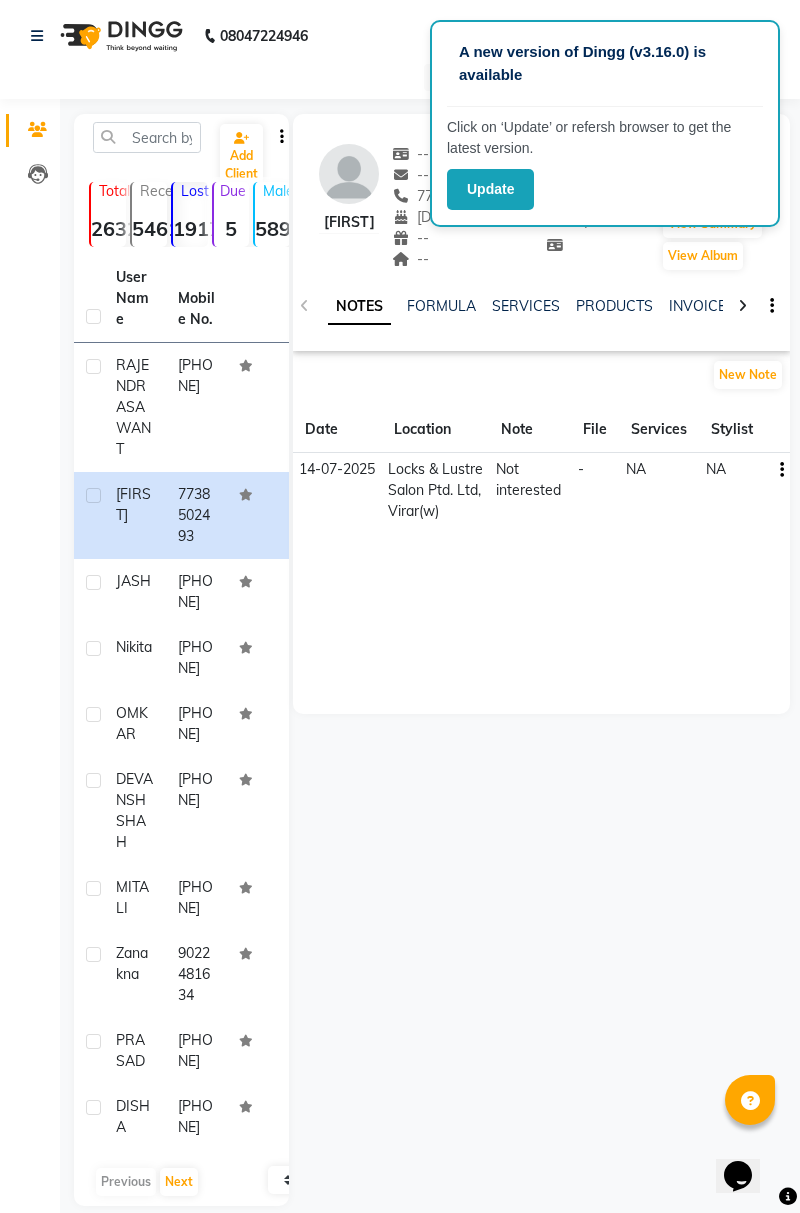 click on "JASH" 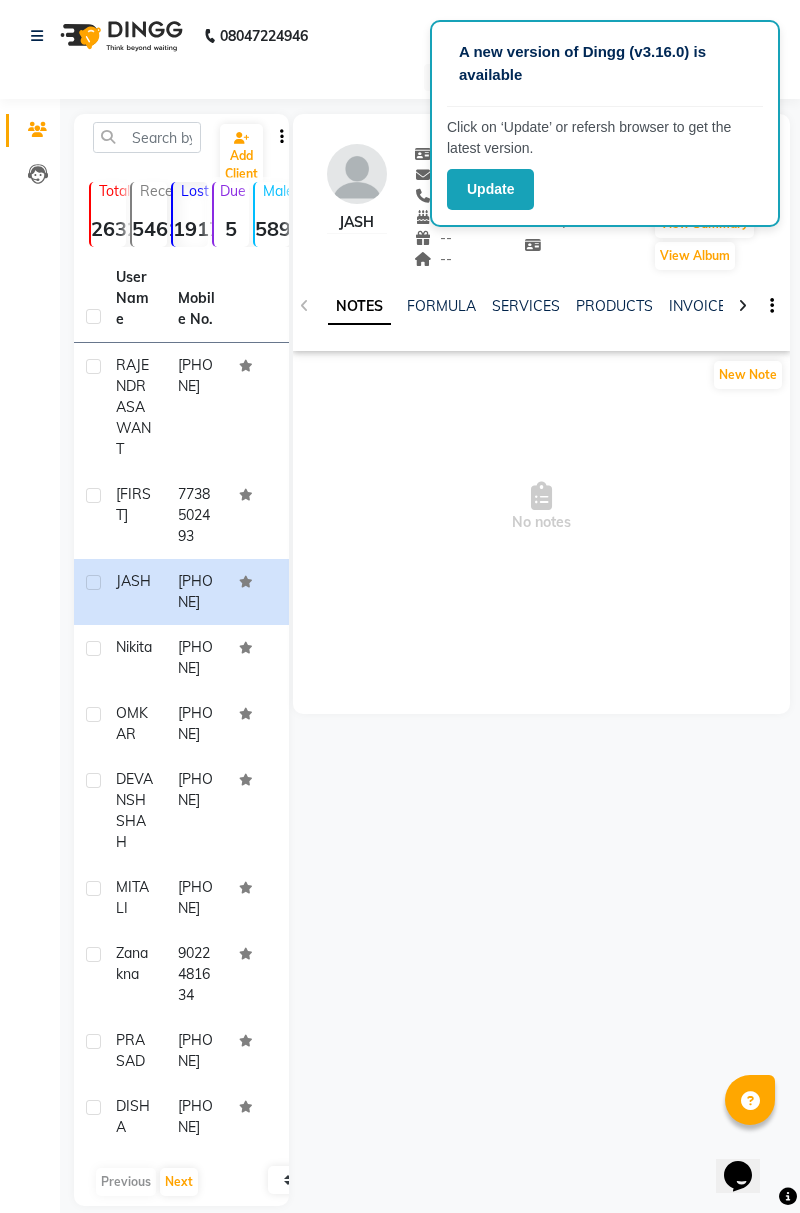 click on "NOTES FORMULA SERVICES PRODUCTS INVOICES APPOINTMENTS MEMBERSHIP PACKAGES VOUCHERS GIFTCARDS POINTS FORMS FAMILY CARDS WALLET" 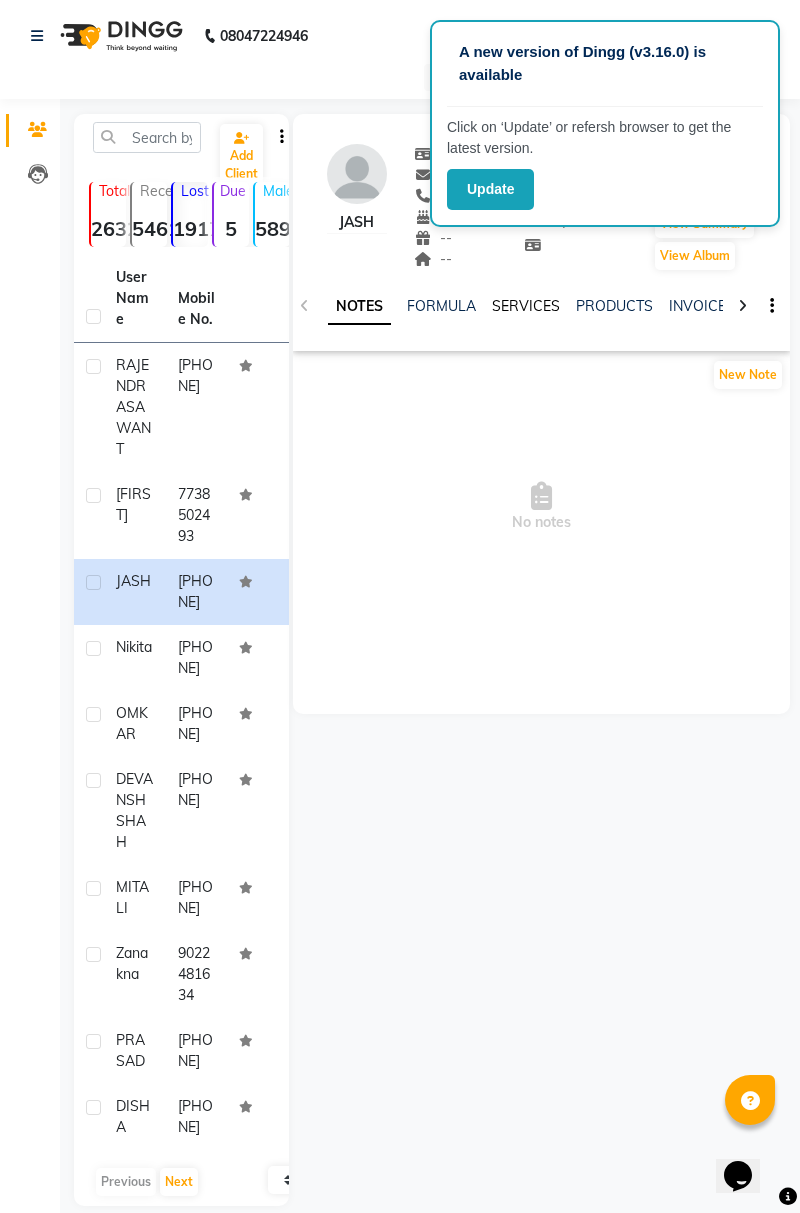 click on "SERVICES" 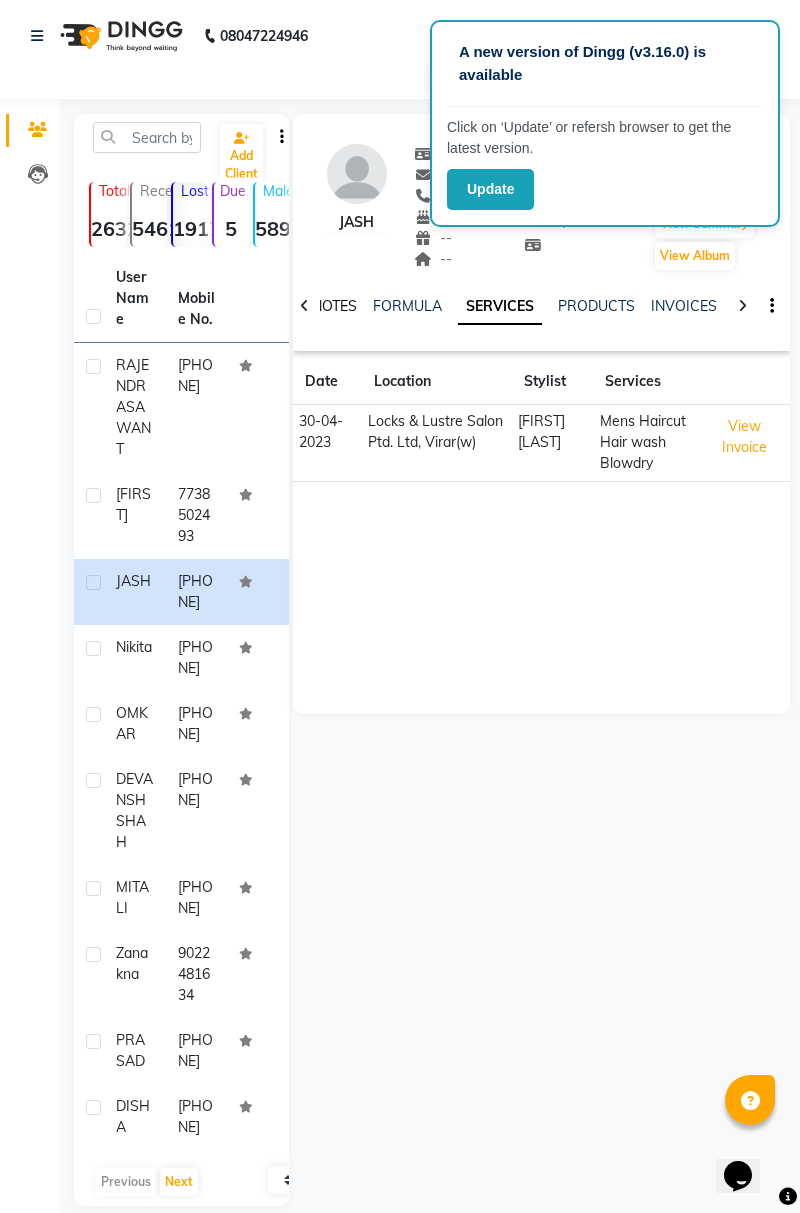 click on "NOTES" 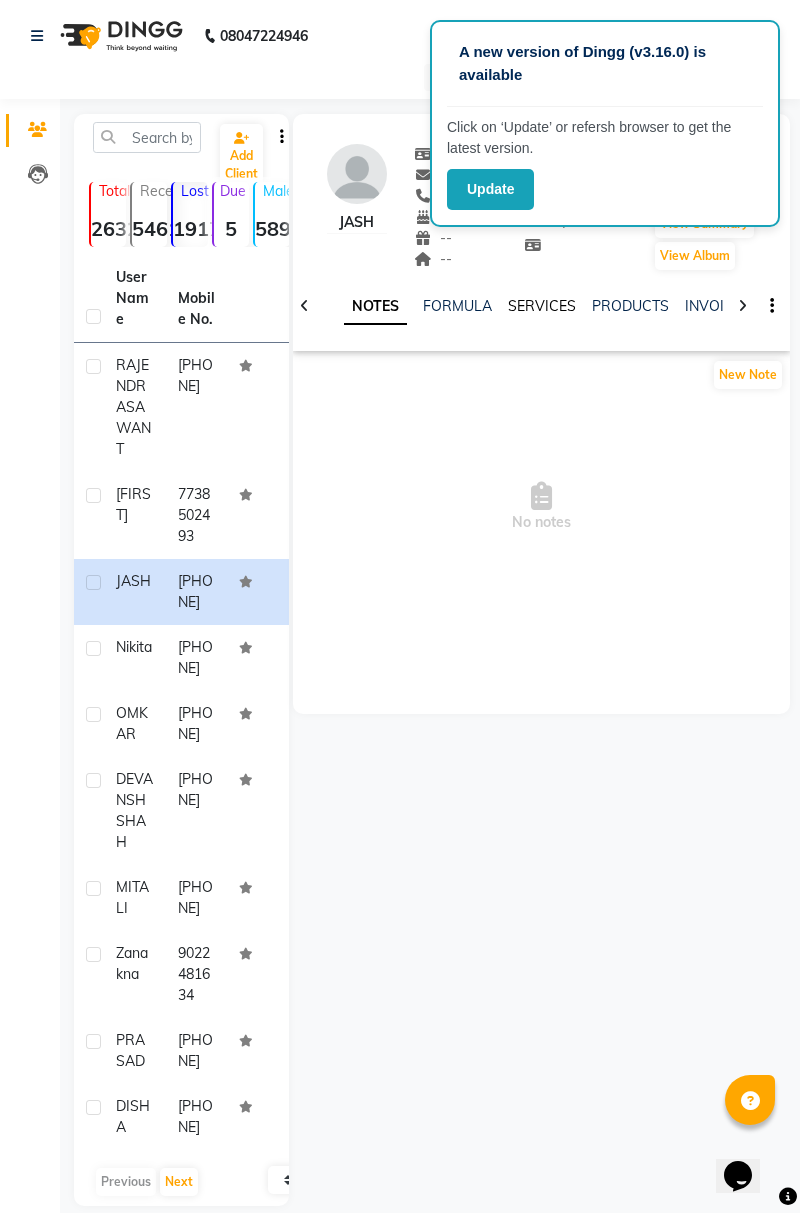 click on "SERVICES" 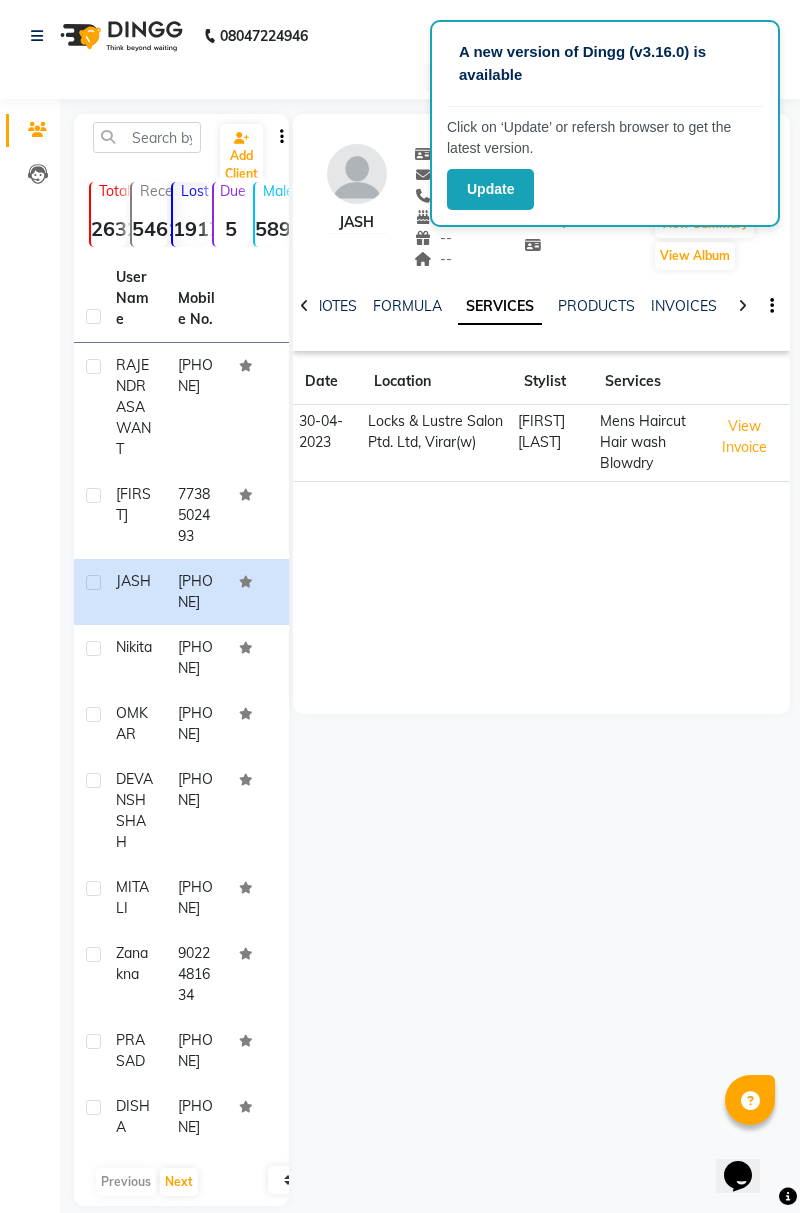 click on "nikita" 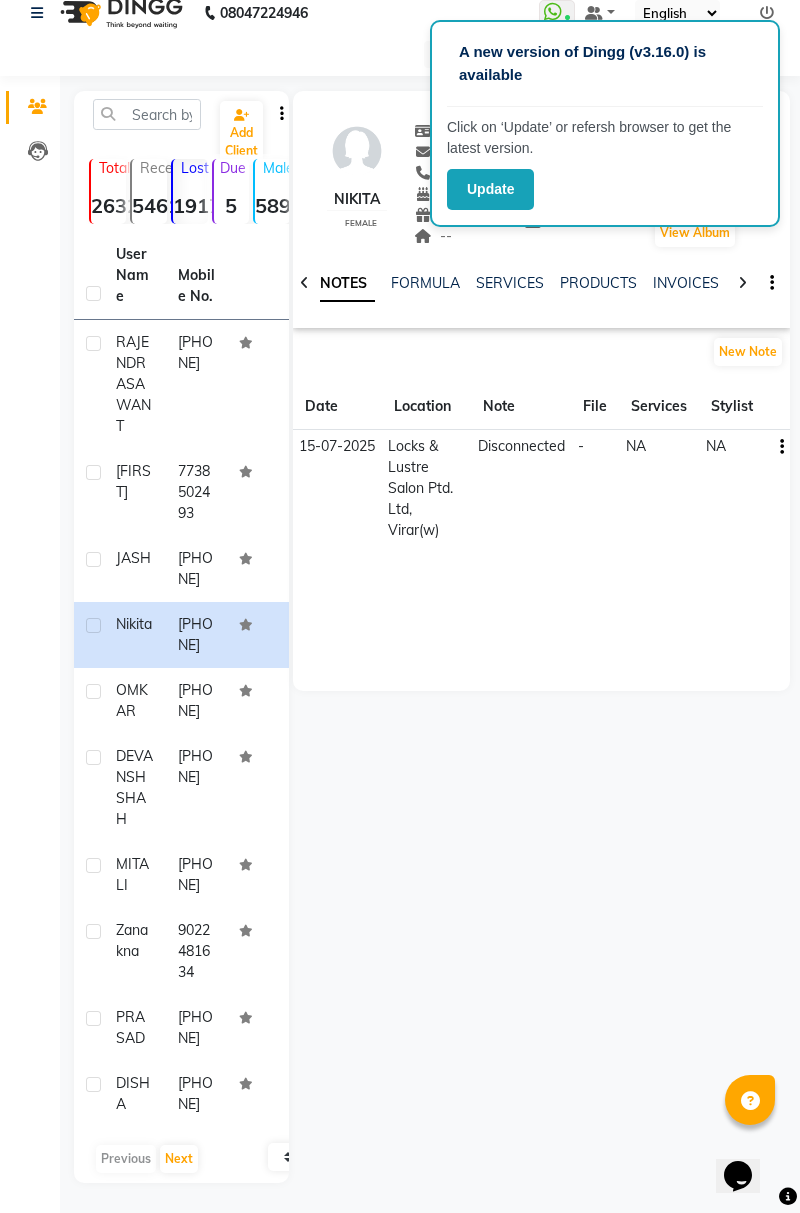 scroll, scrollTop: 169, scrollLeft: 0, axis: vertical 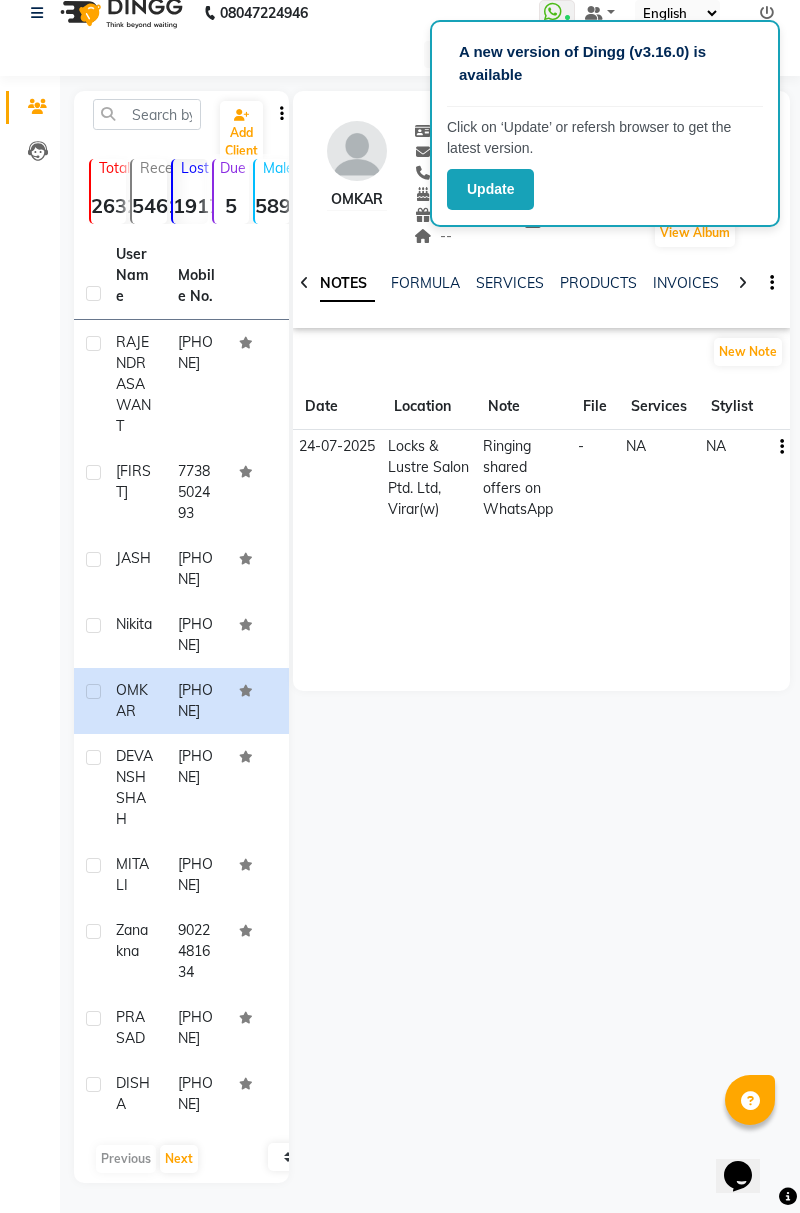 click on "DEVANSH  SHAH" 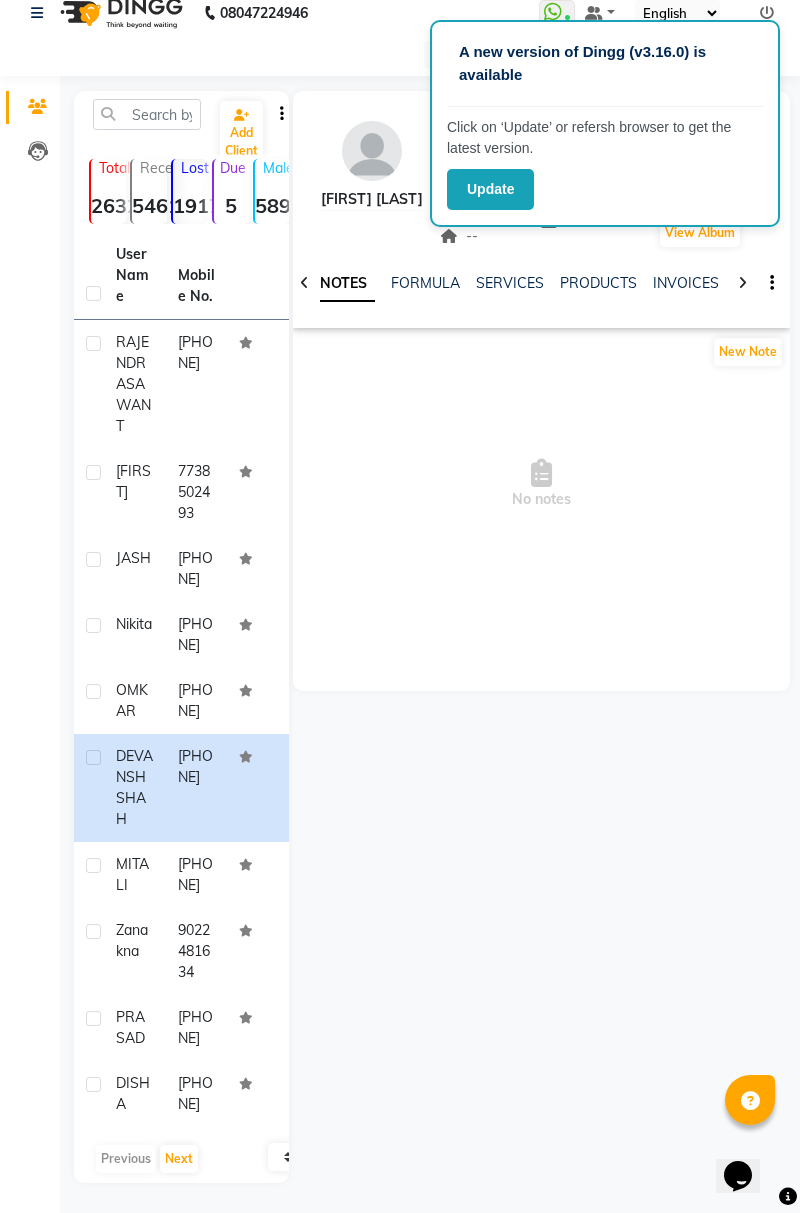 click on "No notes" at bounding box center [541, 484] 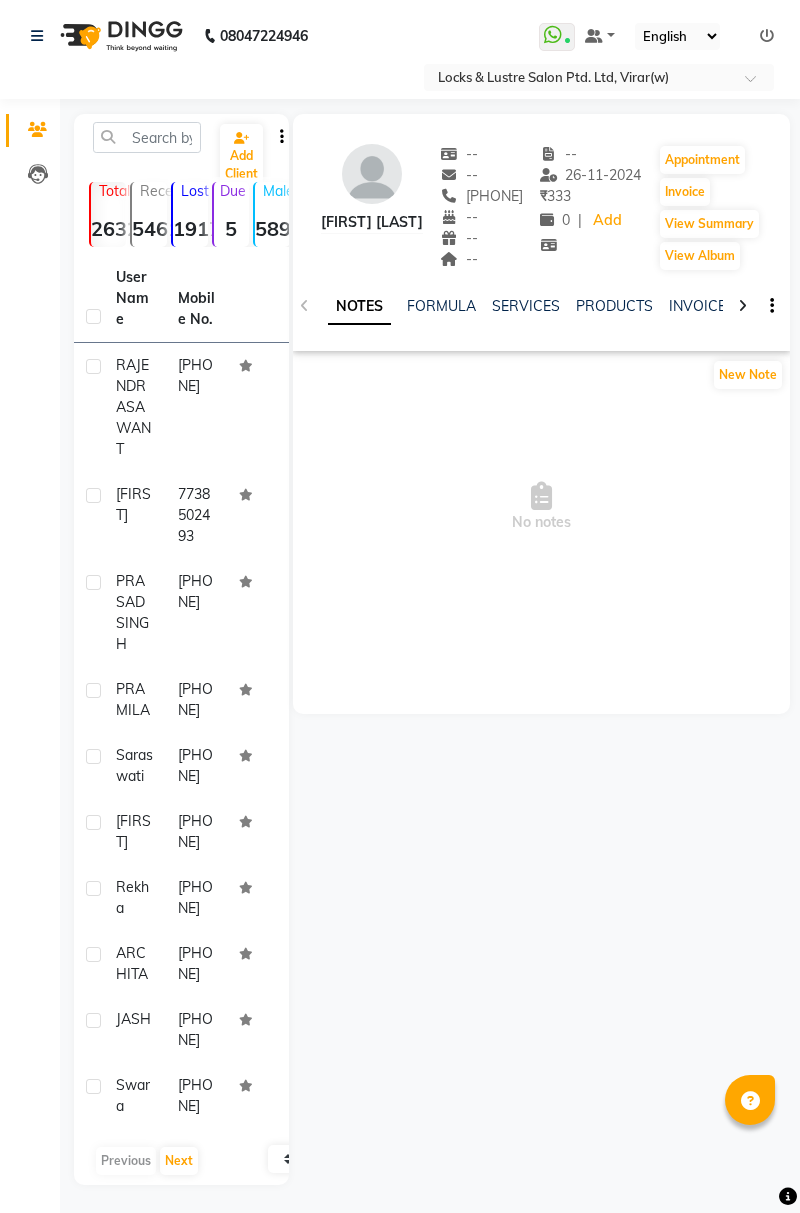 scroll, scrollTop: 0, scrollLeft: 0, axis: both 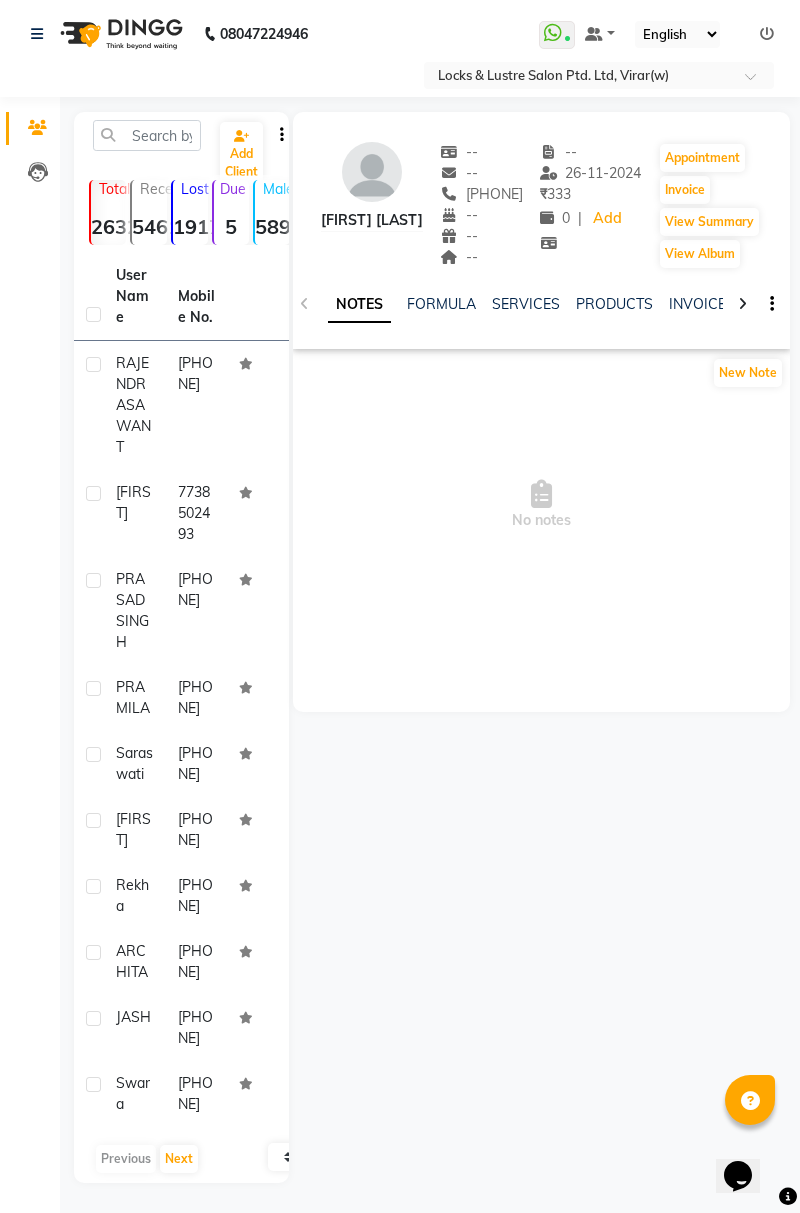 click on "[FIRST]" 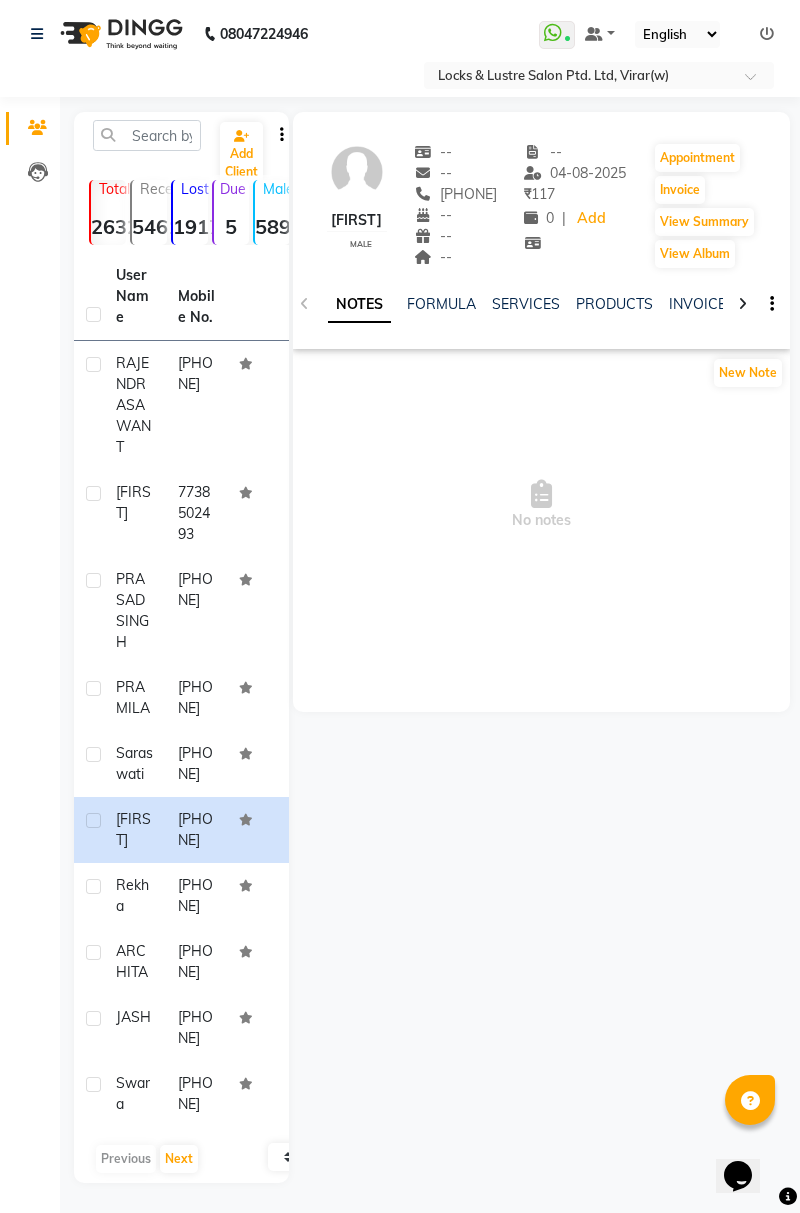 click on "NOTES FORMULA SERVICES PRODUCTS INVOICES APPOINTMENTS MEMBERSHIP PACKAGES VOUCHERS GIFTCARDS POINTS FORMS FAMILY CARDS WALLET" 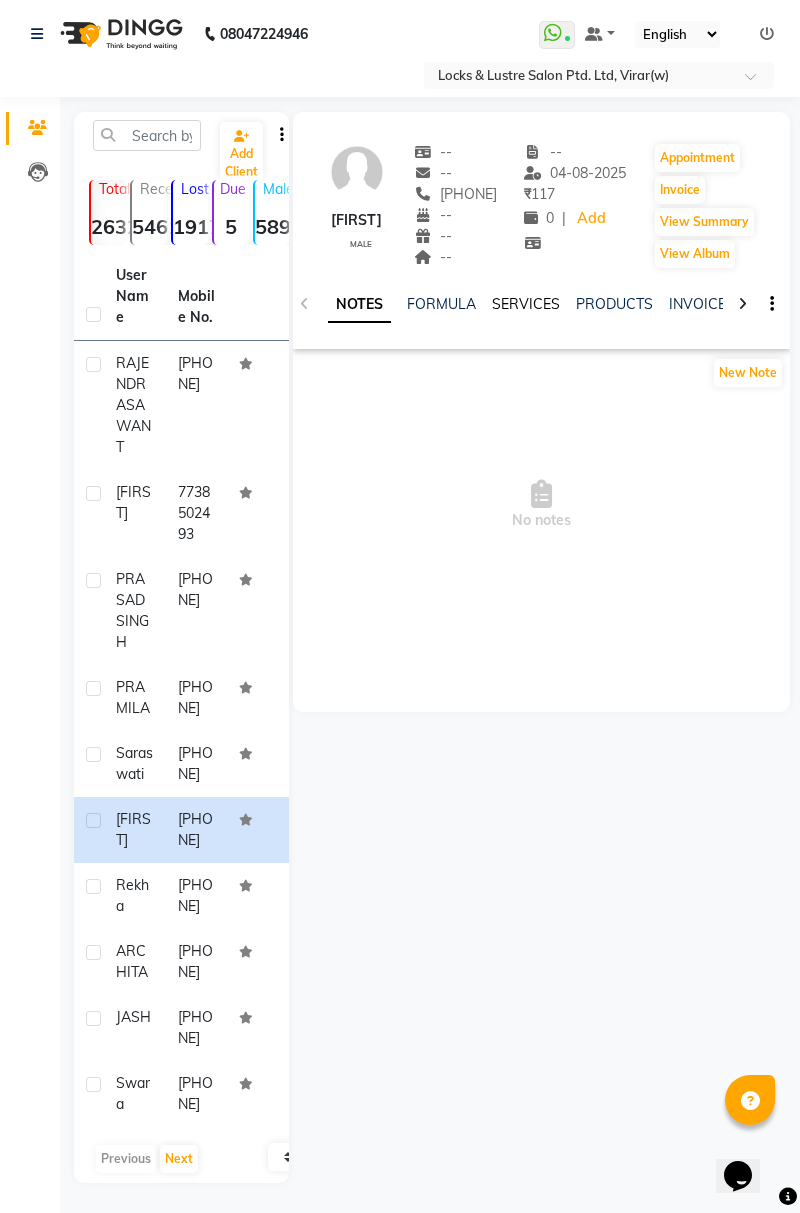 click on "SERVICES" 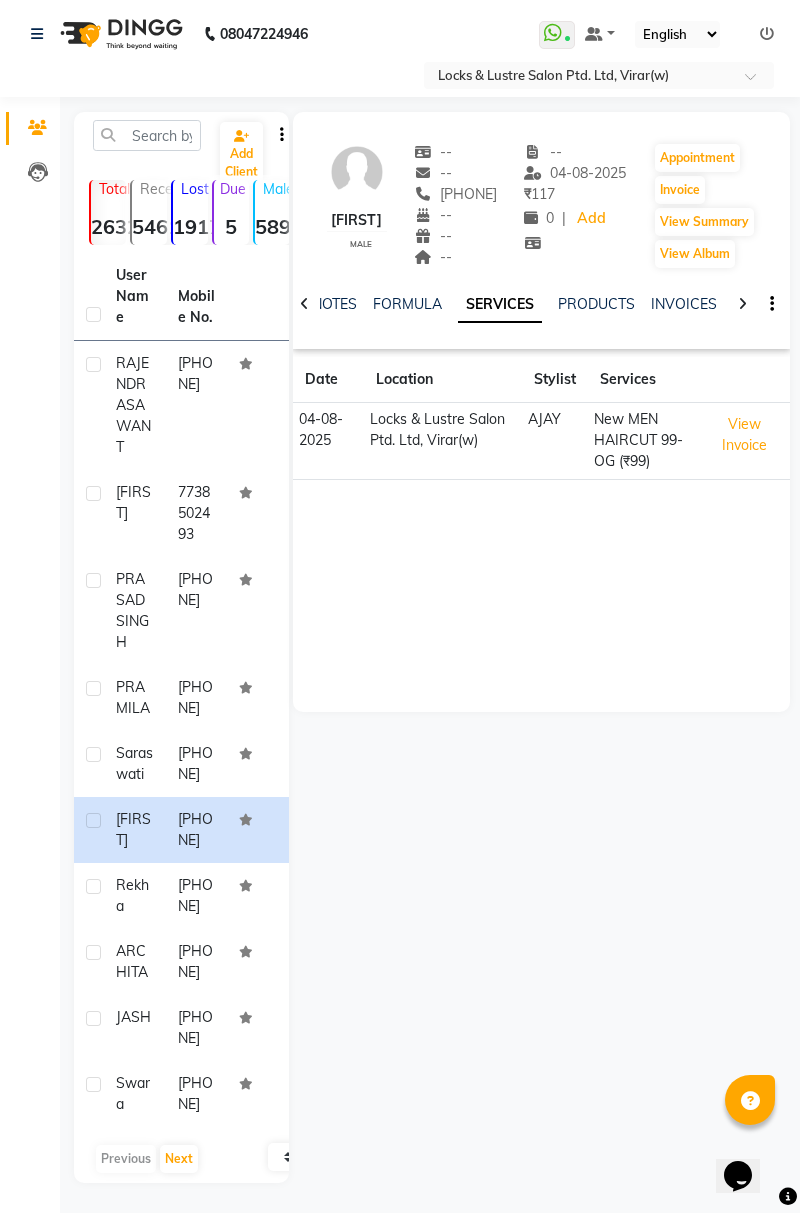 click on "rekha" 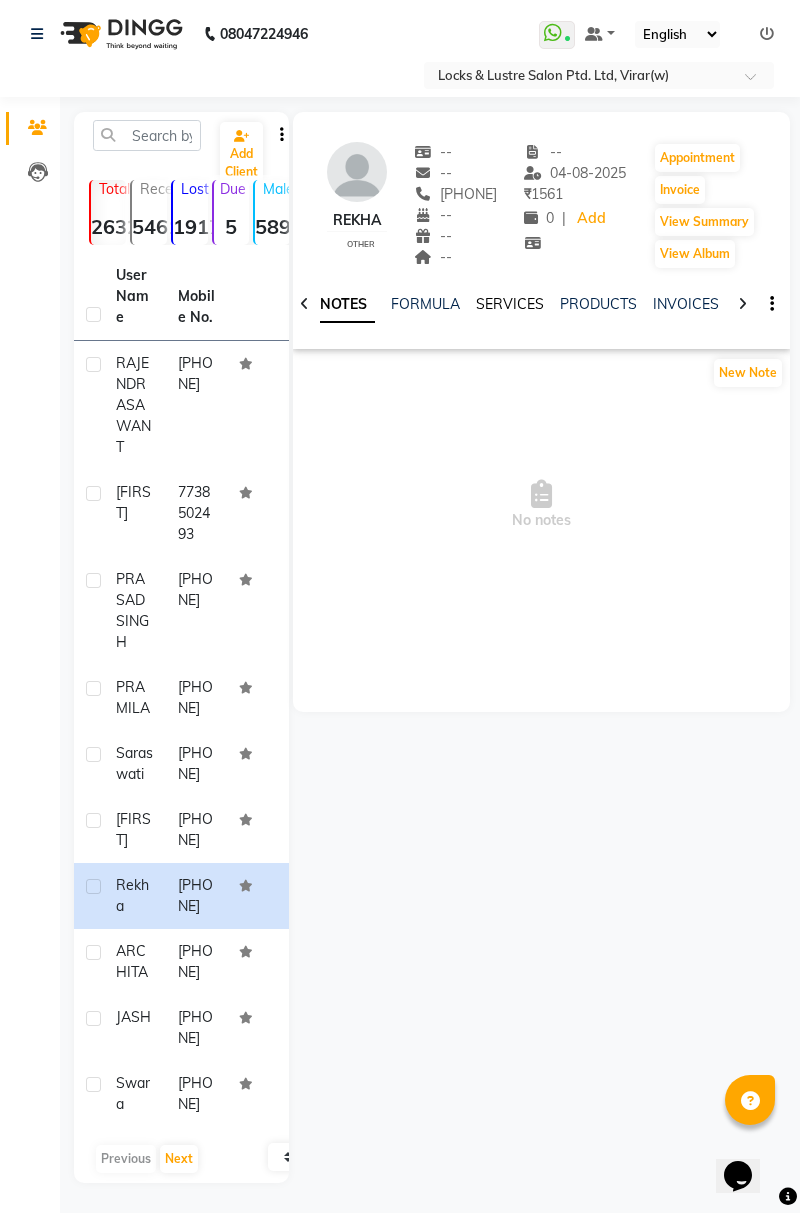 click on "SERVICES" 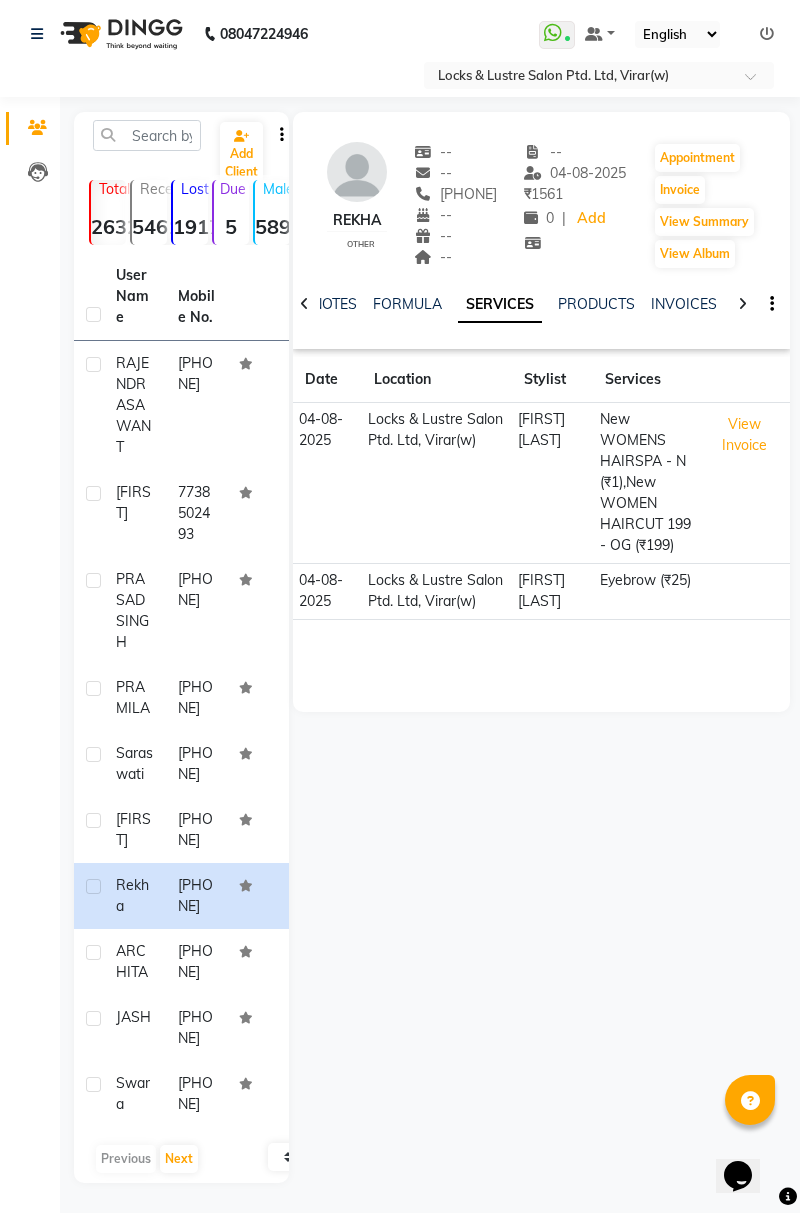 click on "[PHONE]" 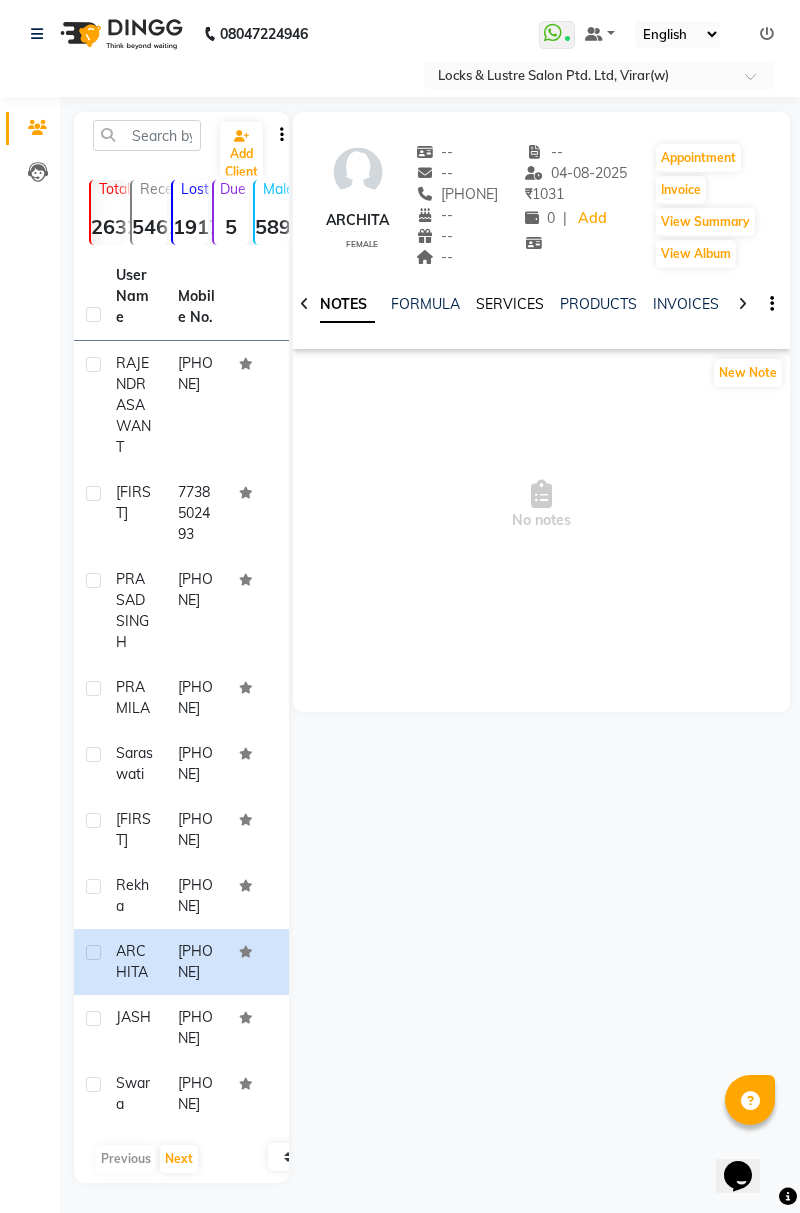 click on "SERVICES" 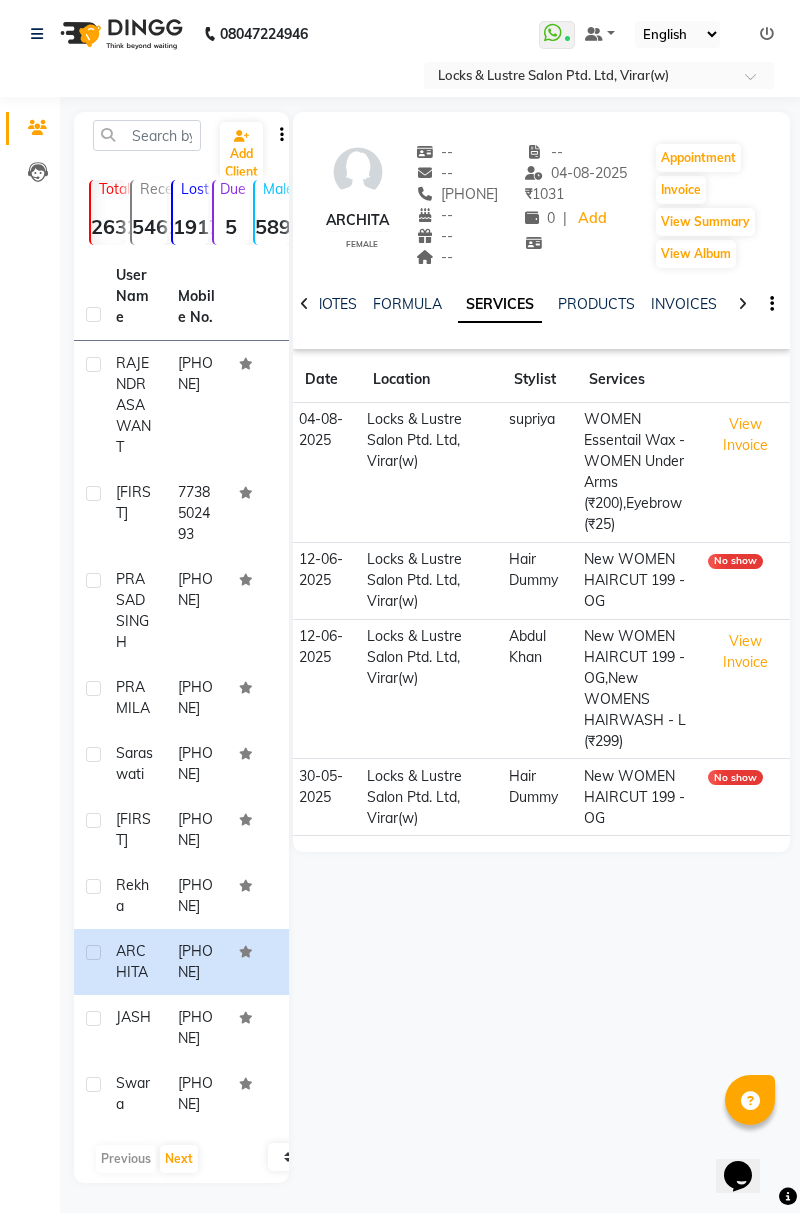 click on "JASH" 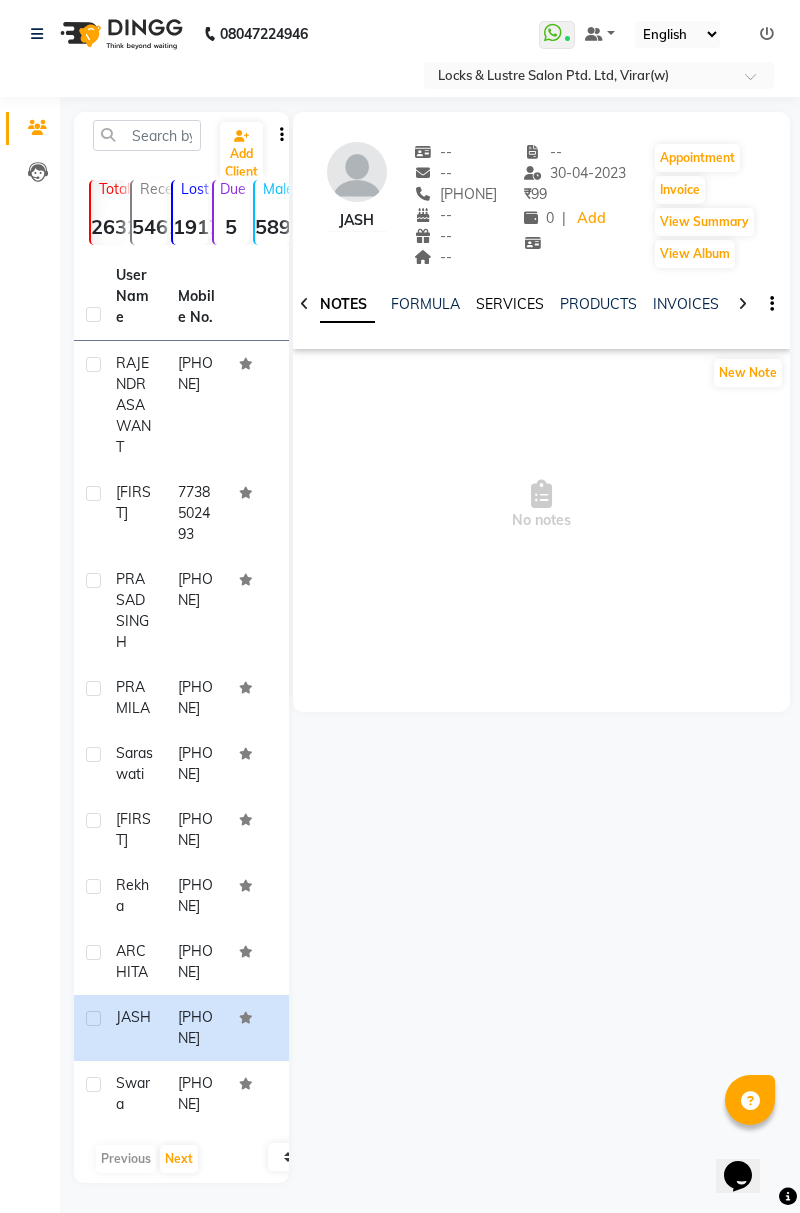 click on "SERVICES" 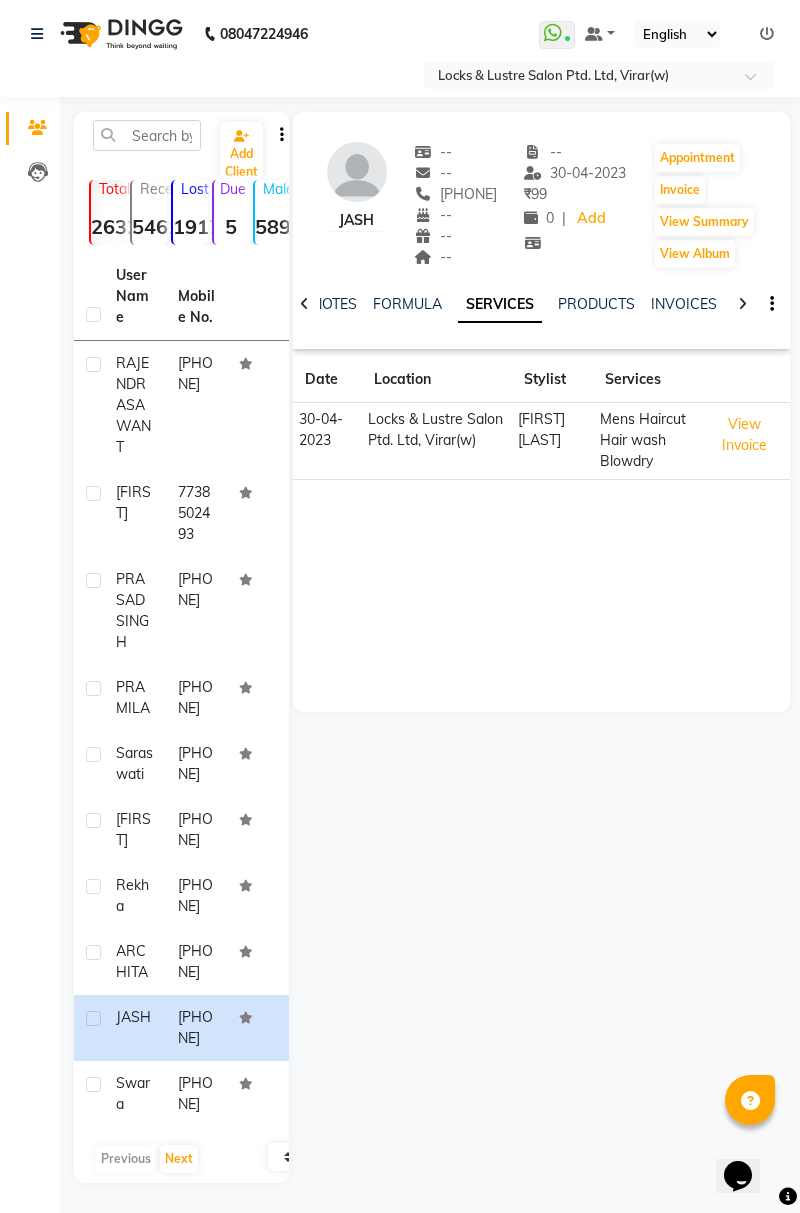 click on "swara" 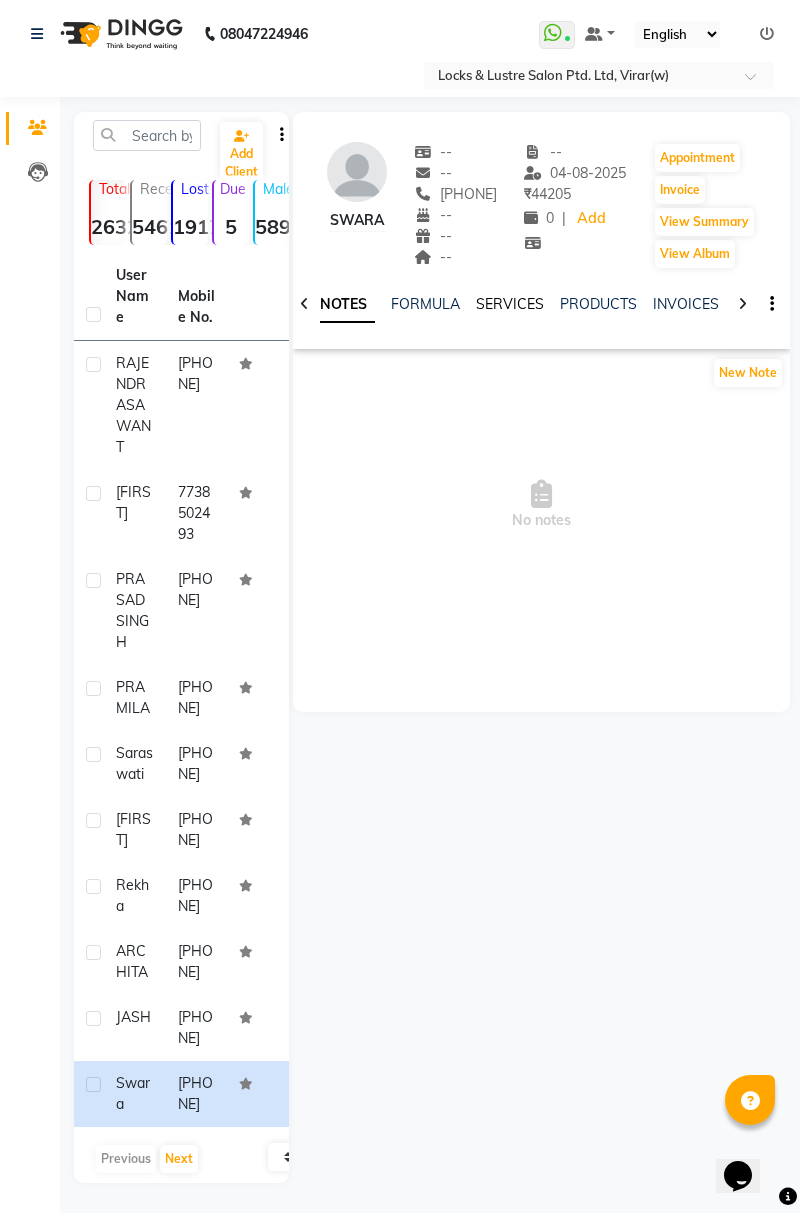 click on "SERVICES" 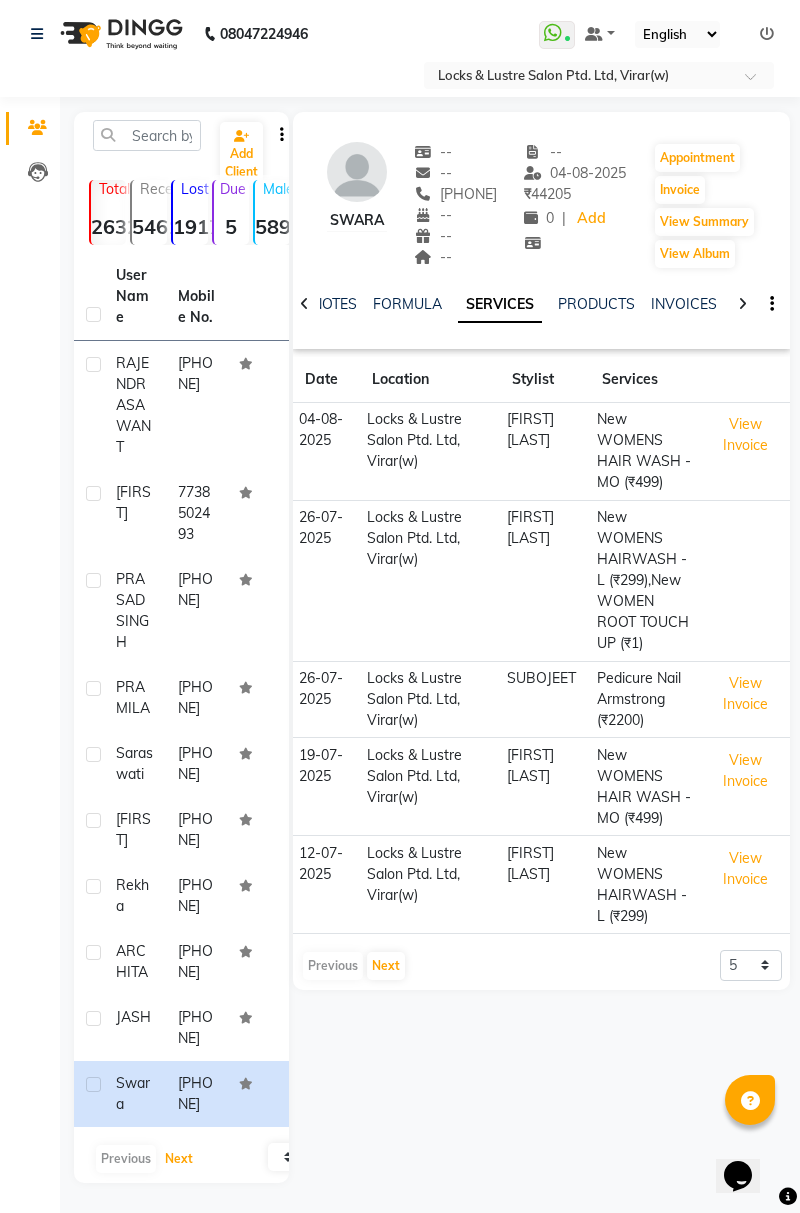 click on "Next" 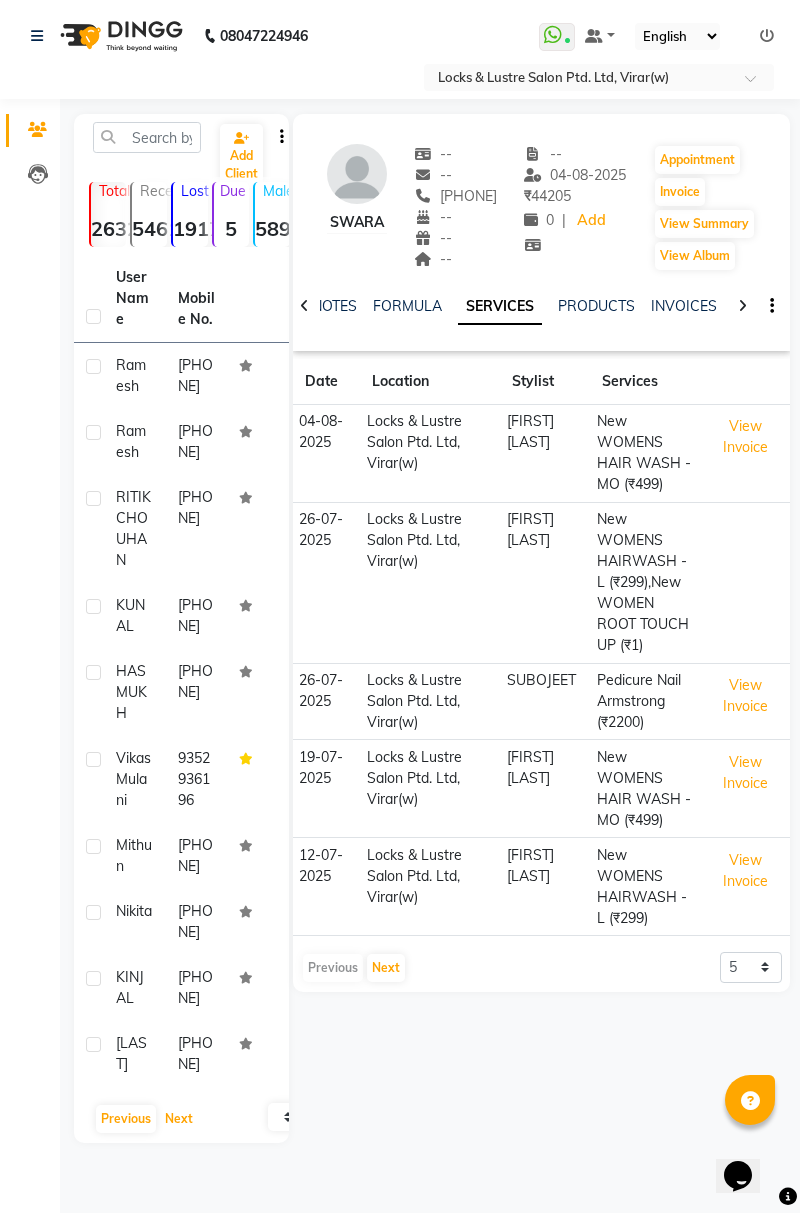 scroll, scrollTop: 10, scrollLeft: 0, axis: vertical 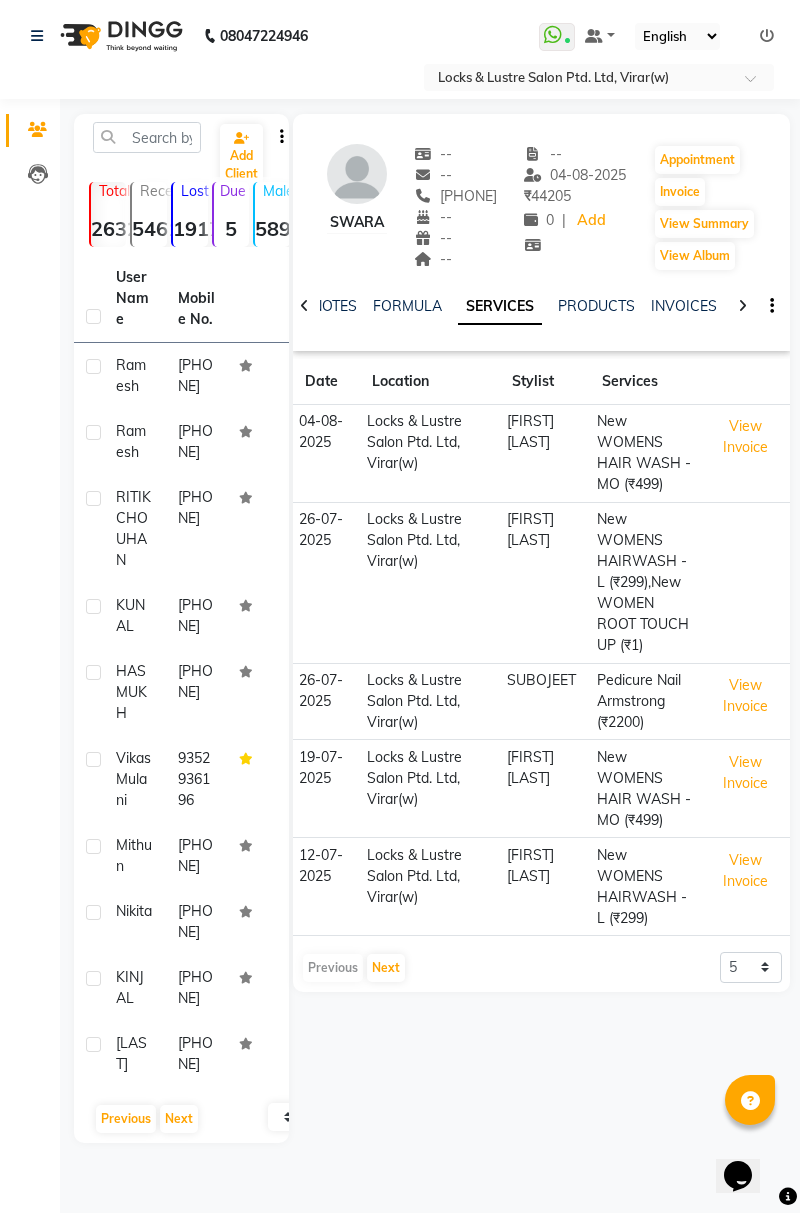 click on "ramesh" 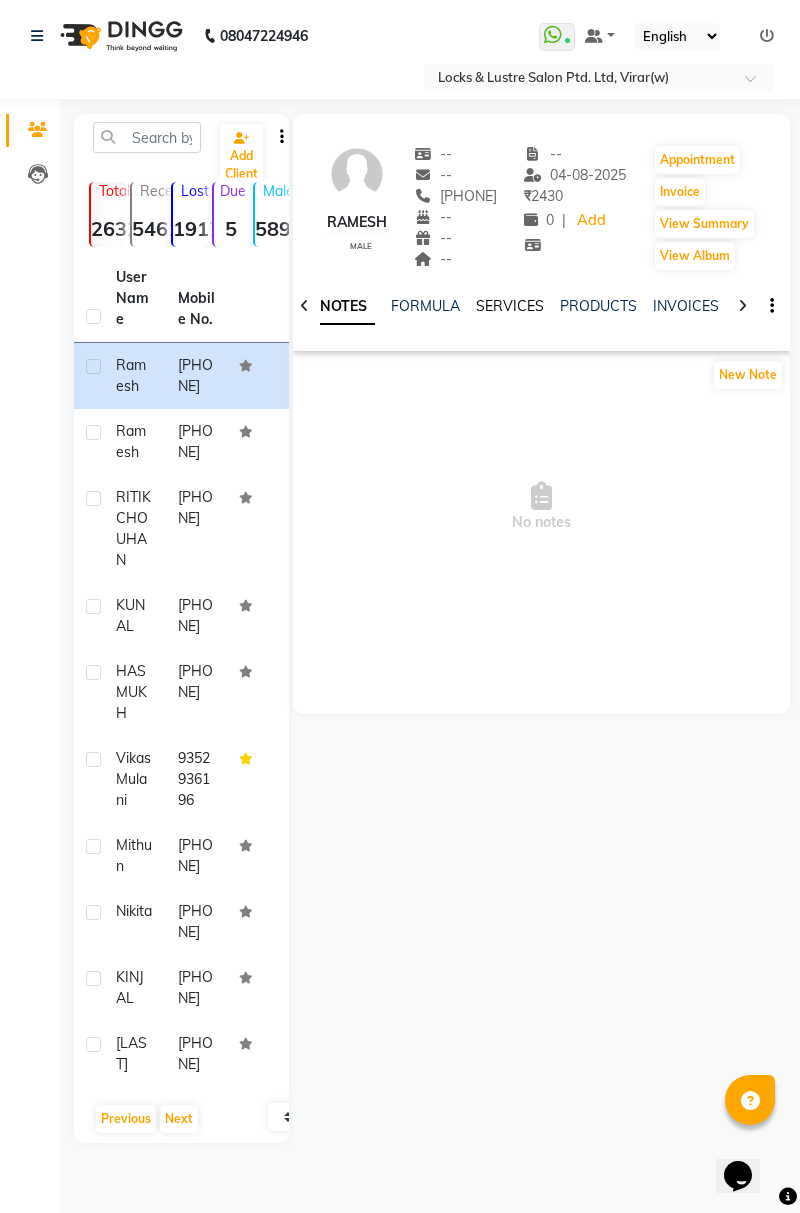 click on "SERVICES" 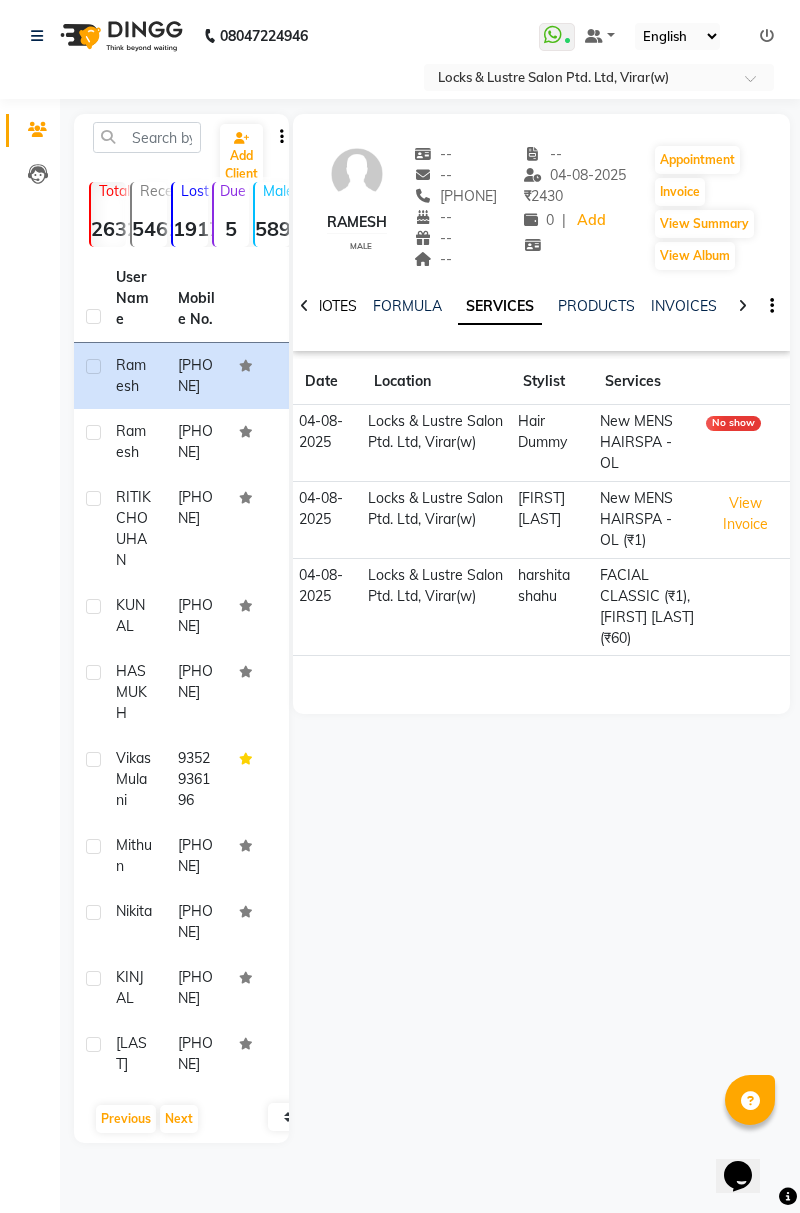 click on "NOTES" 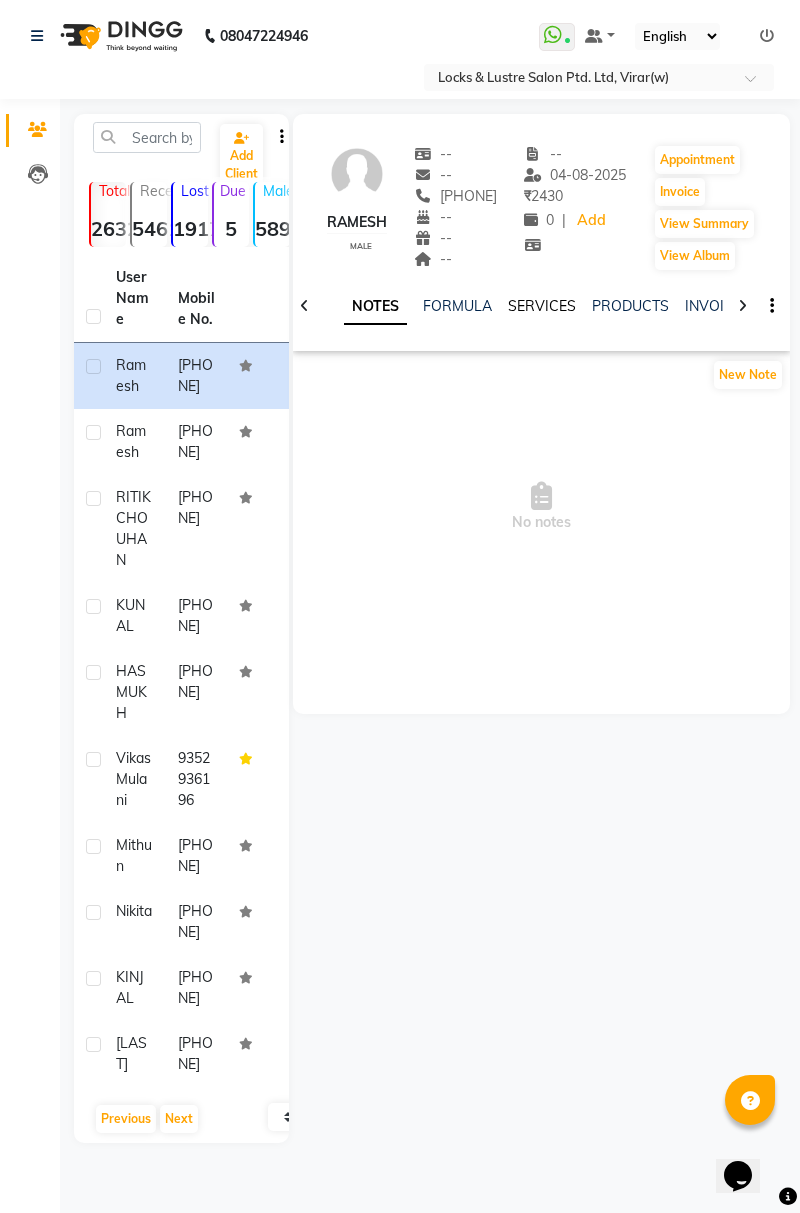 click on "SERVICES" 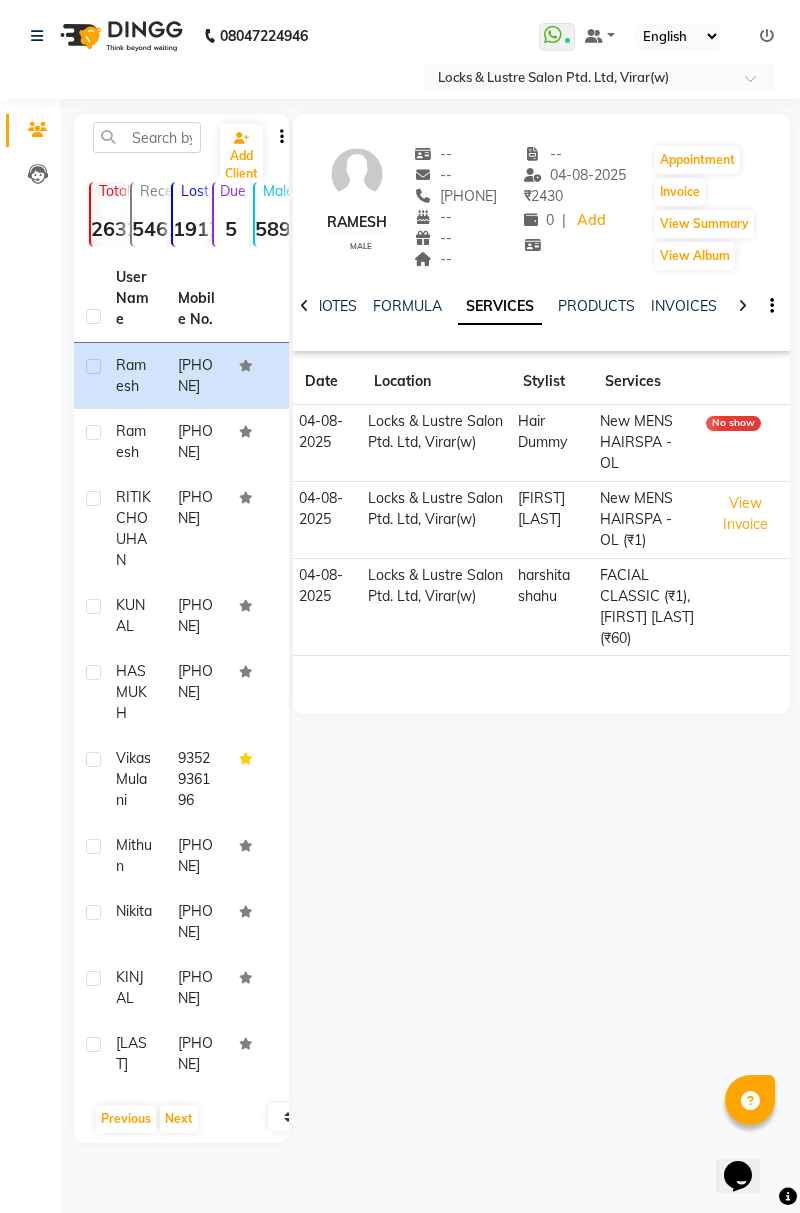 click on "ramesh" 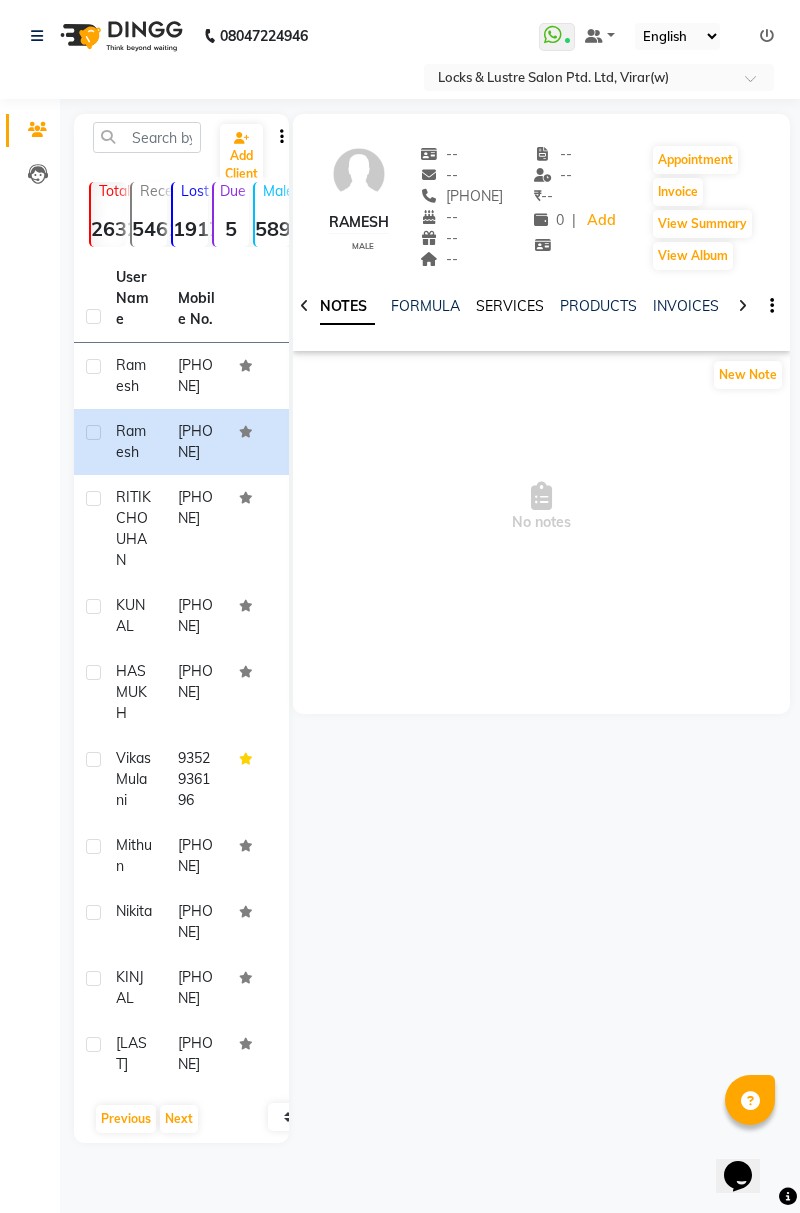 click on "SERVICES" 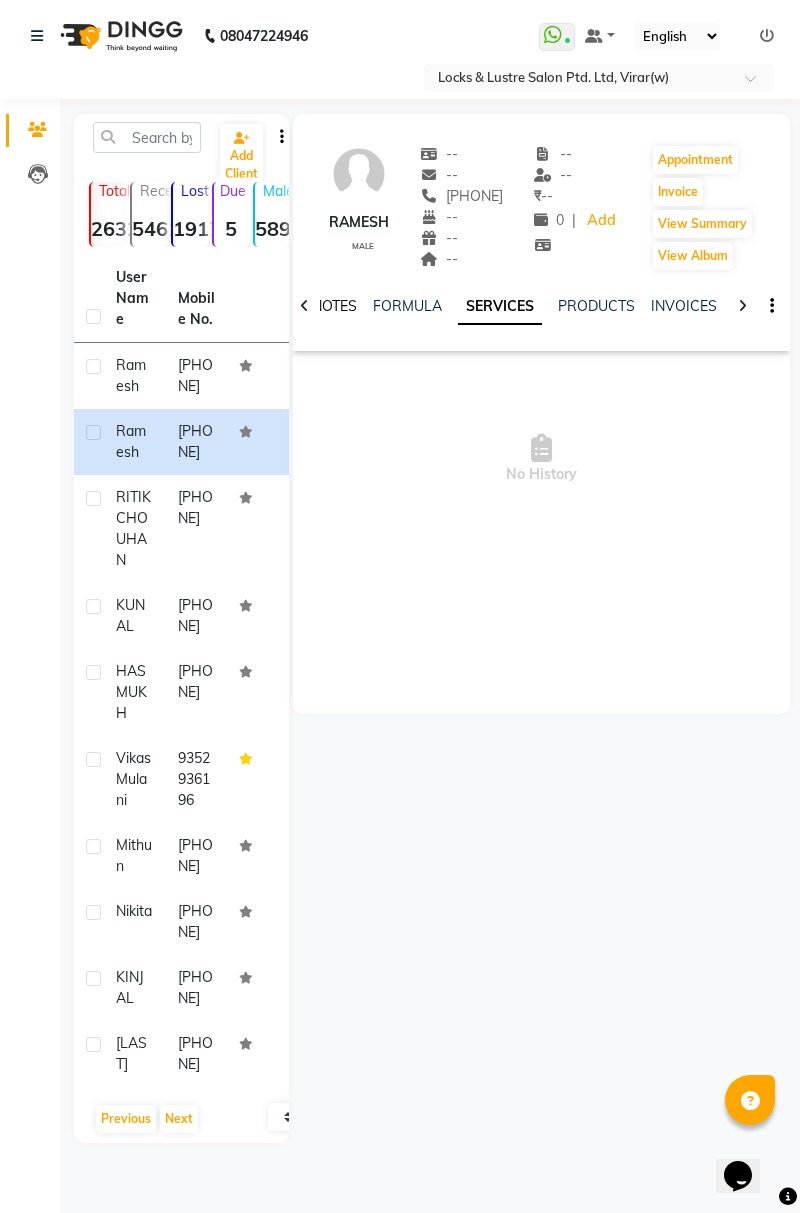 click on "NOTES" 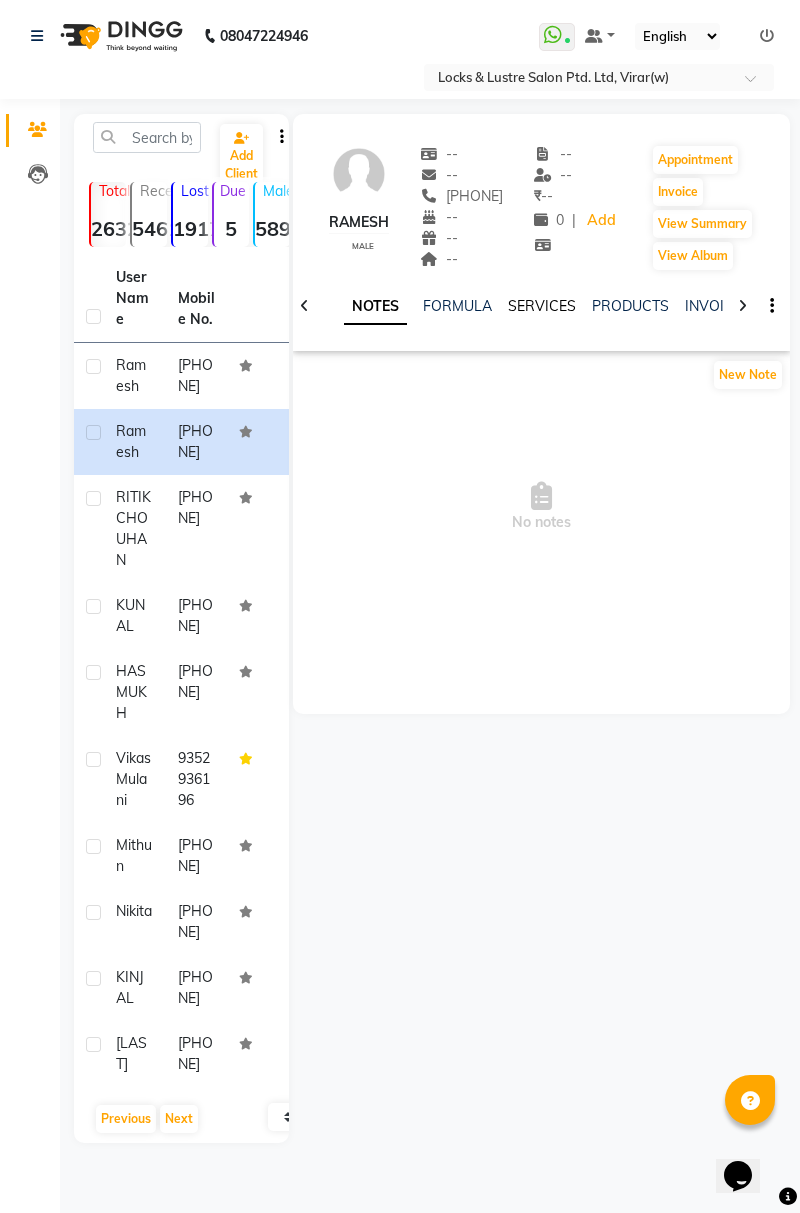 click on "SERVICES" 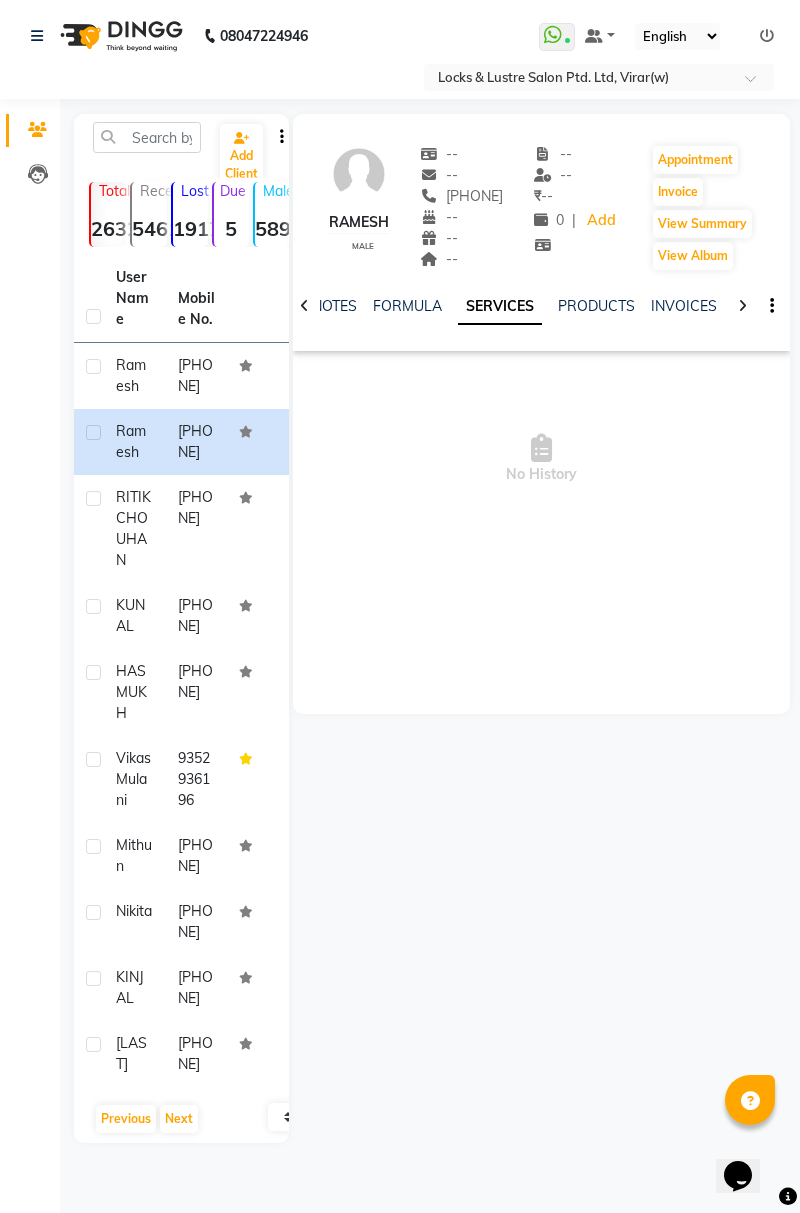 click on "CHOUHAN" 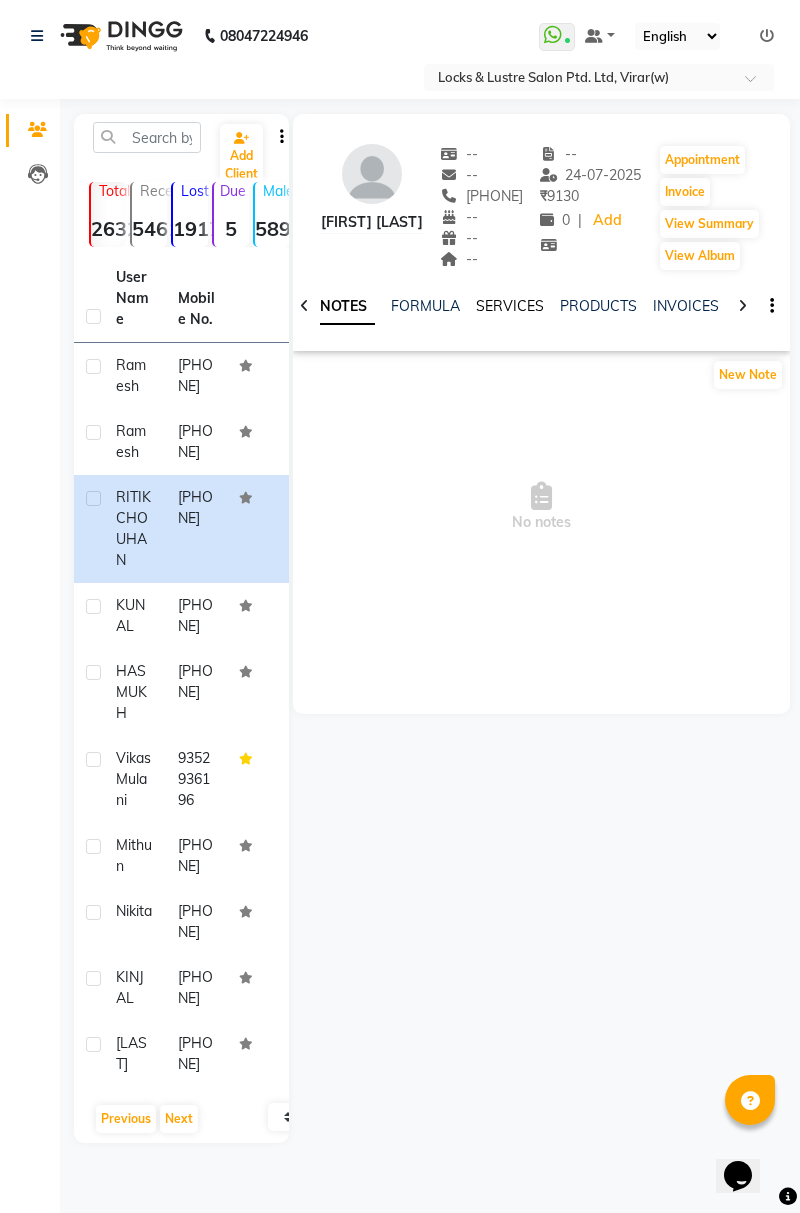 click on "SERVICES" 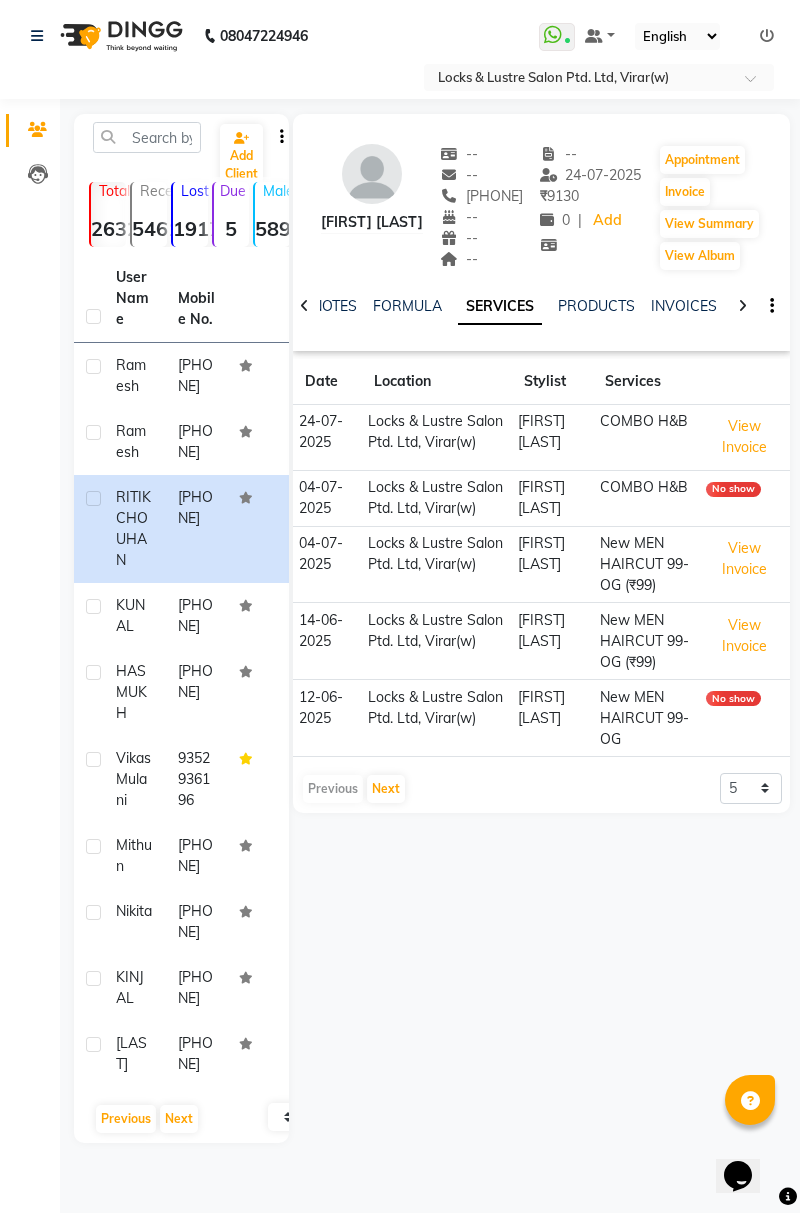 click on "KUNAL" 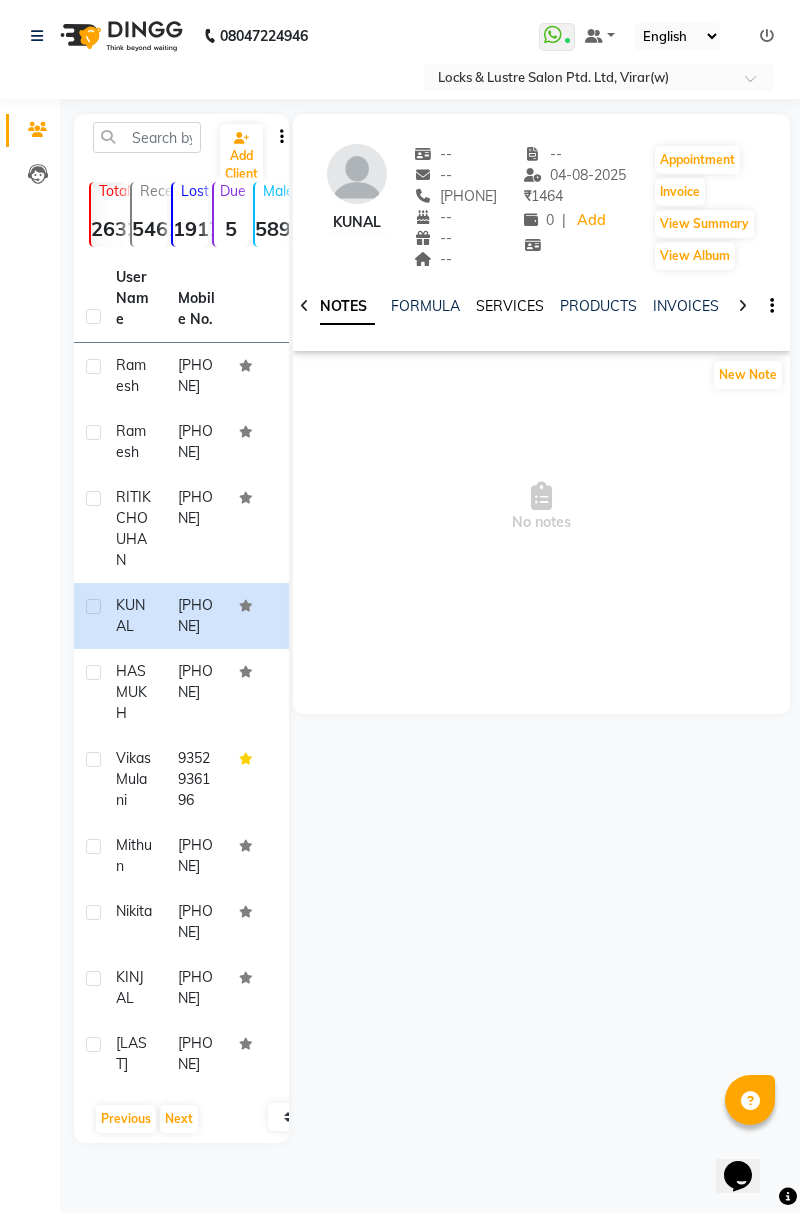click on "SERVICES" 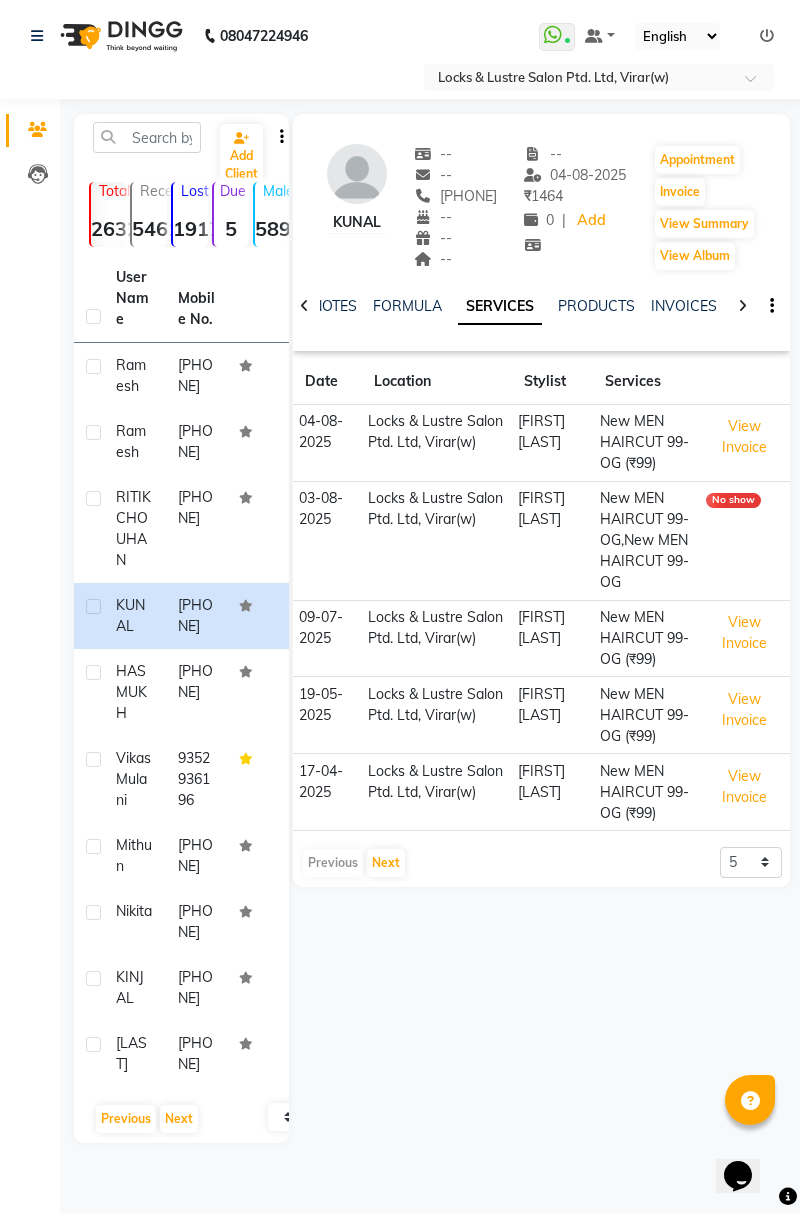 click on "HASMUKH" 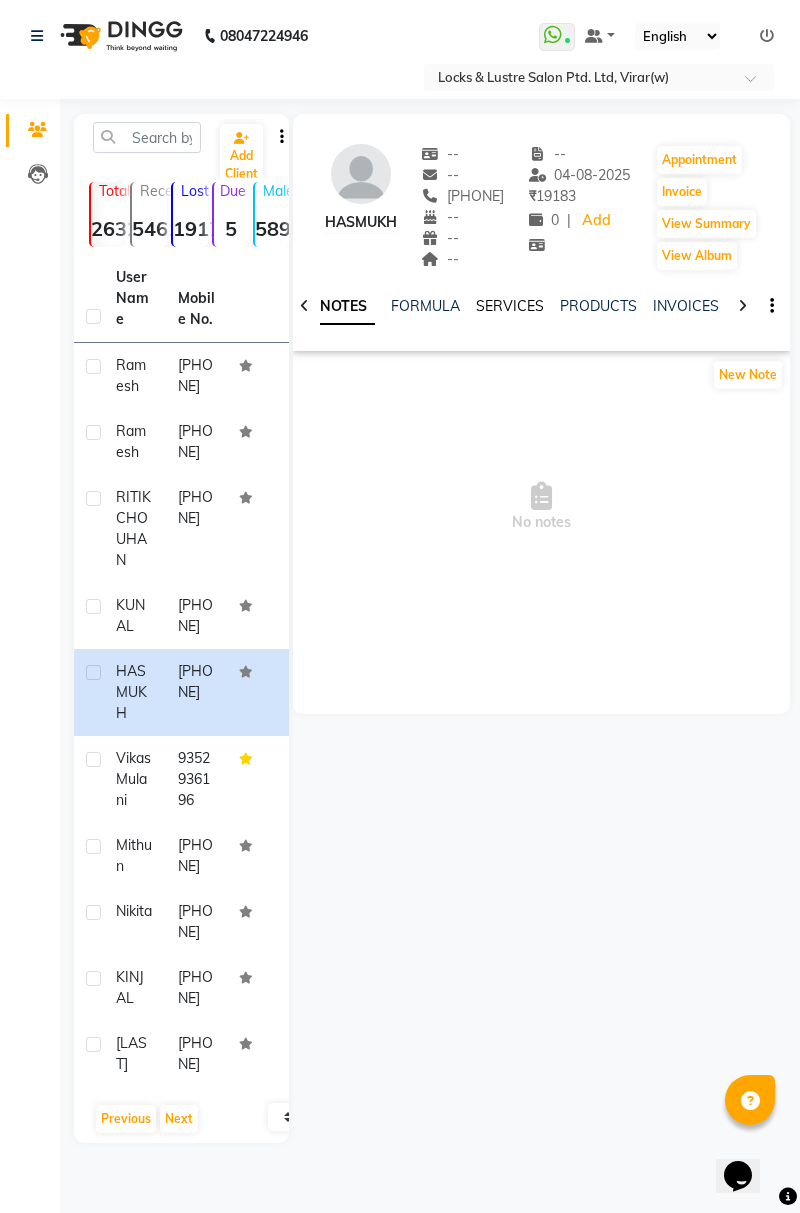 click on "SERVICES" 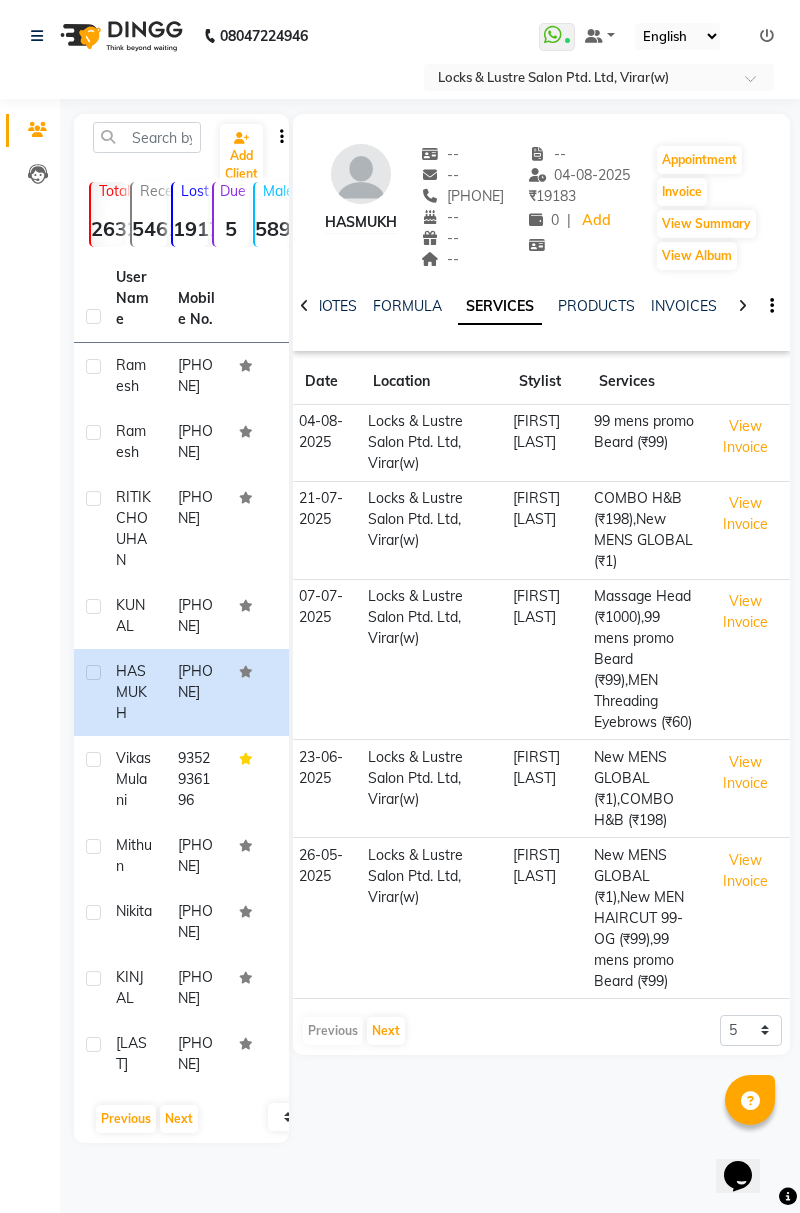 click on "[FIRST] [LAST]" 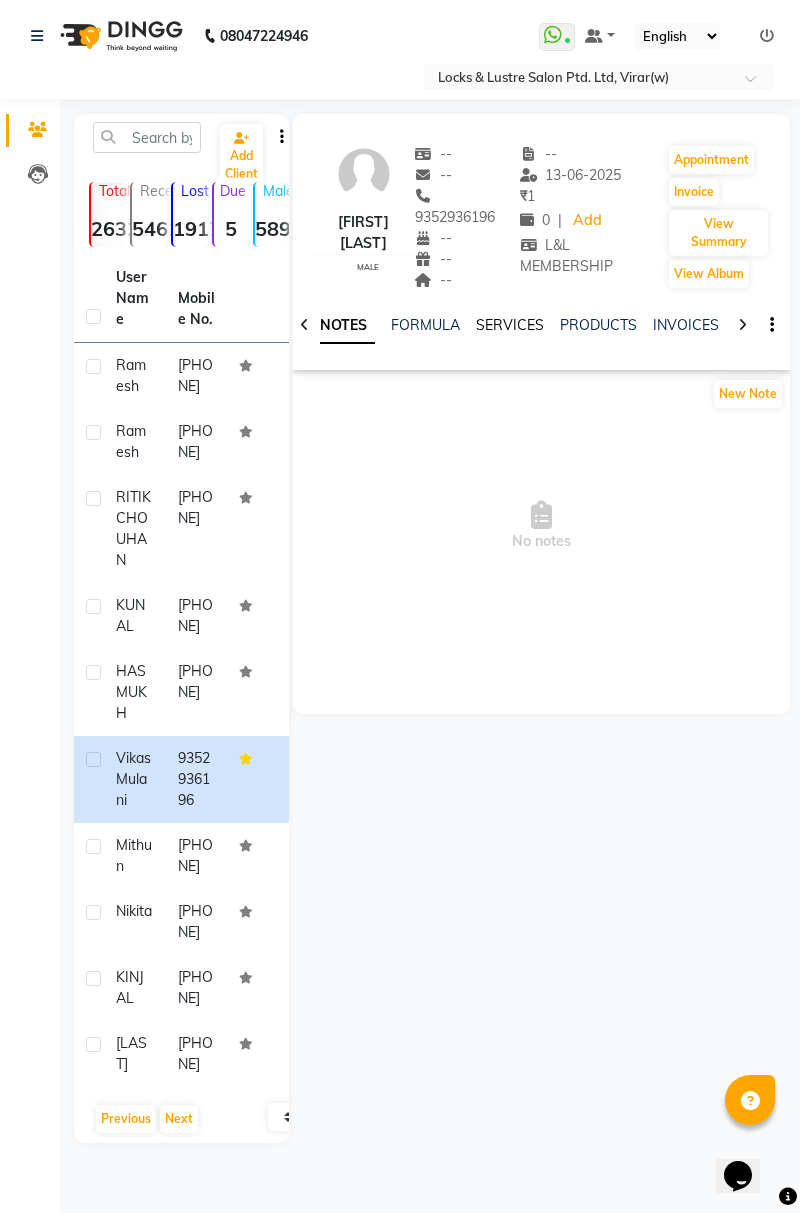 click on "SERVICES" 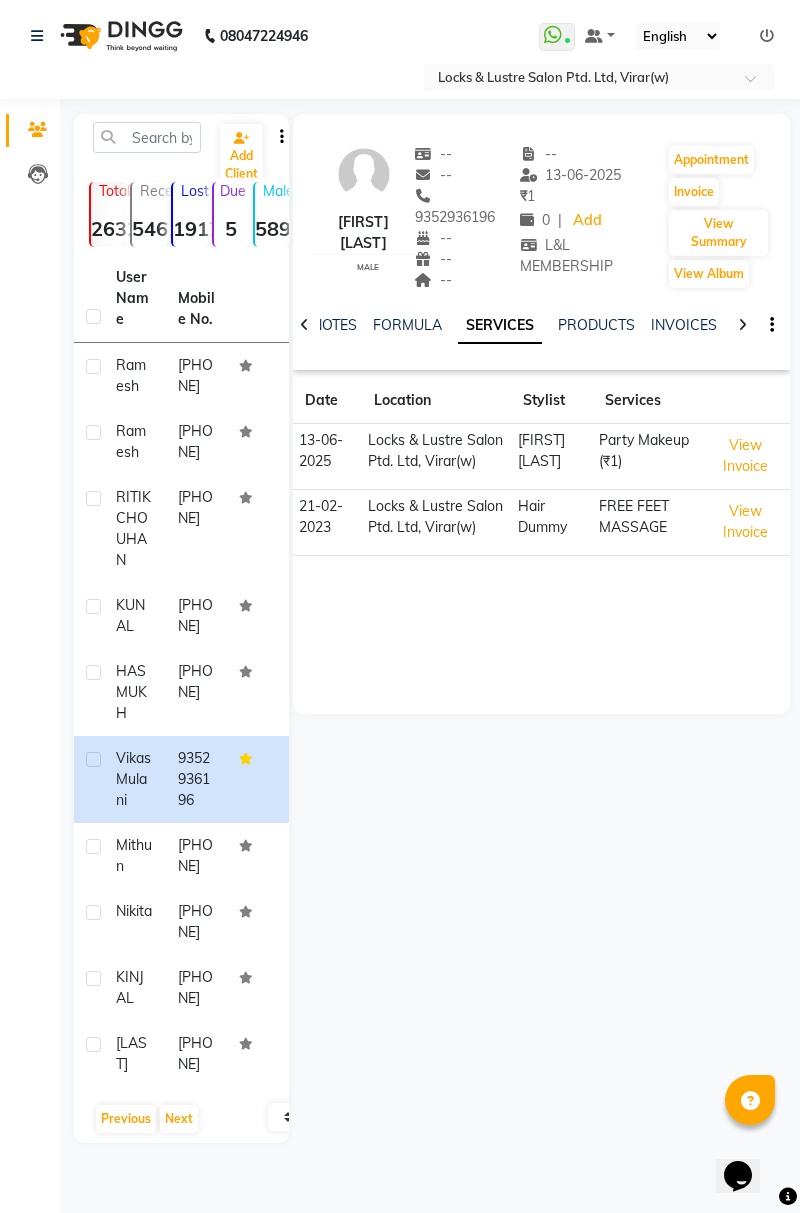 click on "mithun" 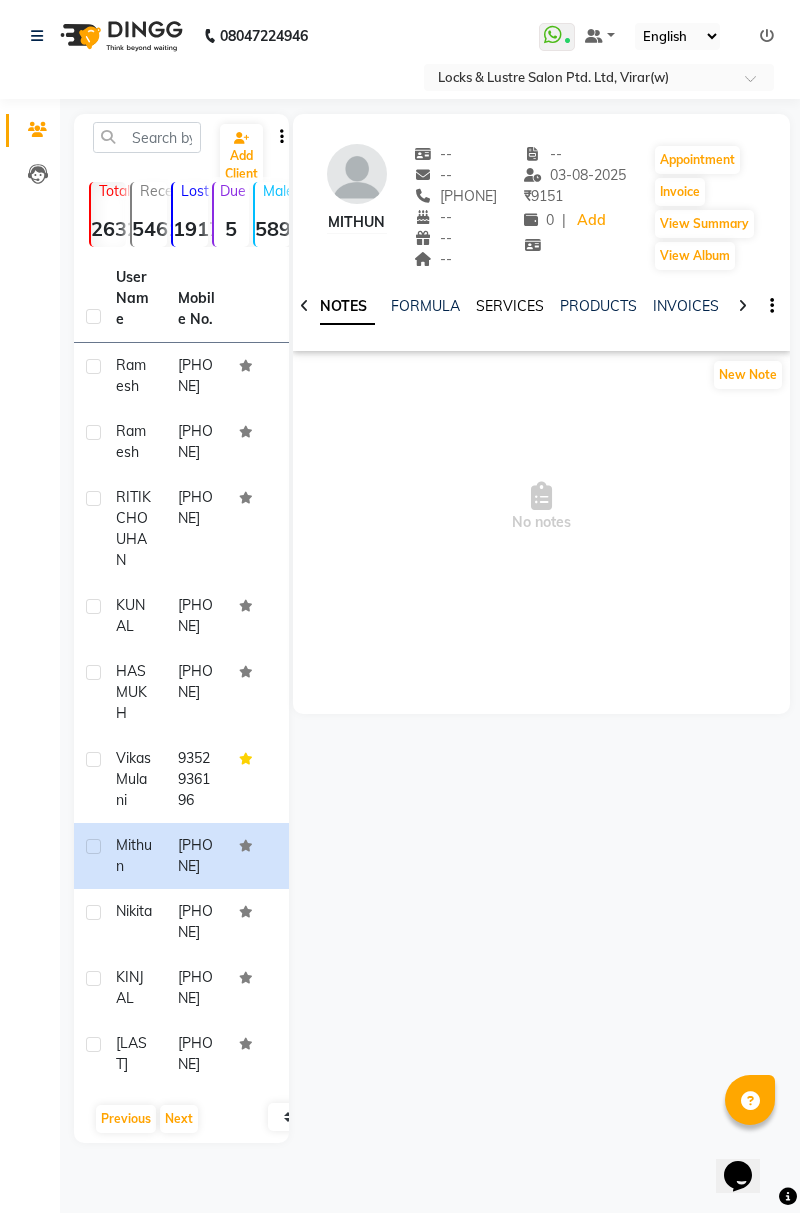 click on "SERVICES" 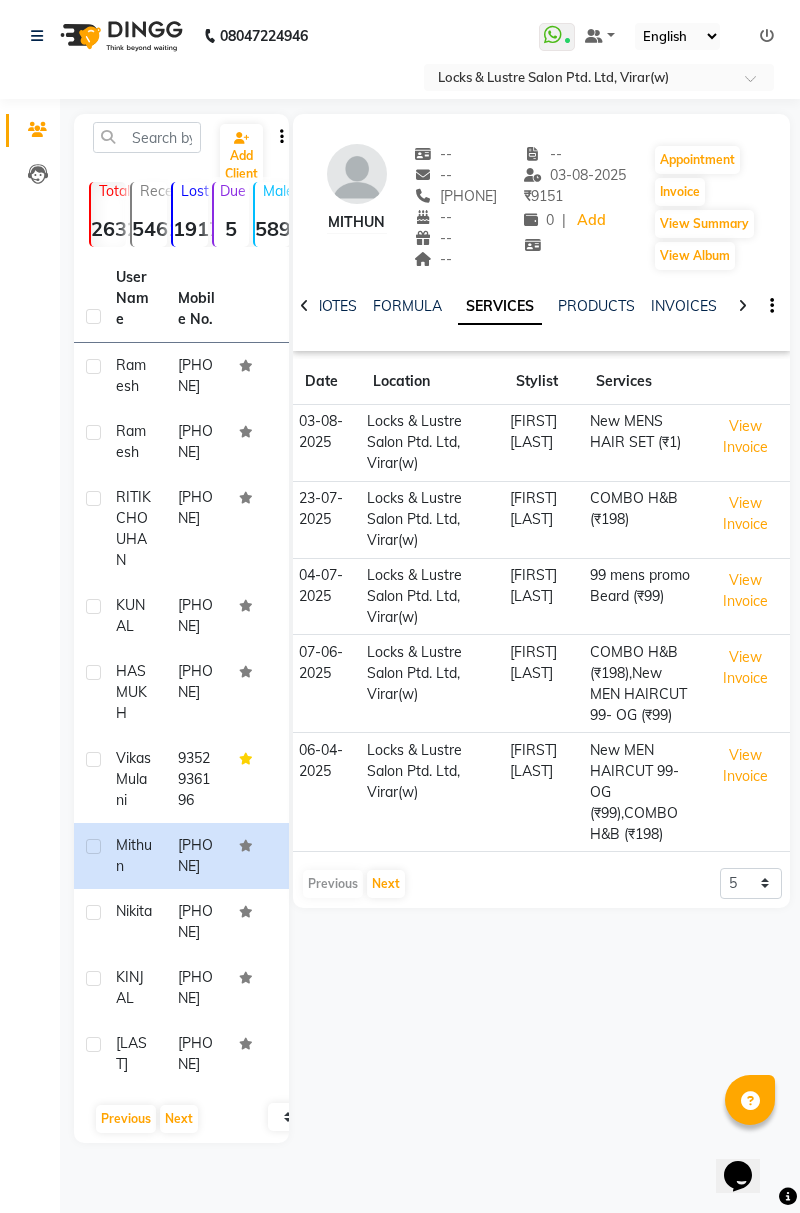 scroll, scrollTop: 6, scrollLeft: 0, axis: vertical 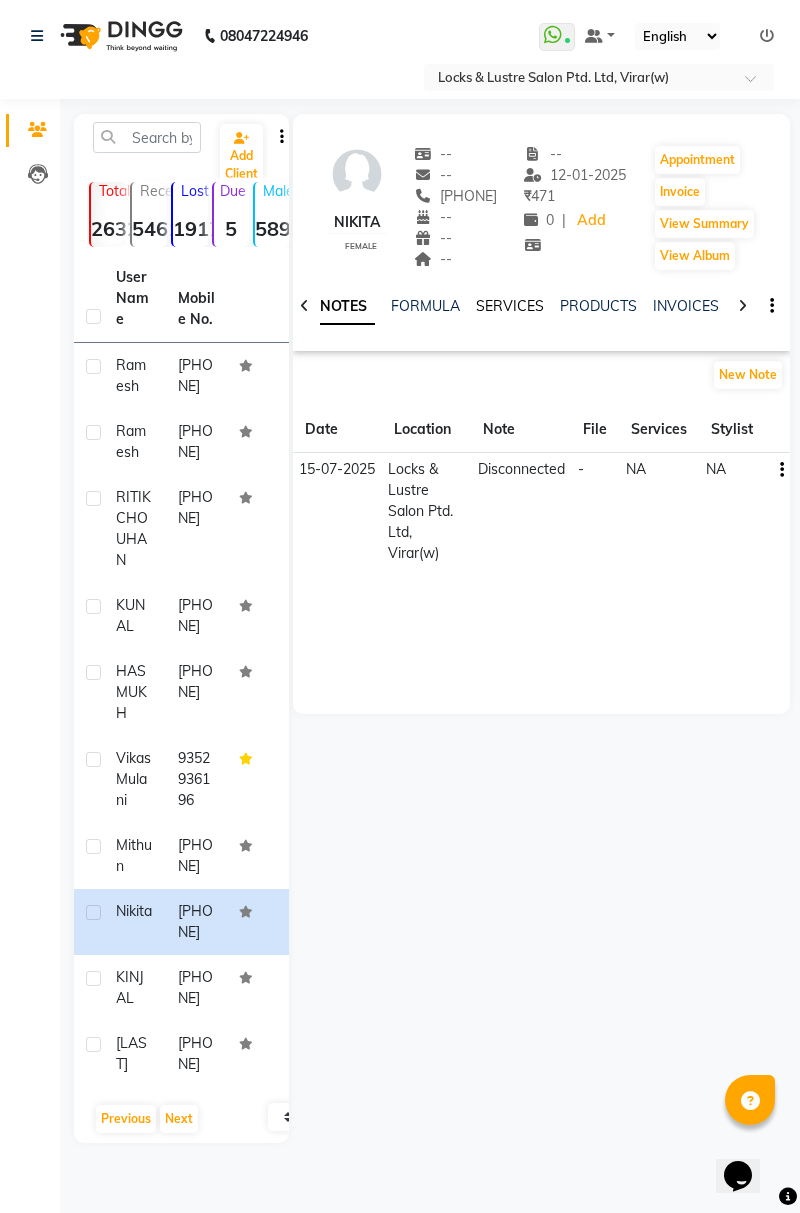 click on "SERVICES" 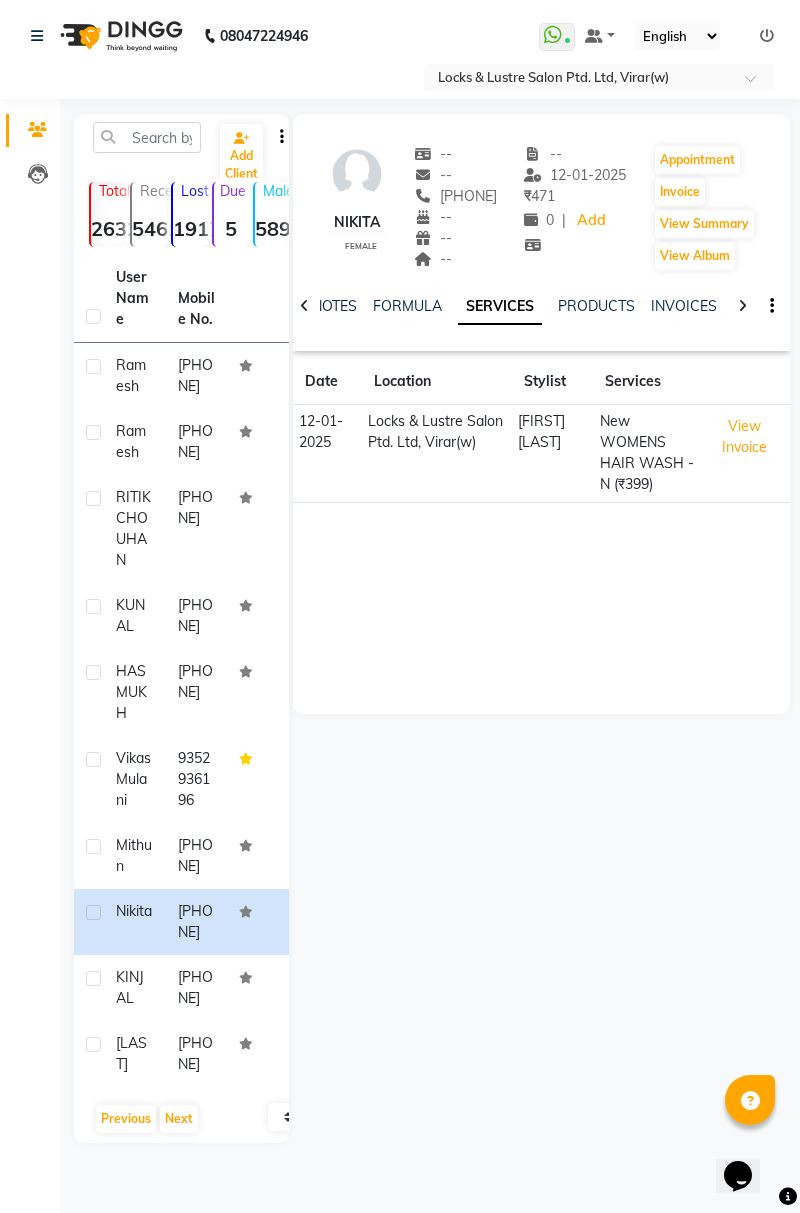 click on "KINJAL" 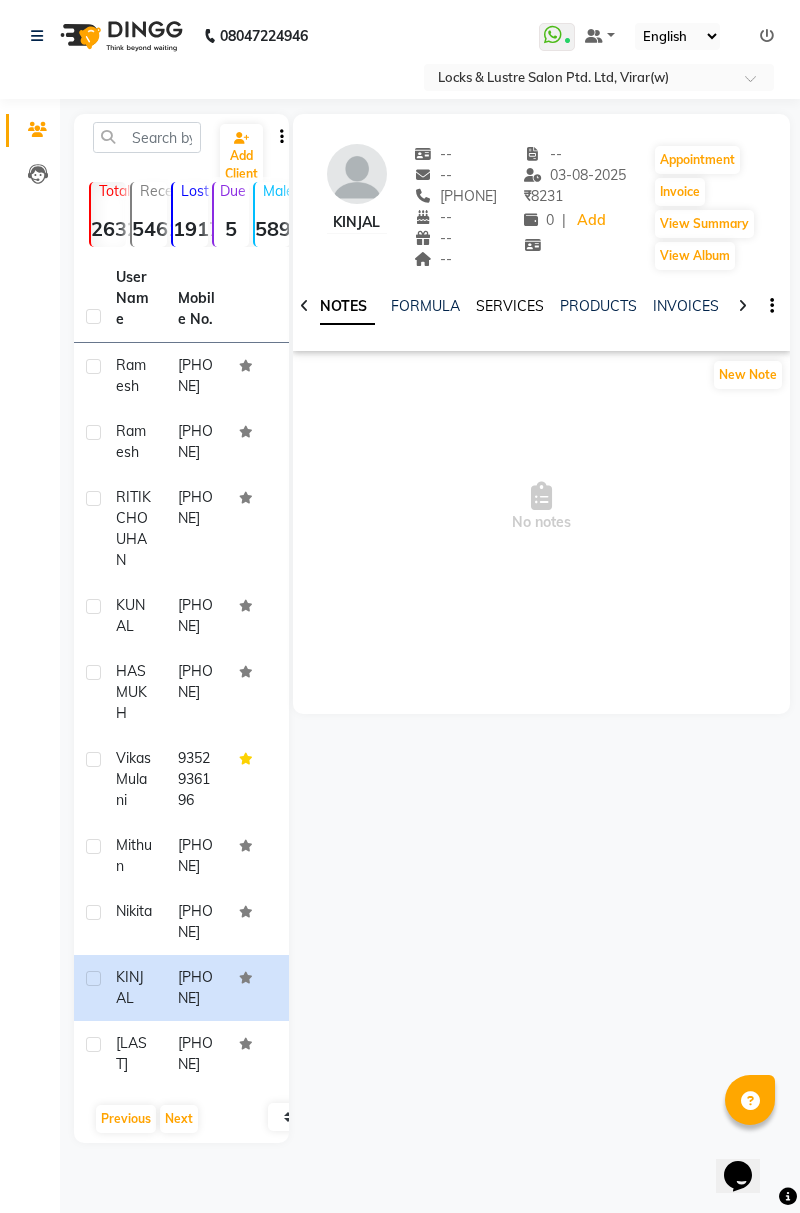 click on "SERVICES" 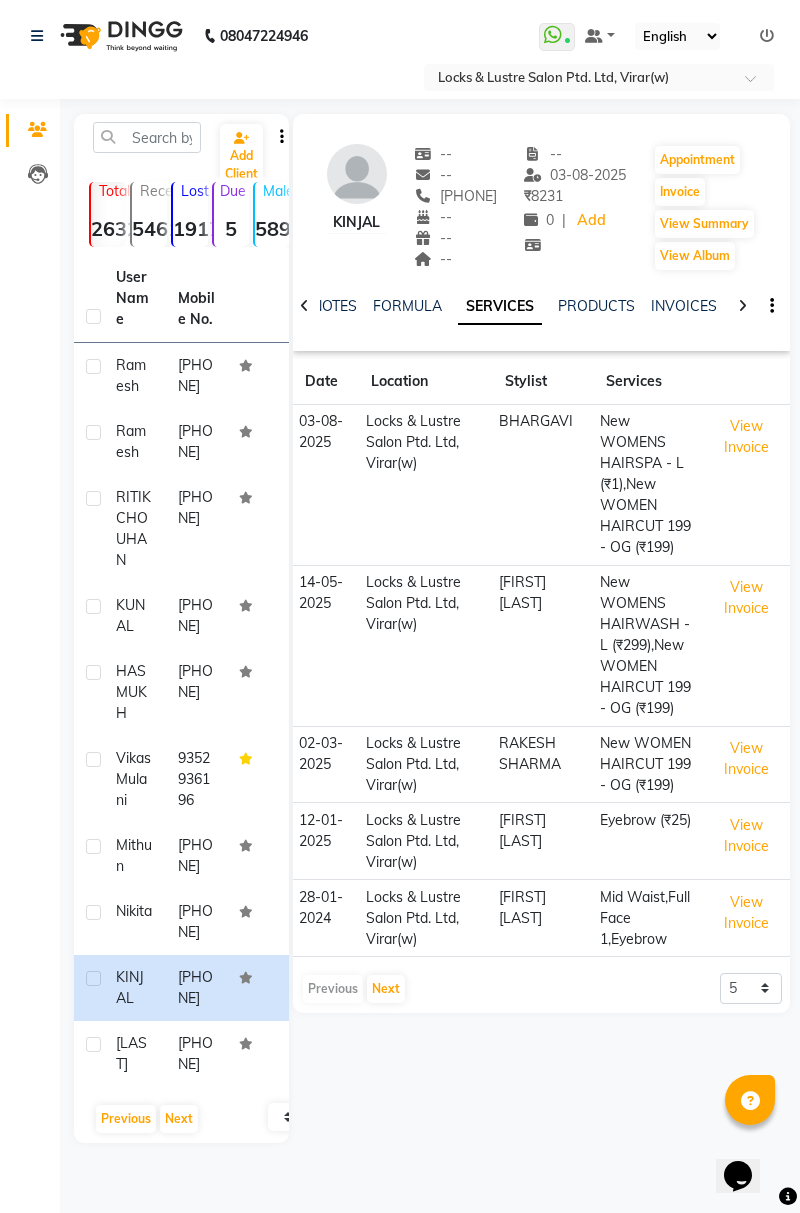 click on "[LAST]" 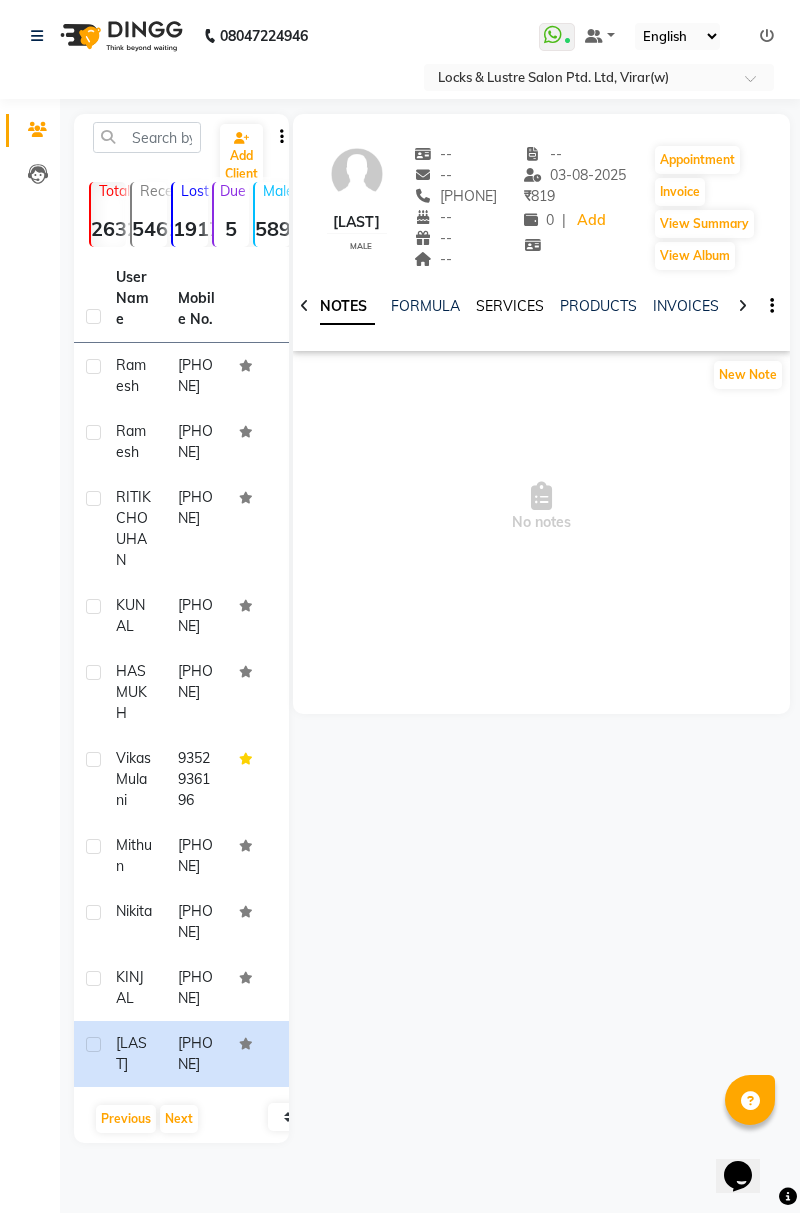 click on "SERVICES" 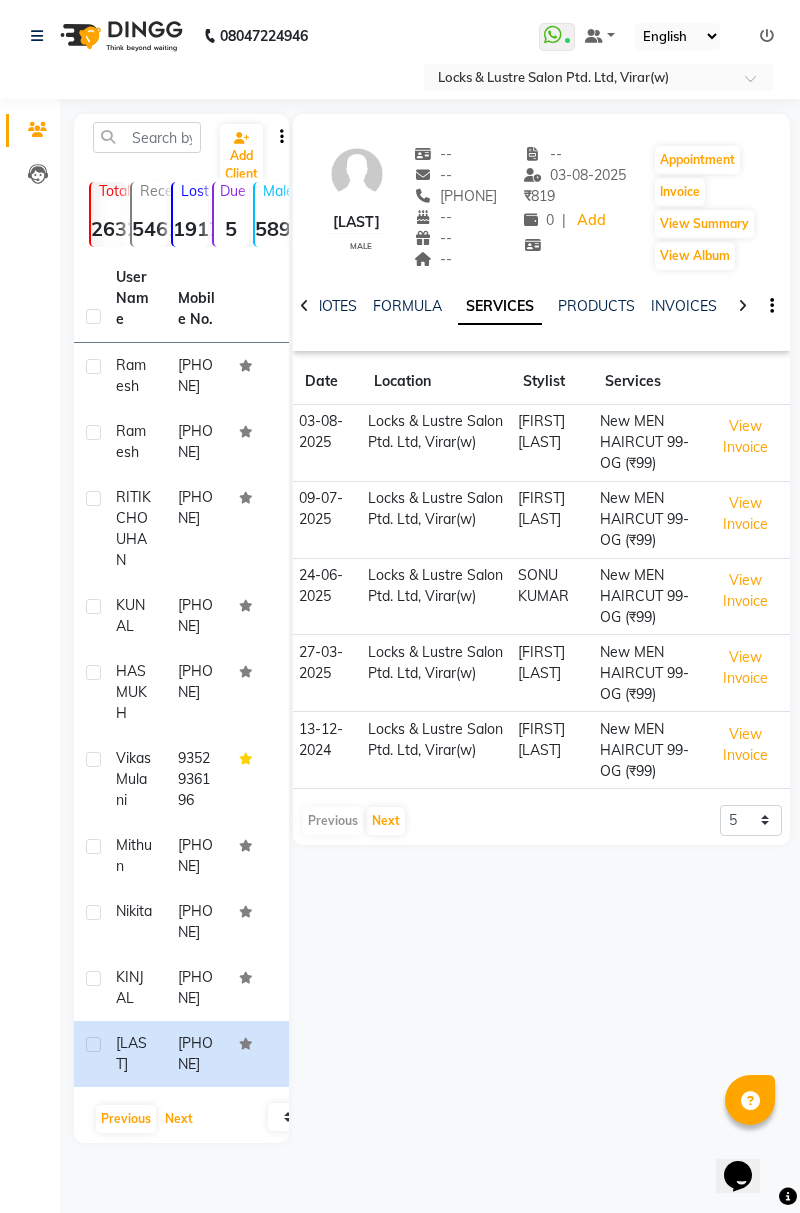 click on "Next" 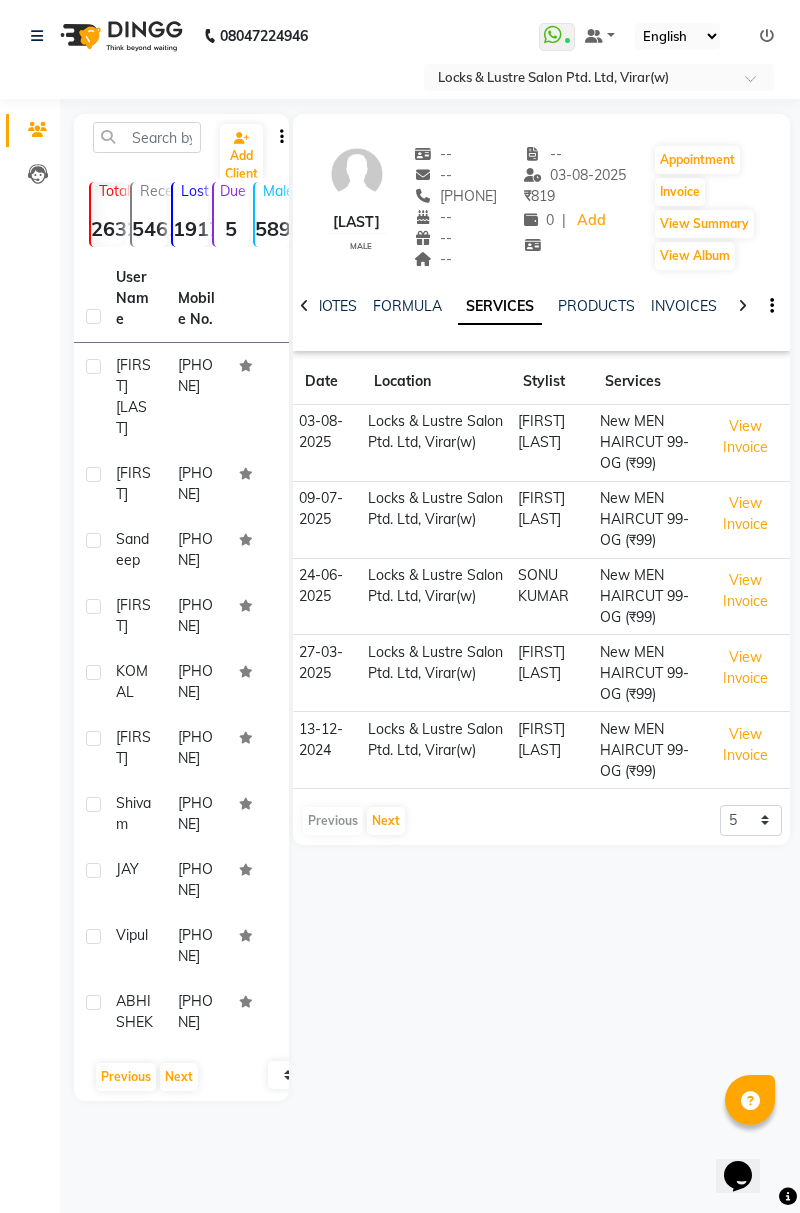 click on "[FIRST]" 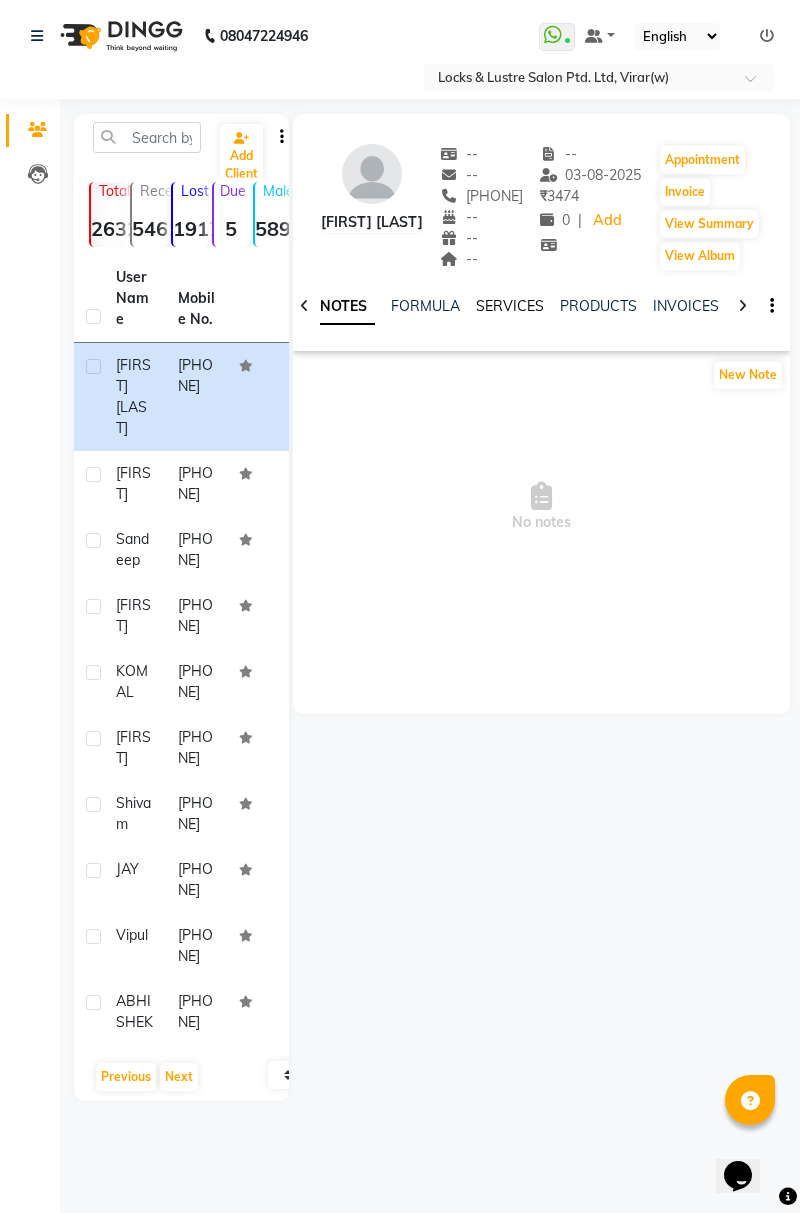 click on "SERVICES" 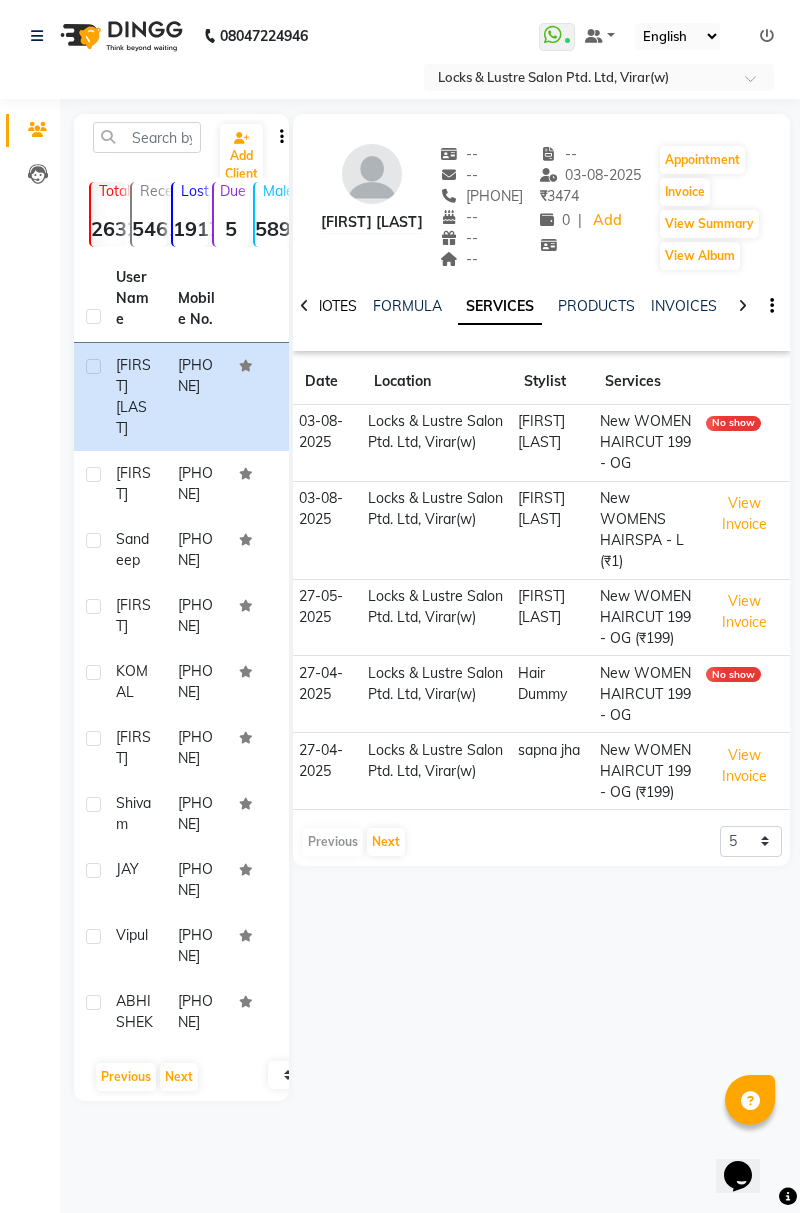 click on "NOTES" 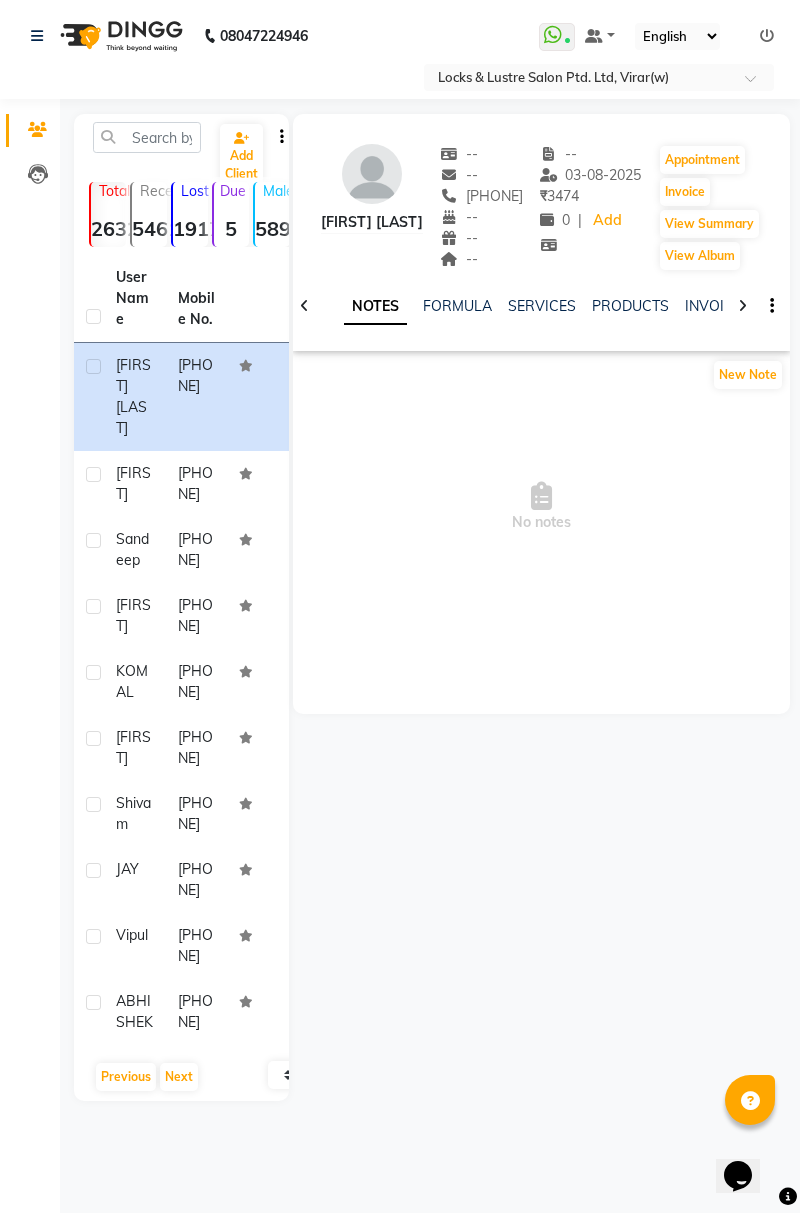 click on "[PHONE]" 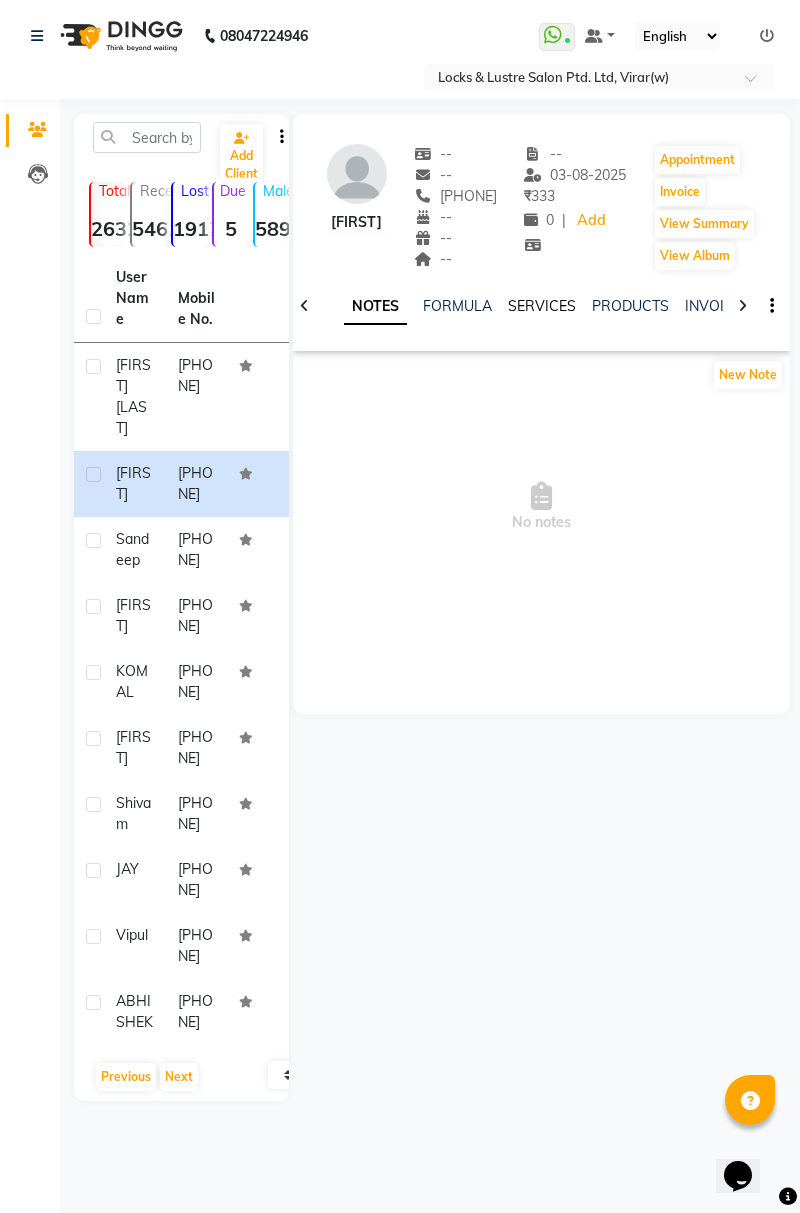click on "SERVICES" 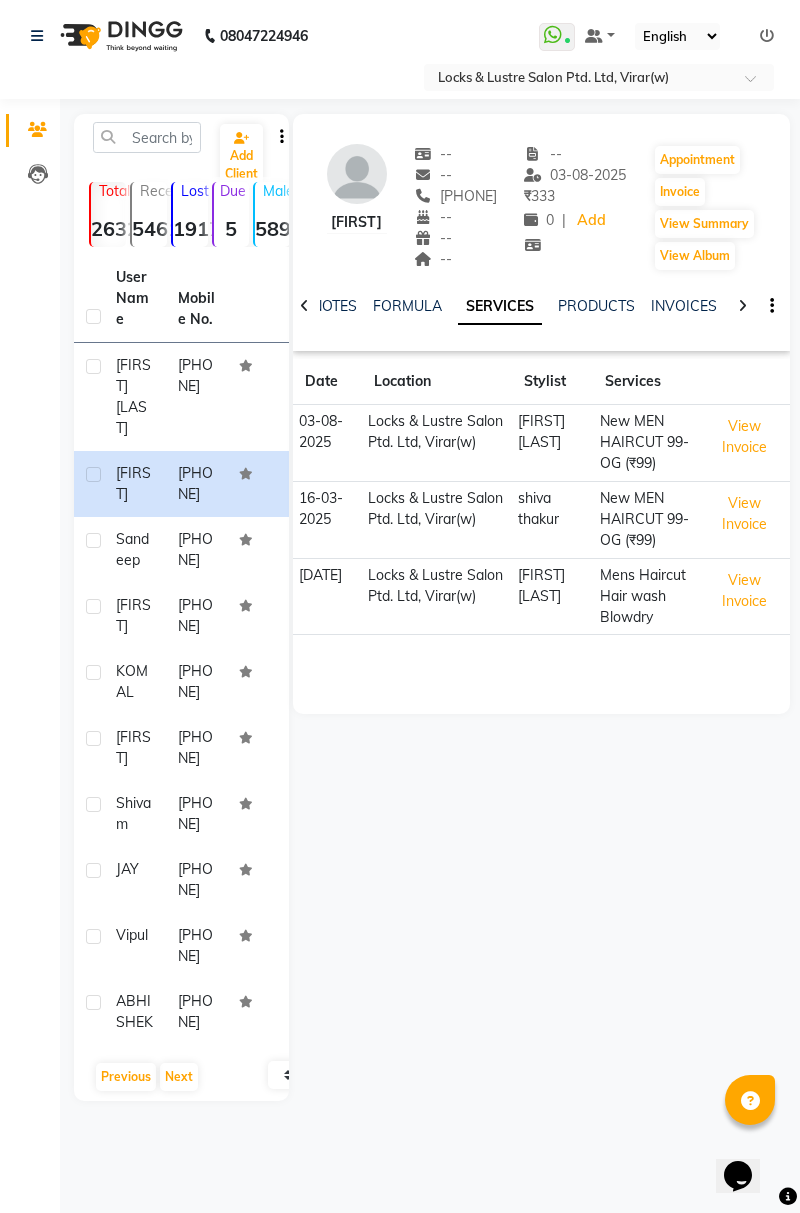 click on "[PHONE]" 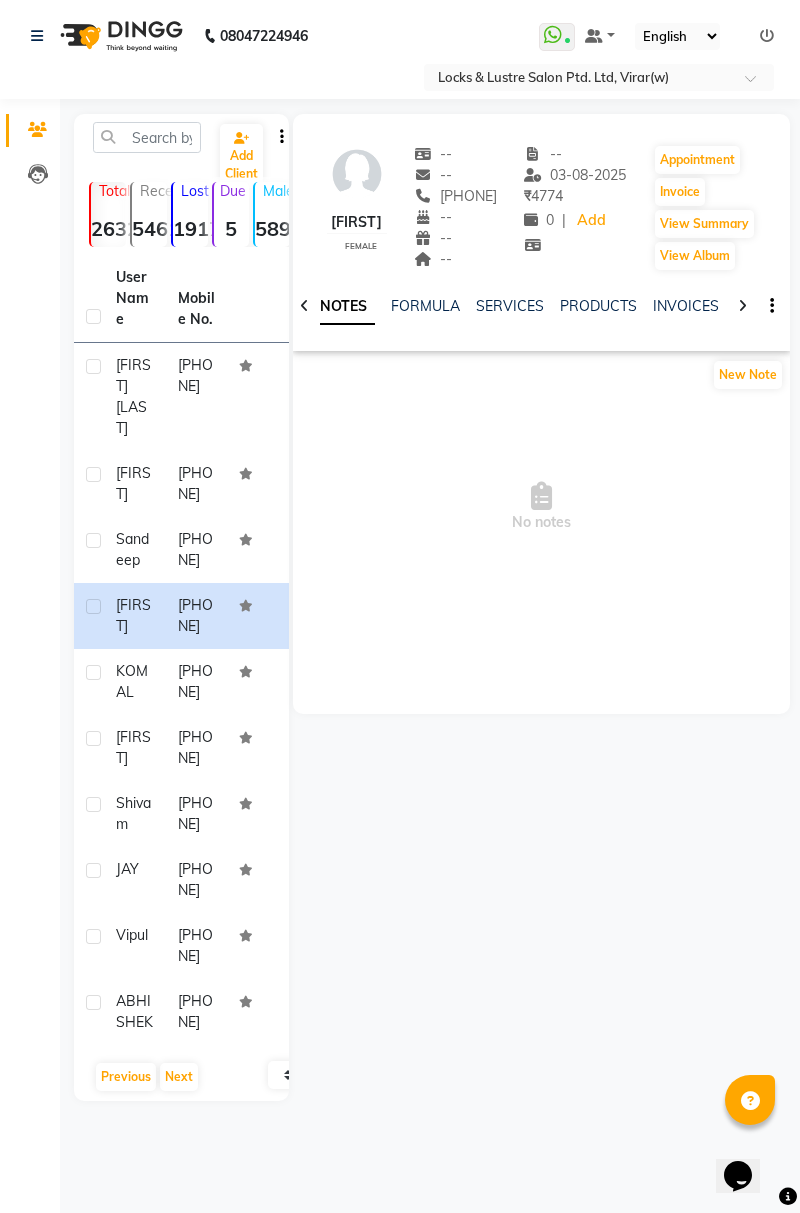 click on "[PHONE]" 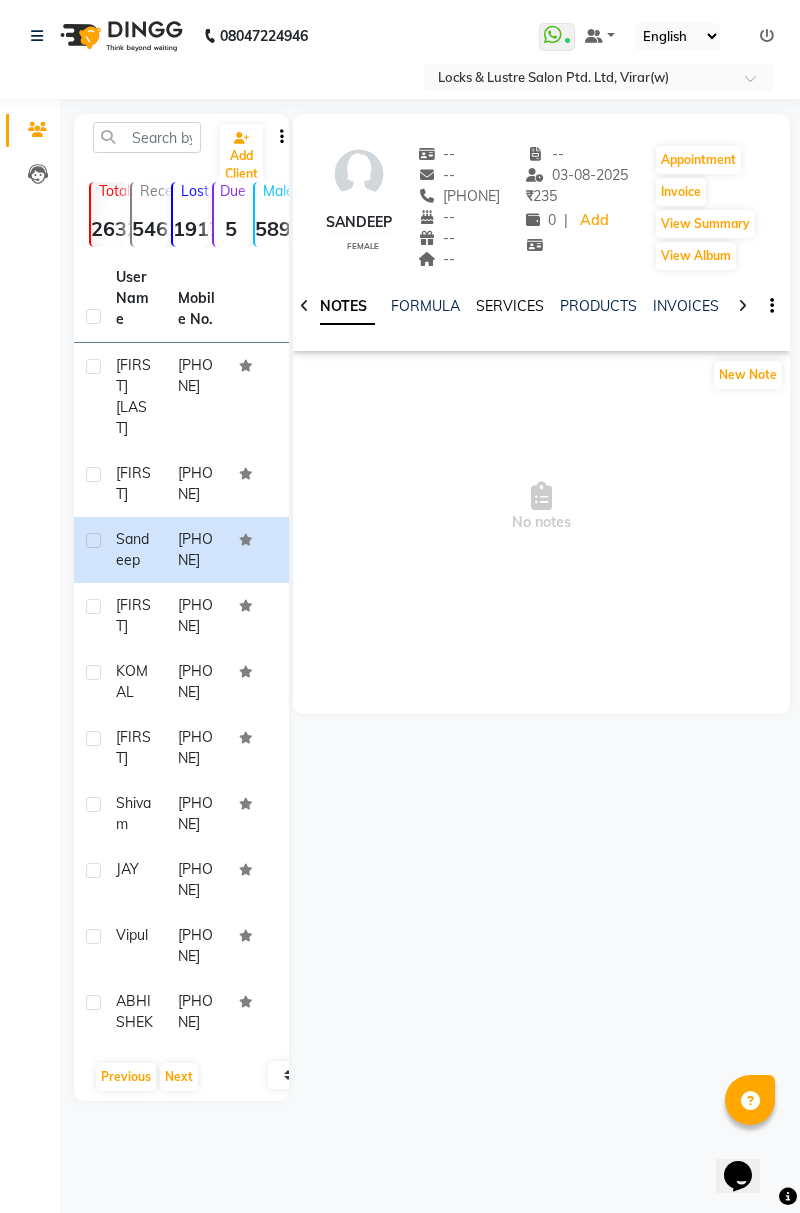 click on "SERVICES" 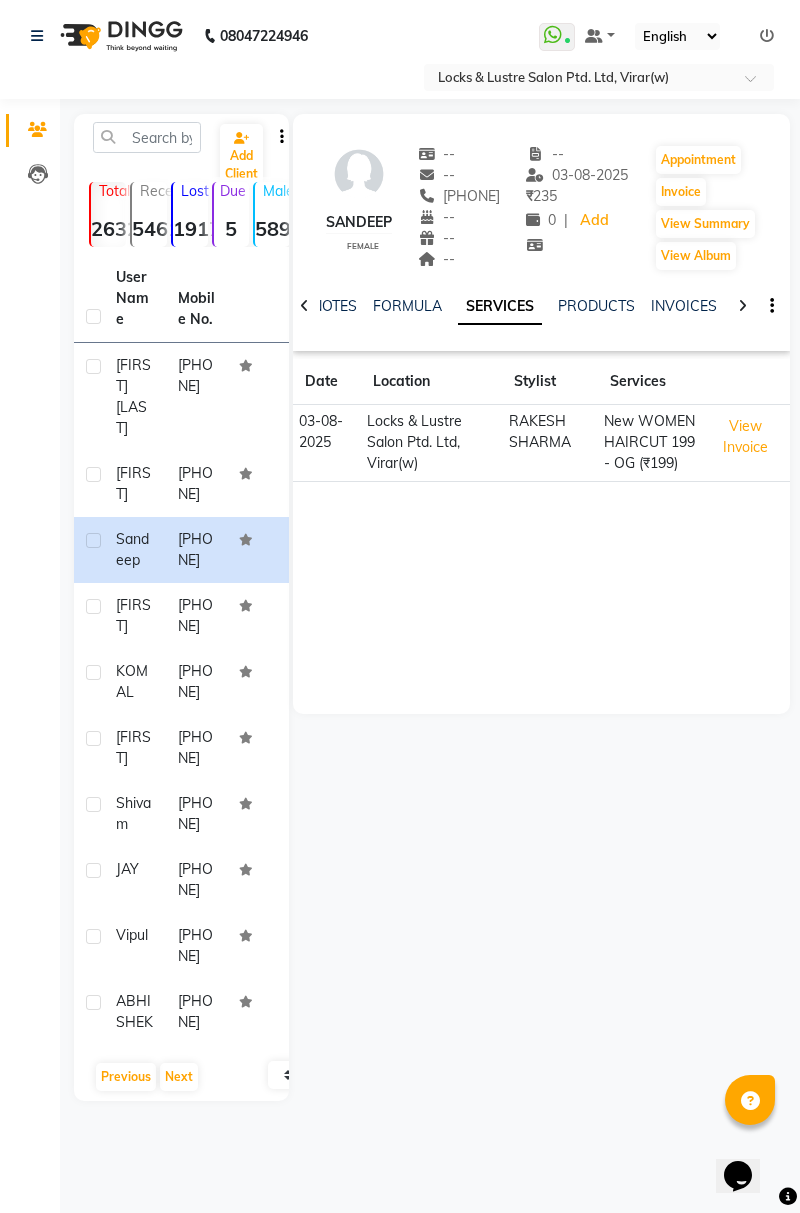 click on "[FIRST]" 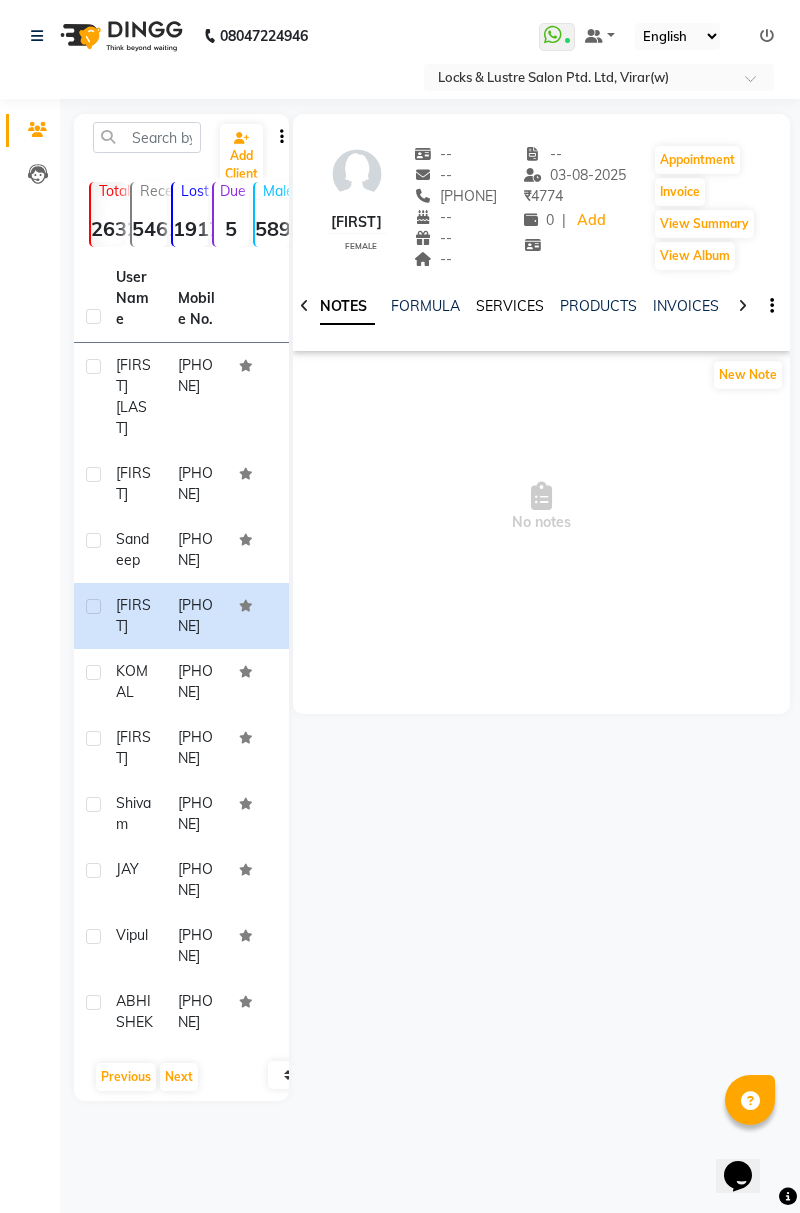 click on "SERVICES" 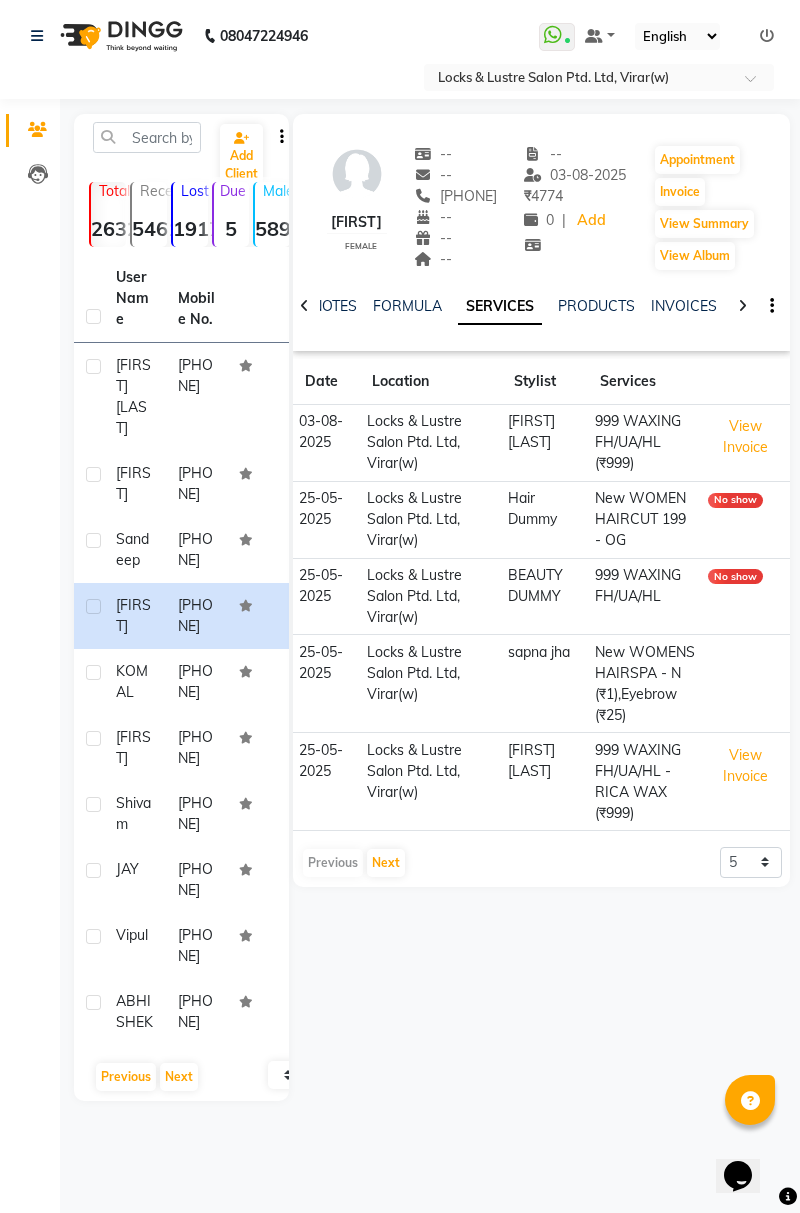 click on "KOMAL" 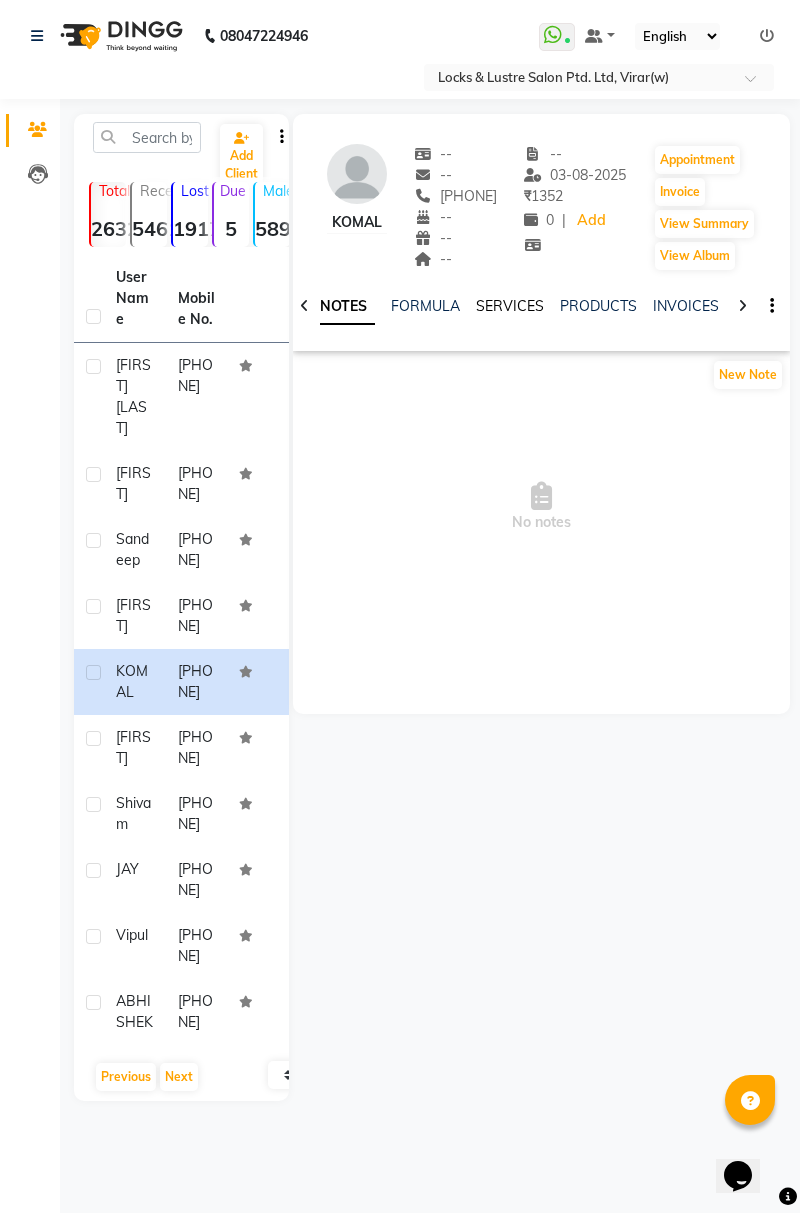 click on "SERVICES" 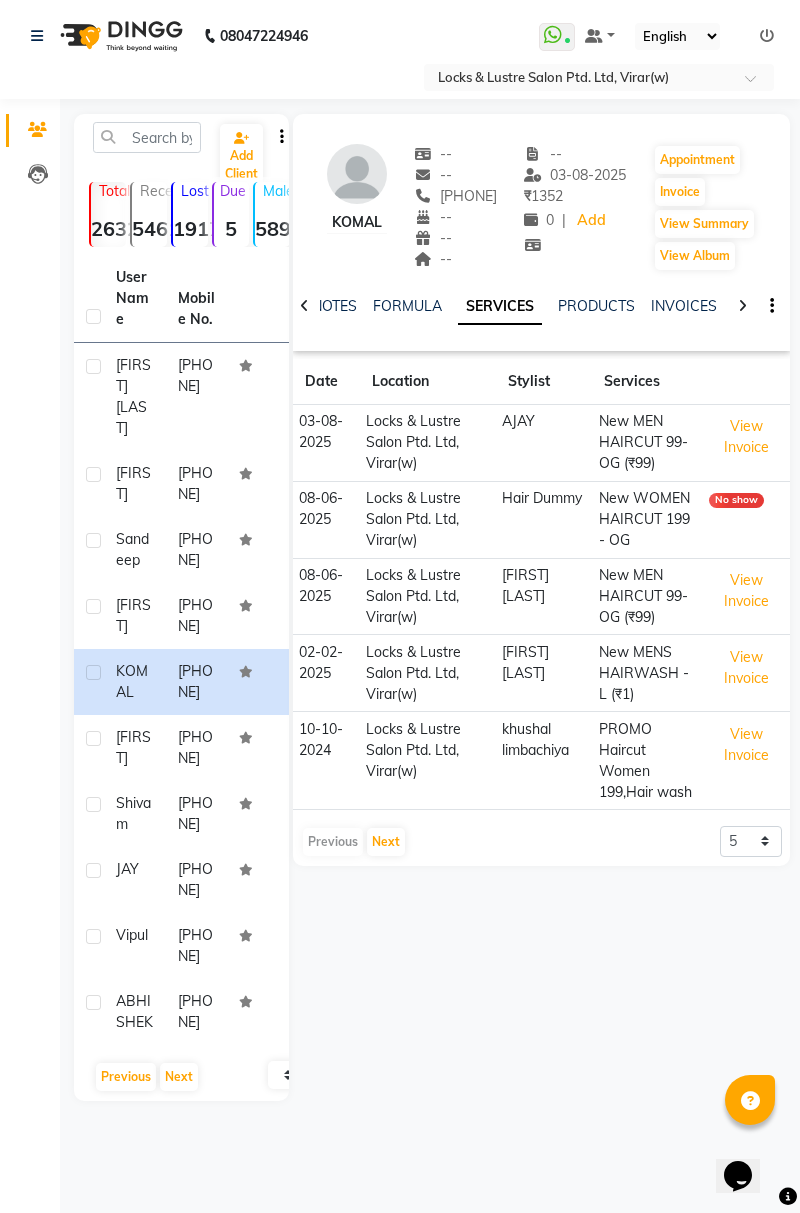 click on "[PHONE]" 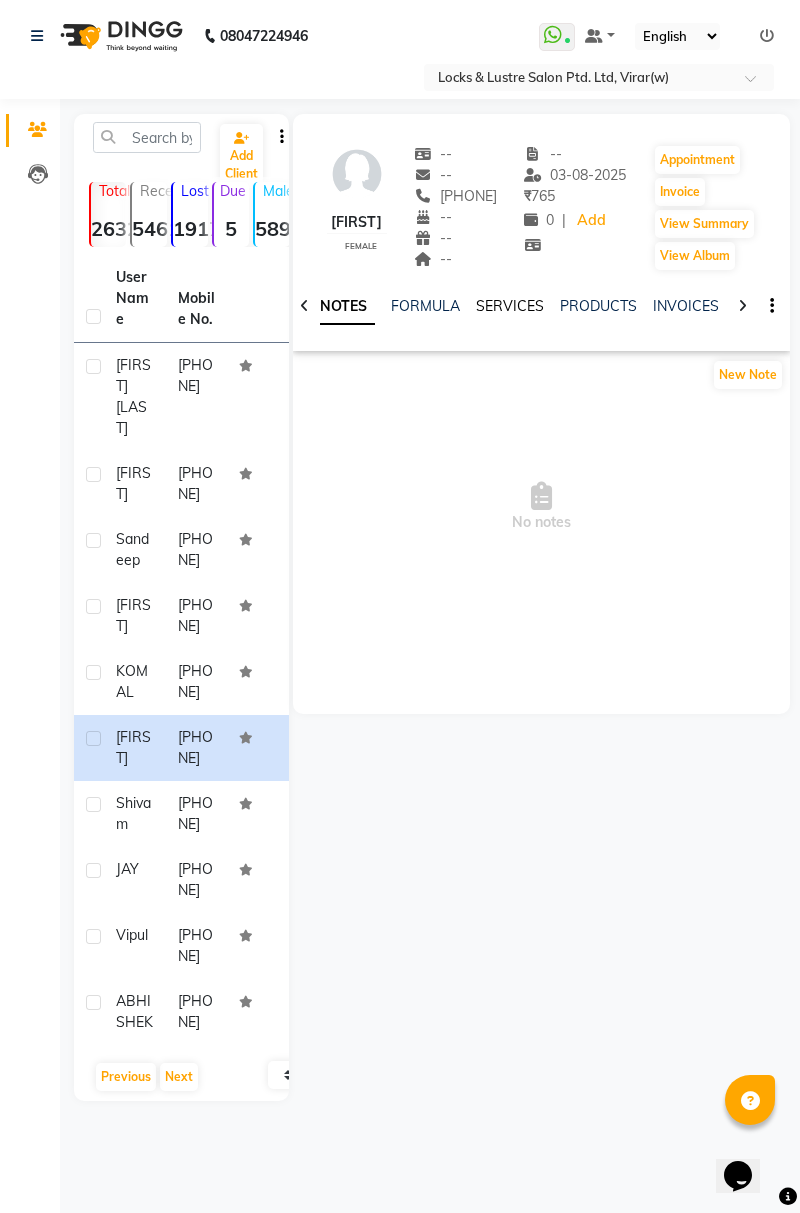 click on "SERVICES" 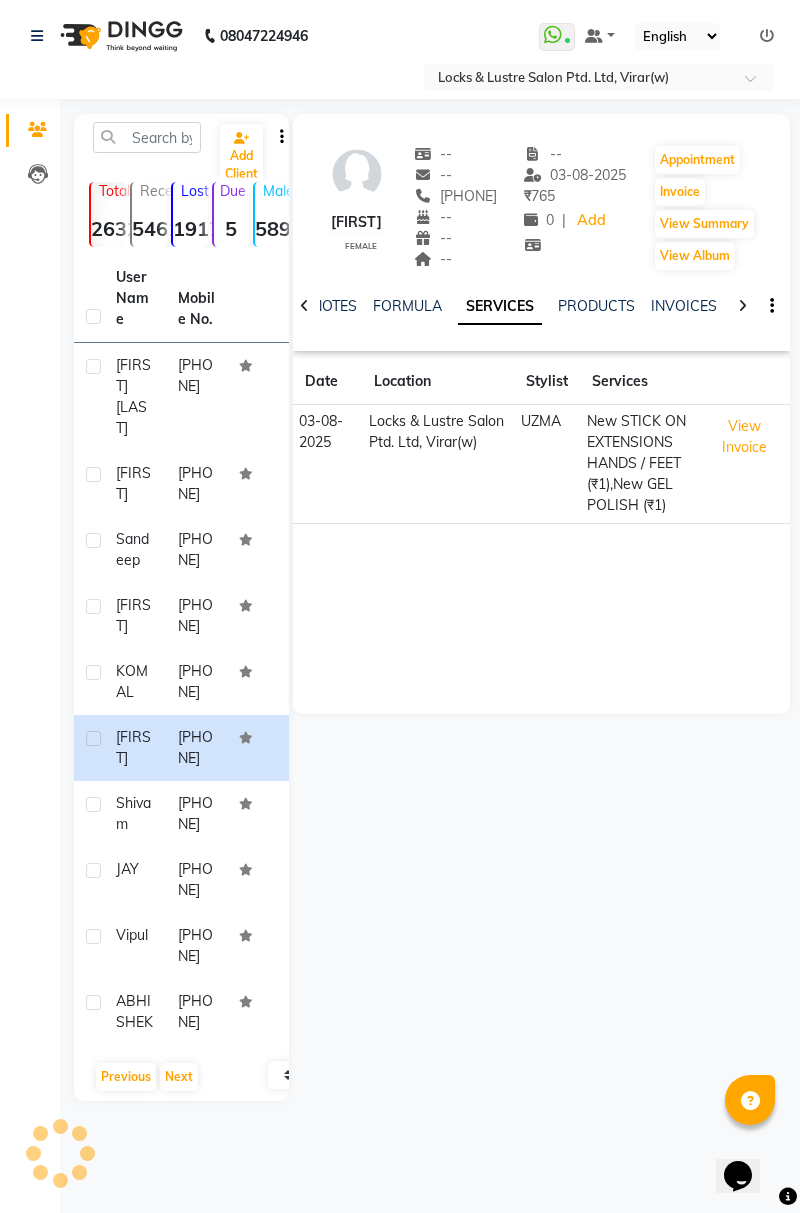click on "[PHONE]" 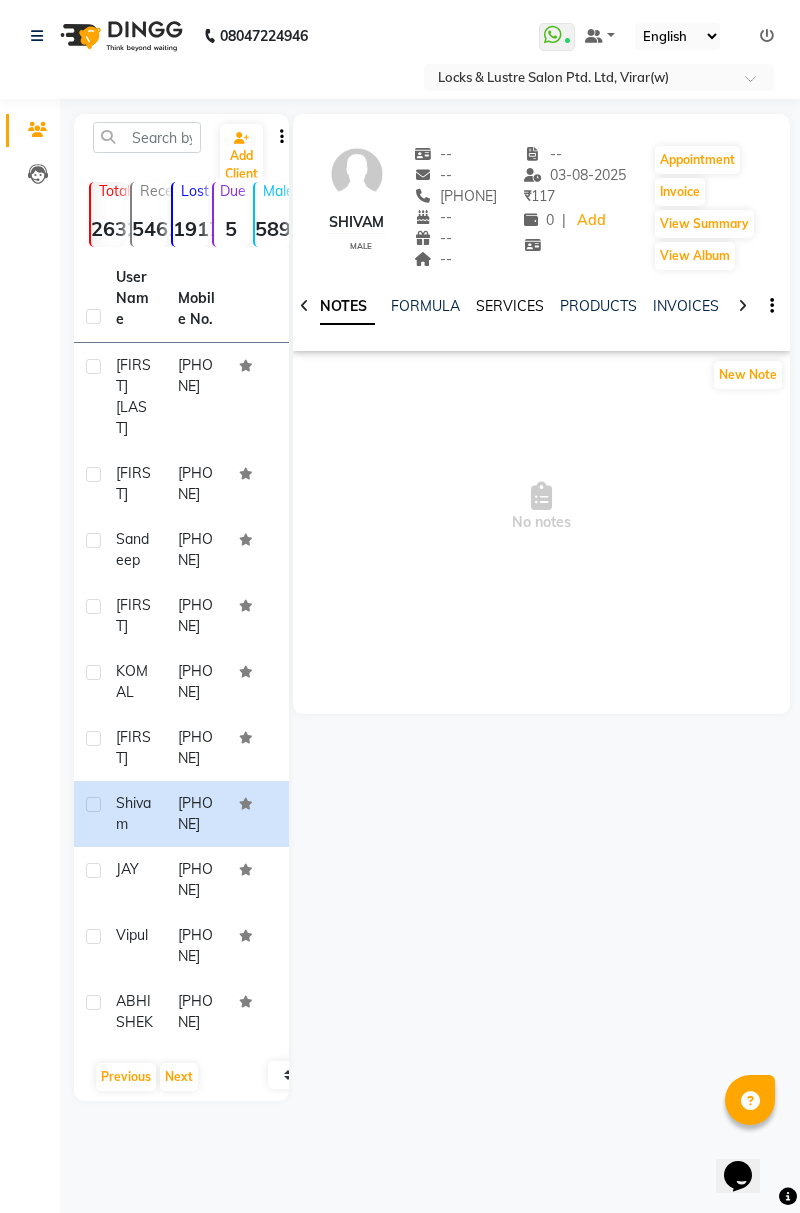 click on "SERVICES" 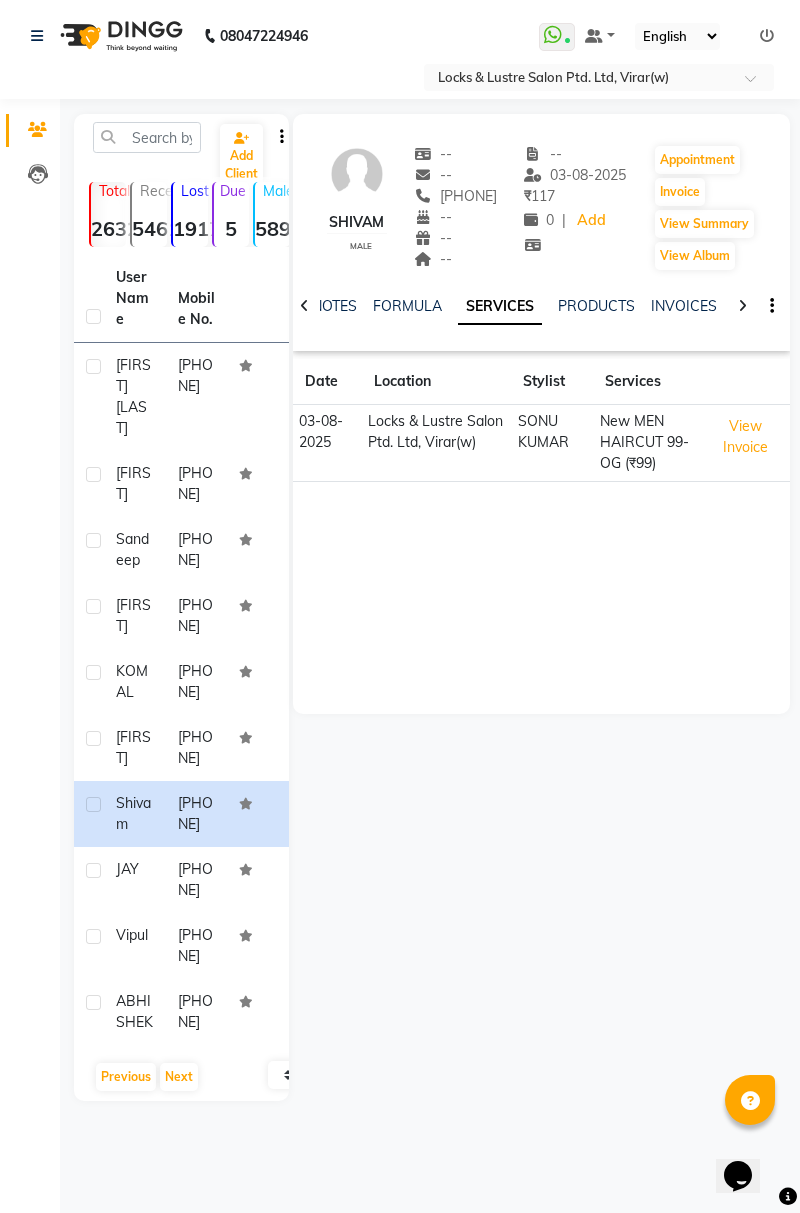 click on "[PHONE]" 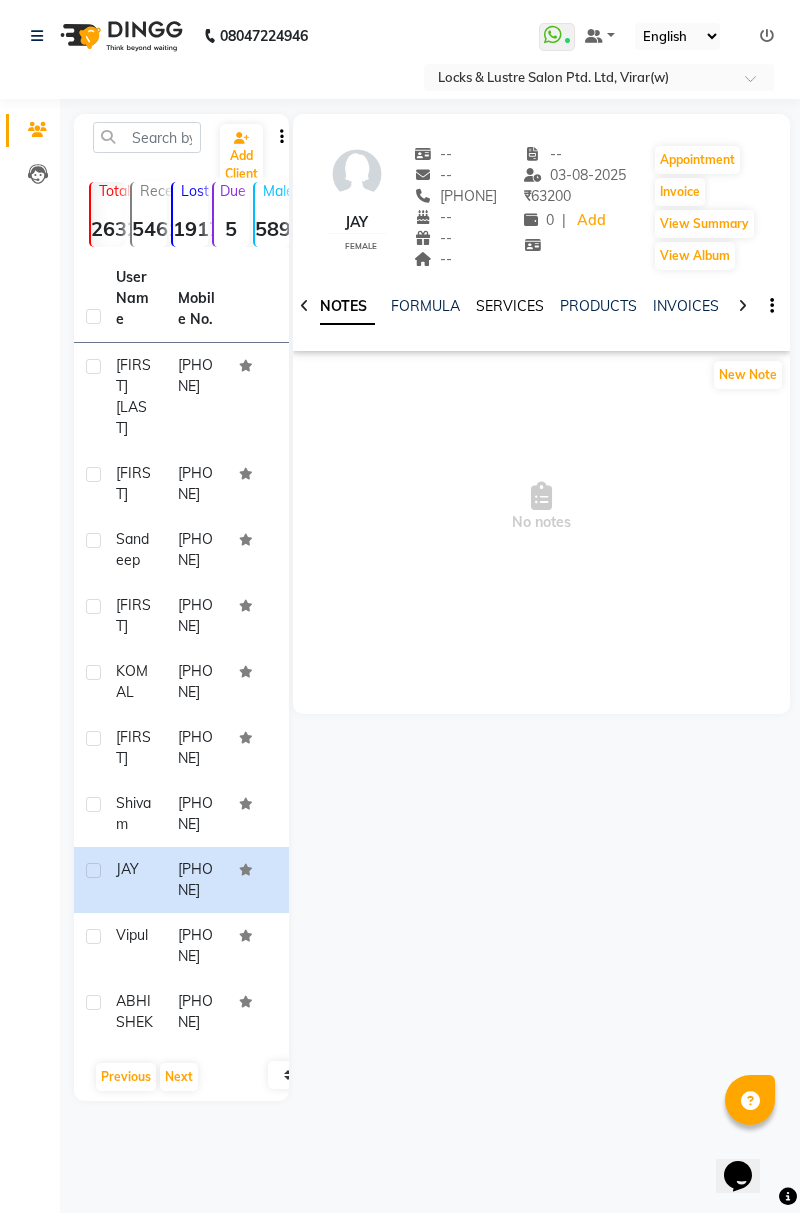 click on "SERVICES" 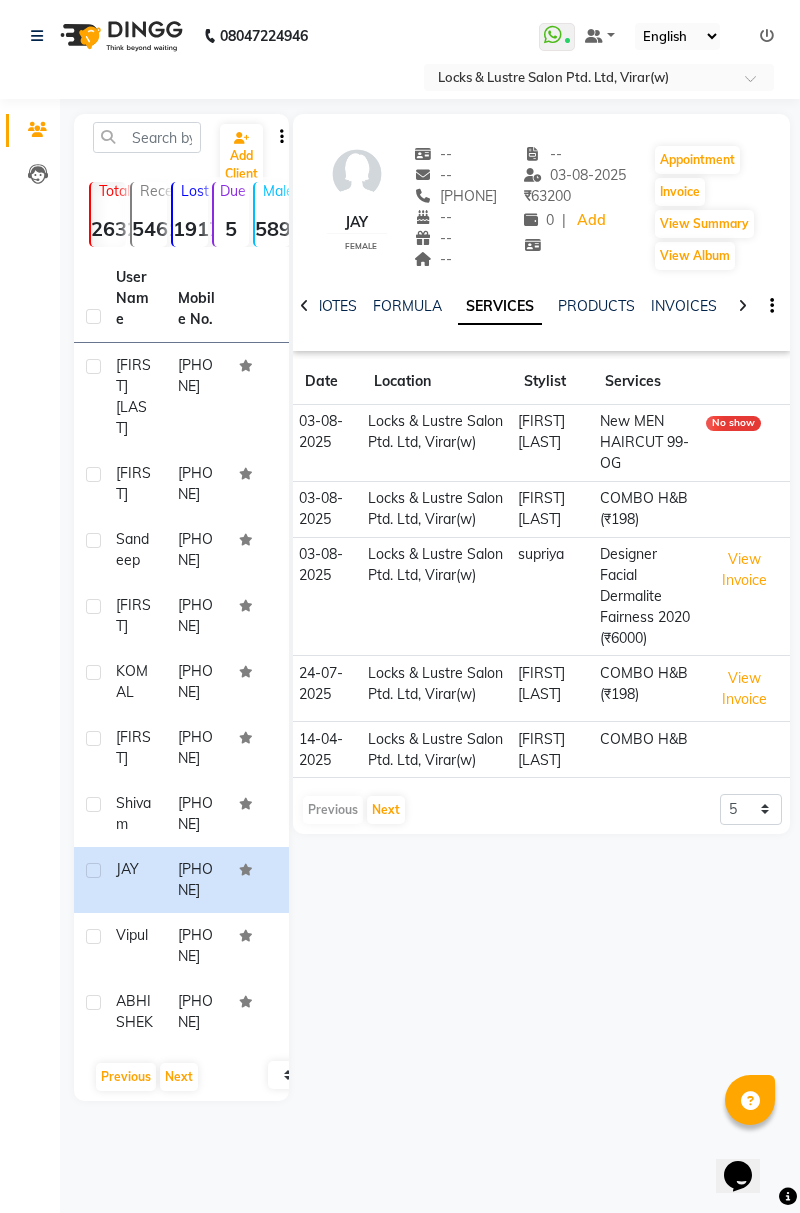 click on "[PHONE]" 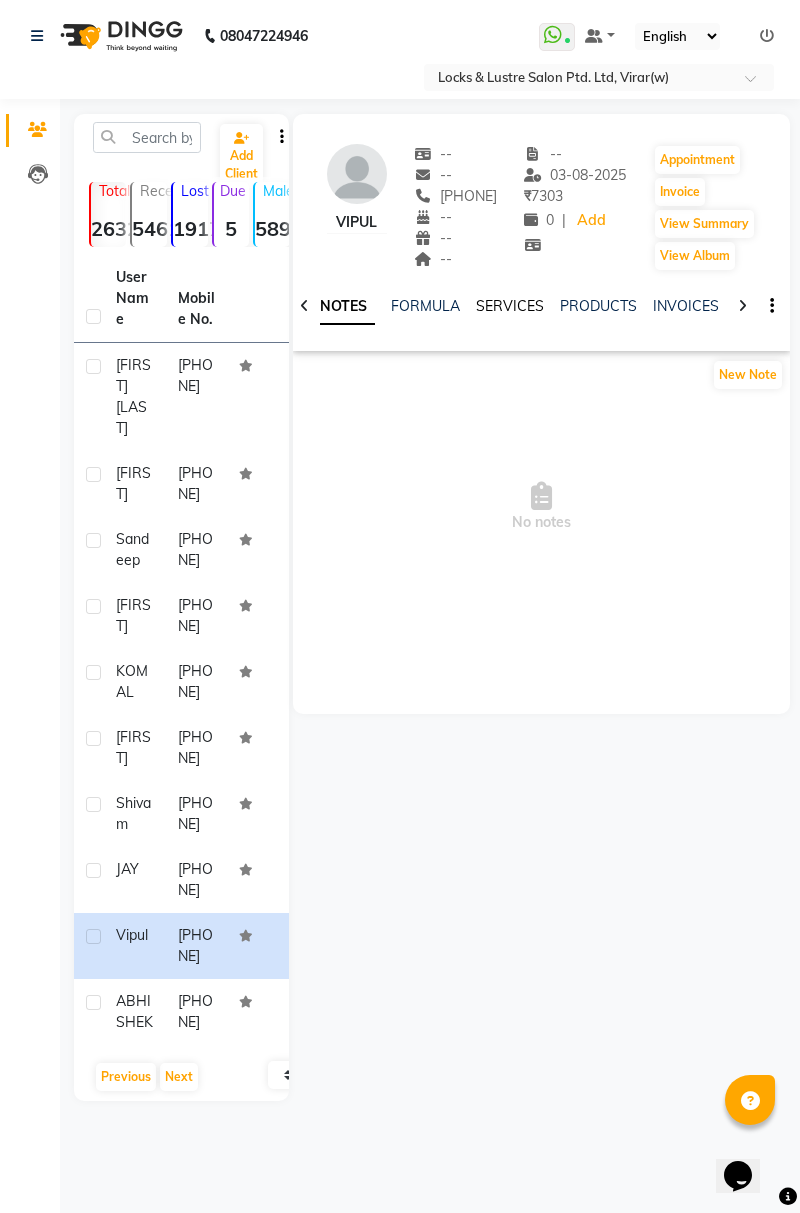 click on "SERVICES" 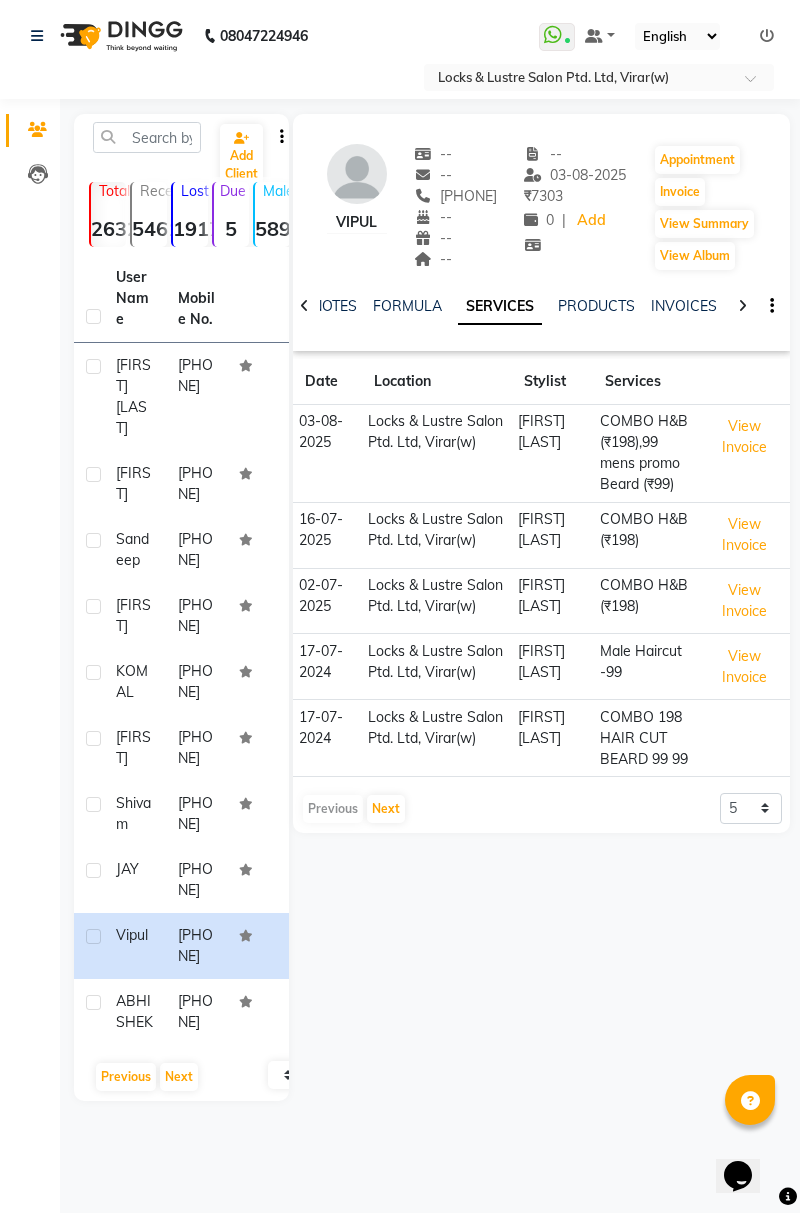 scroll, scrollTop: 52, scrollLeft: 0, axis: vertical 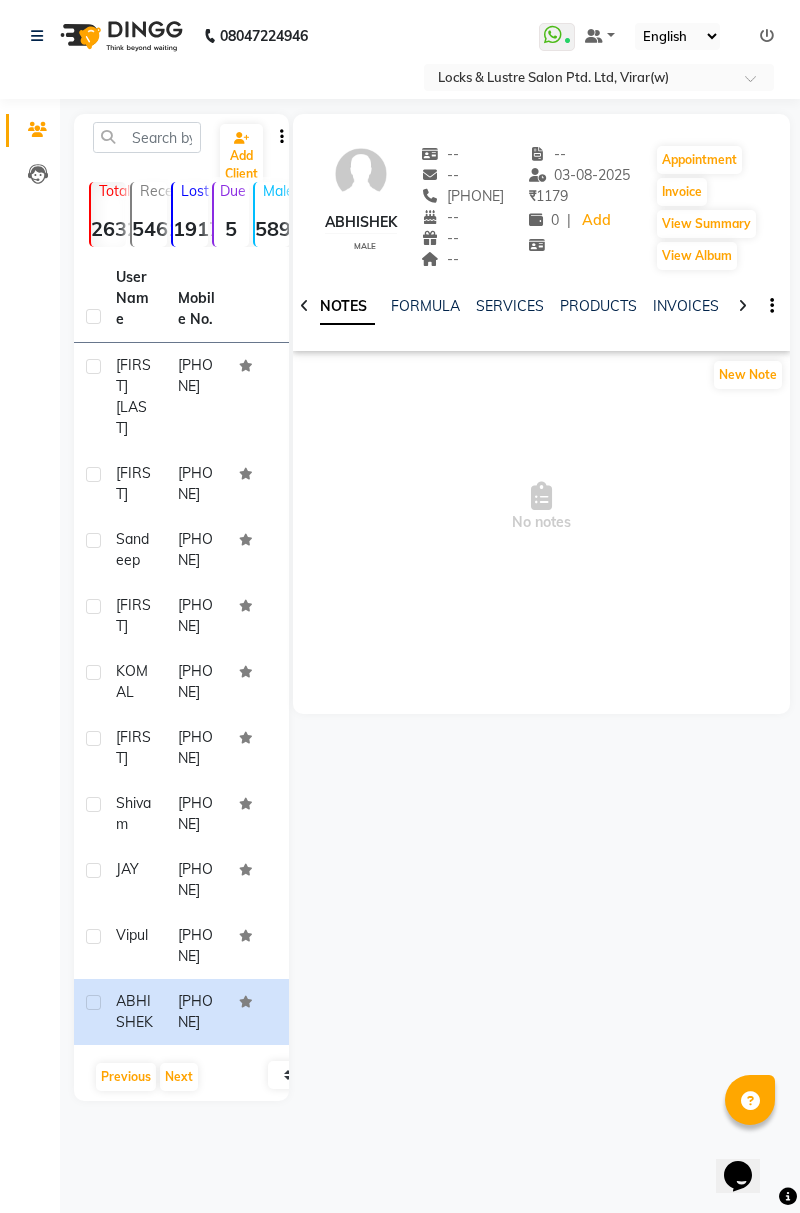 click on "NOTES FORMULA SERVICES PRODUCTS INVOICES APPOINTMENTS MEMBERSHIP PACKAGES VOUCHERS GIFTCARDS POINTS FORMS FAMILY CARDS WALLET" 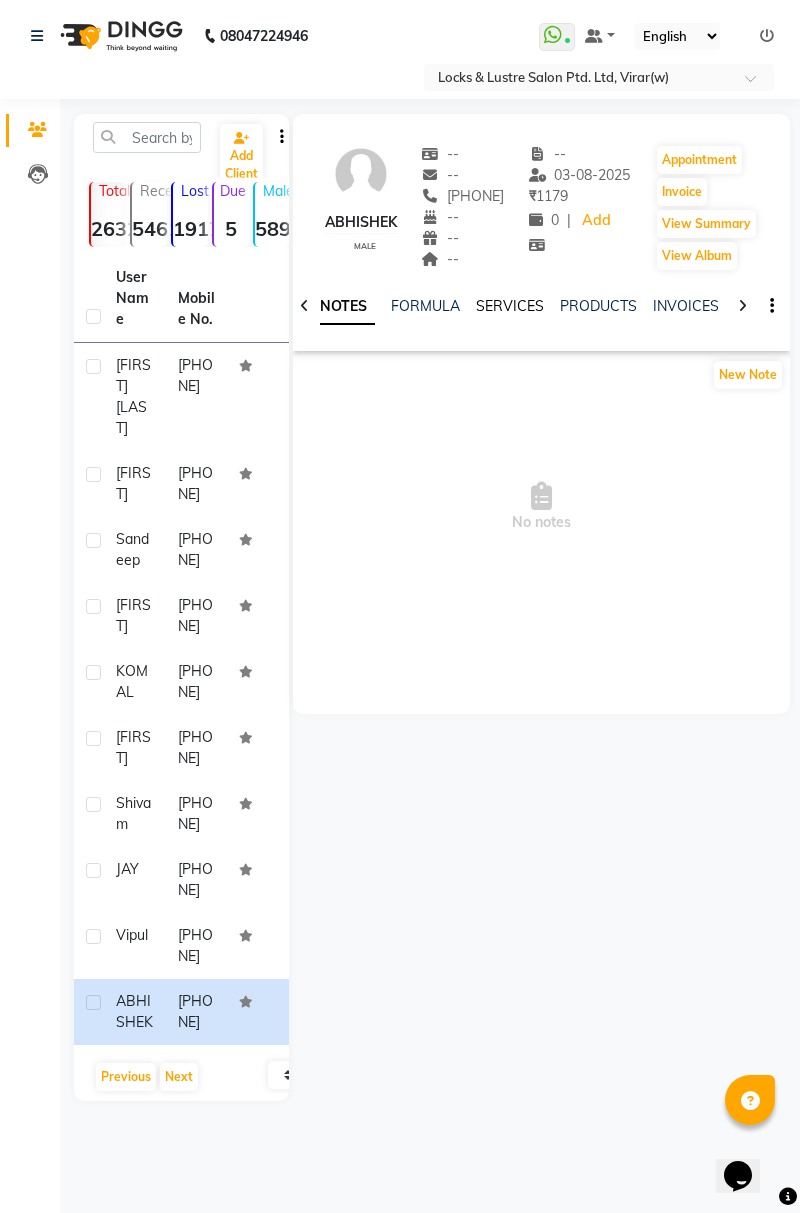 click on "SERVICES" 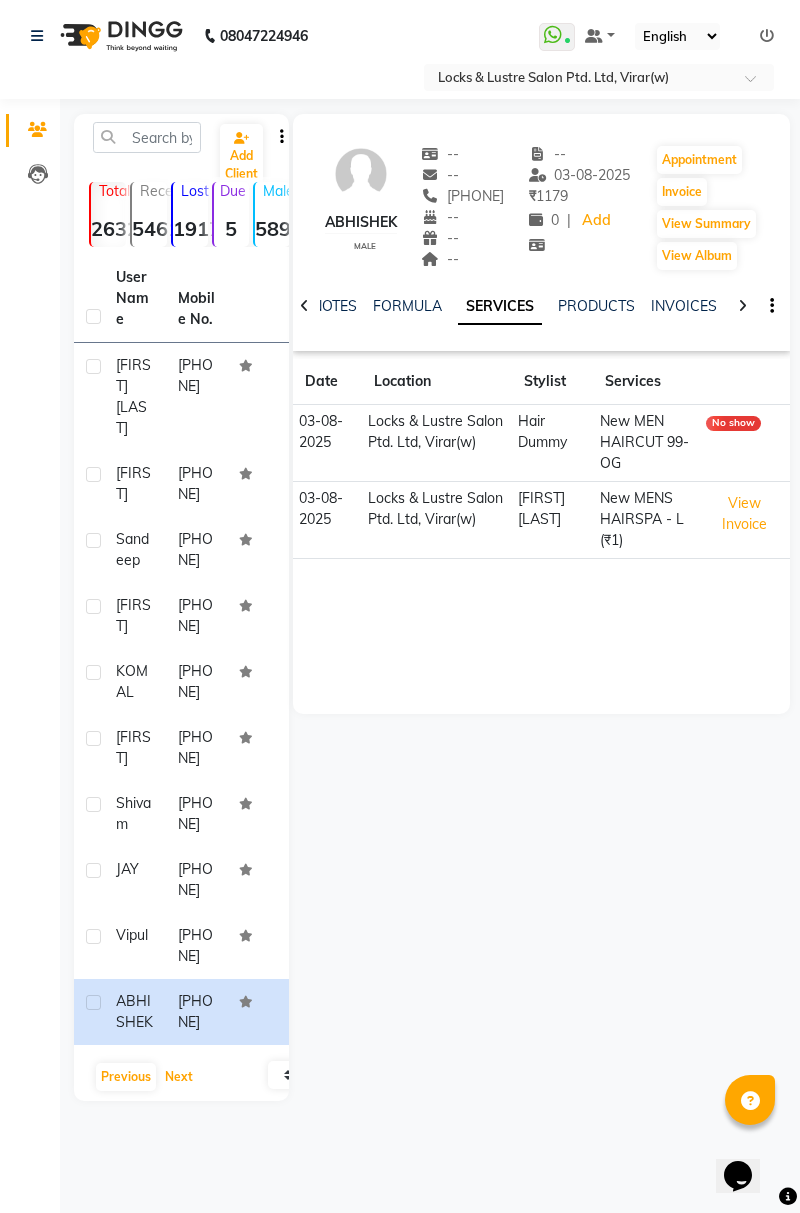 click on "Next" 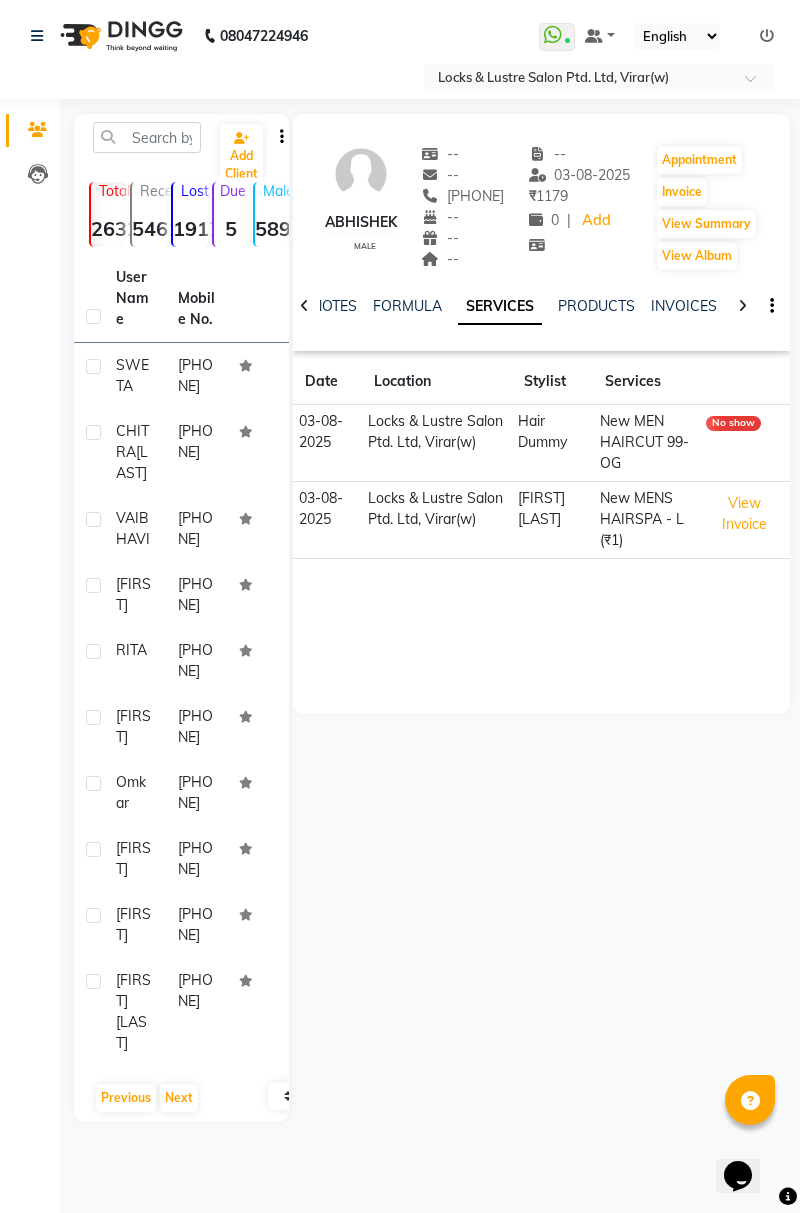 click on "SWETA" 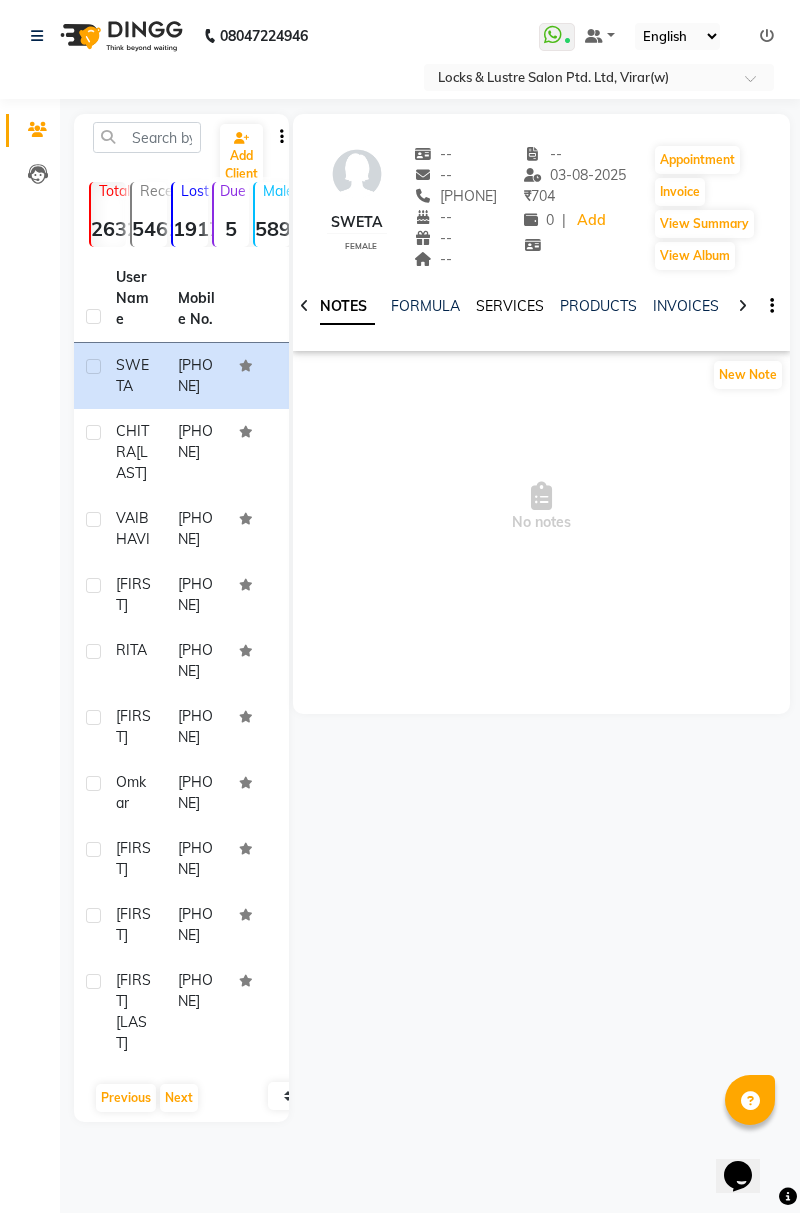 click on "SERVICES" 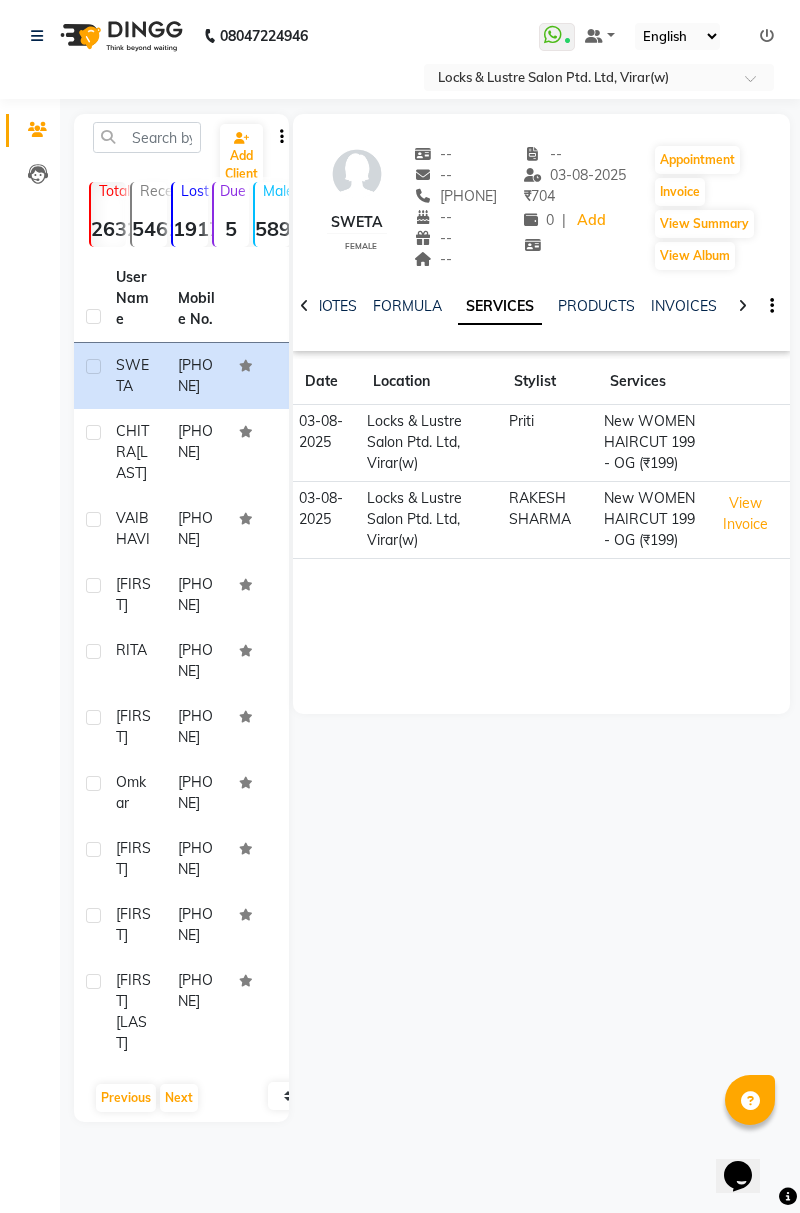 click on "[PHONE]" 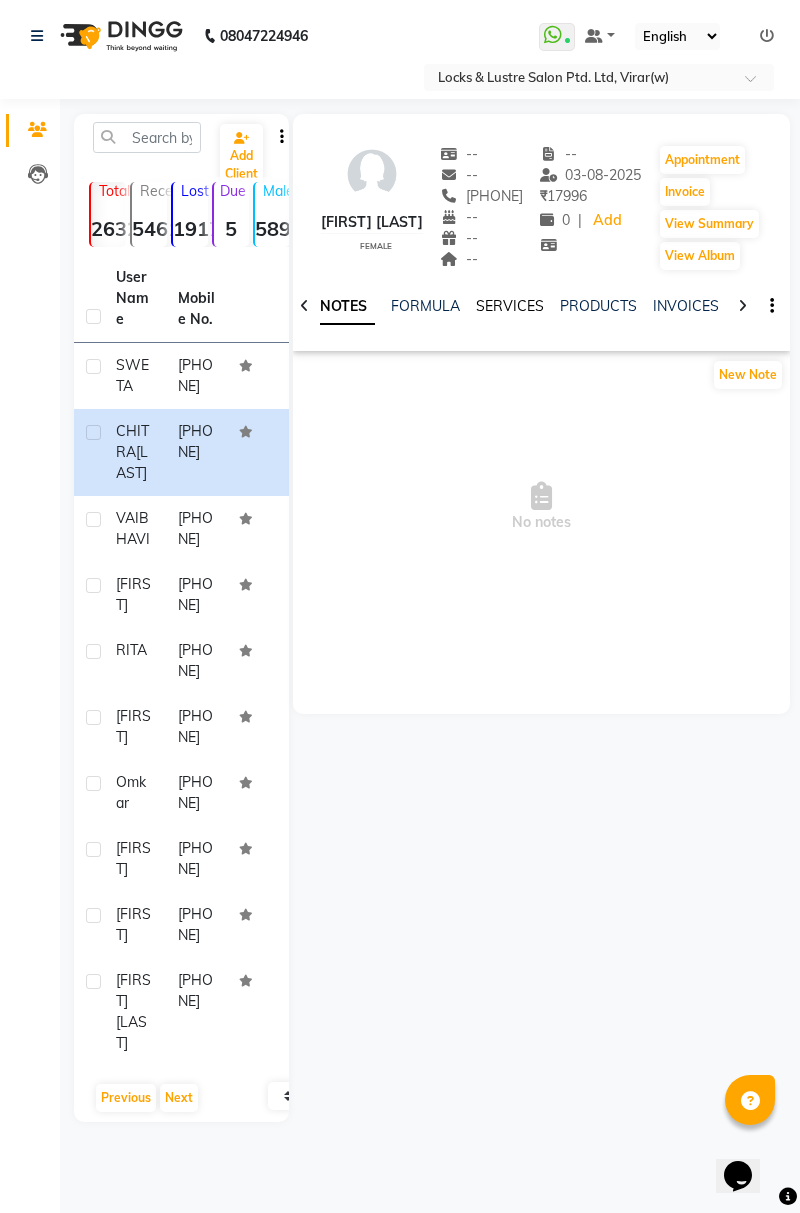 click on "SERVICES" 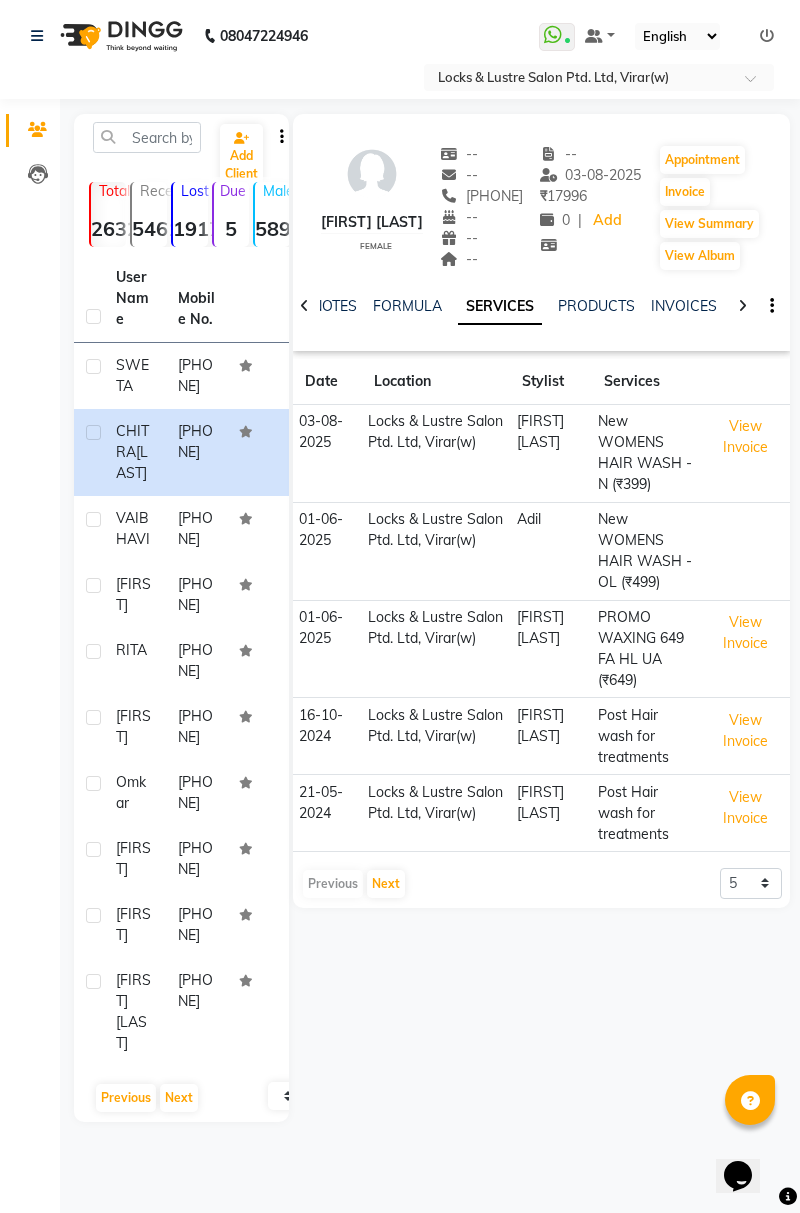 click on "[PHONE]" 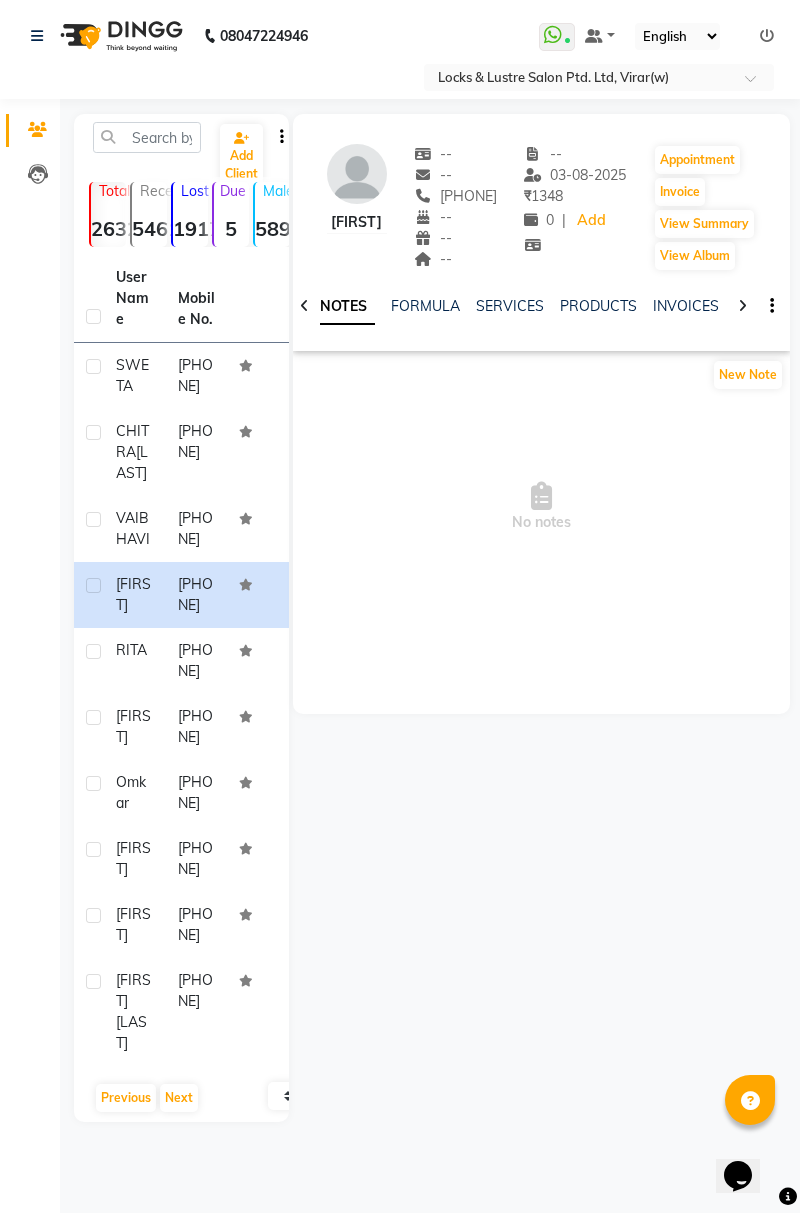 click on "[PHONE]" 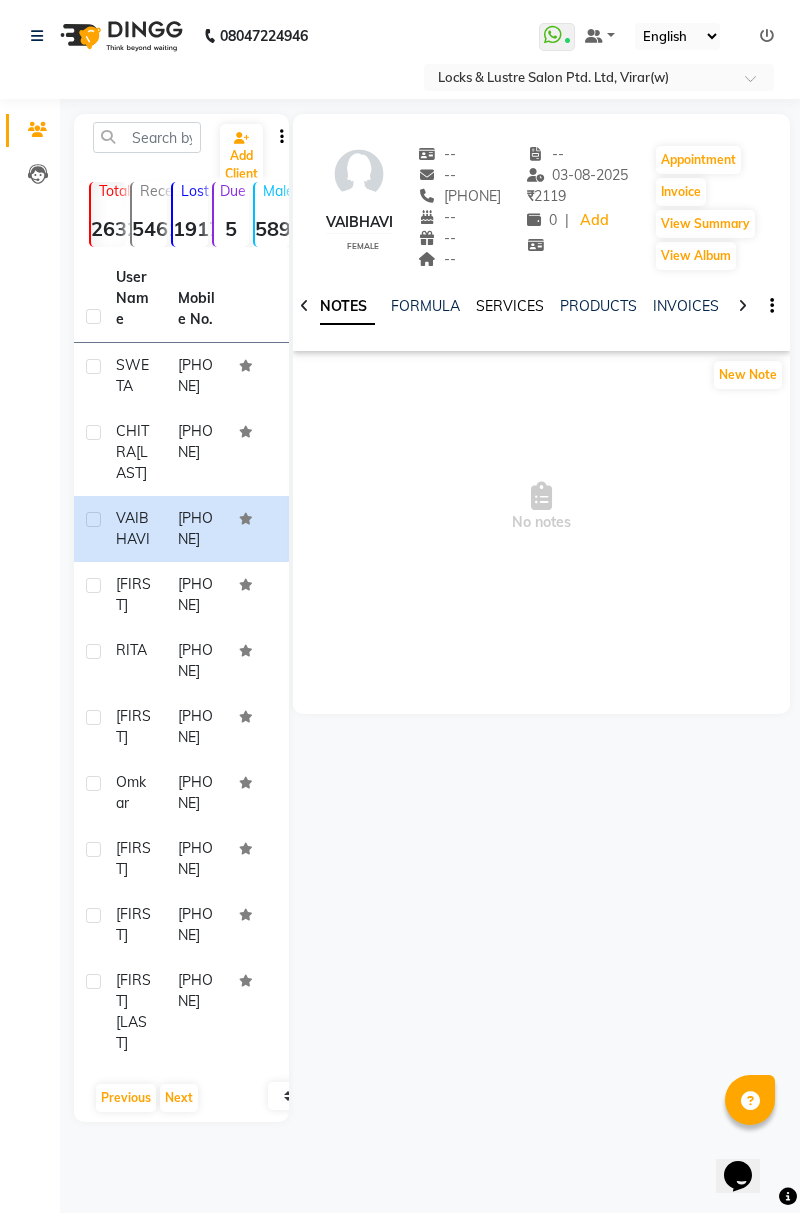 click on "SERVICES" 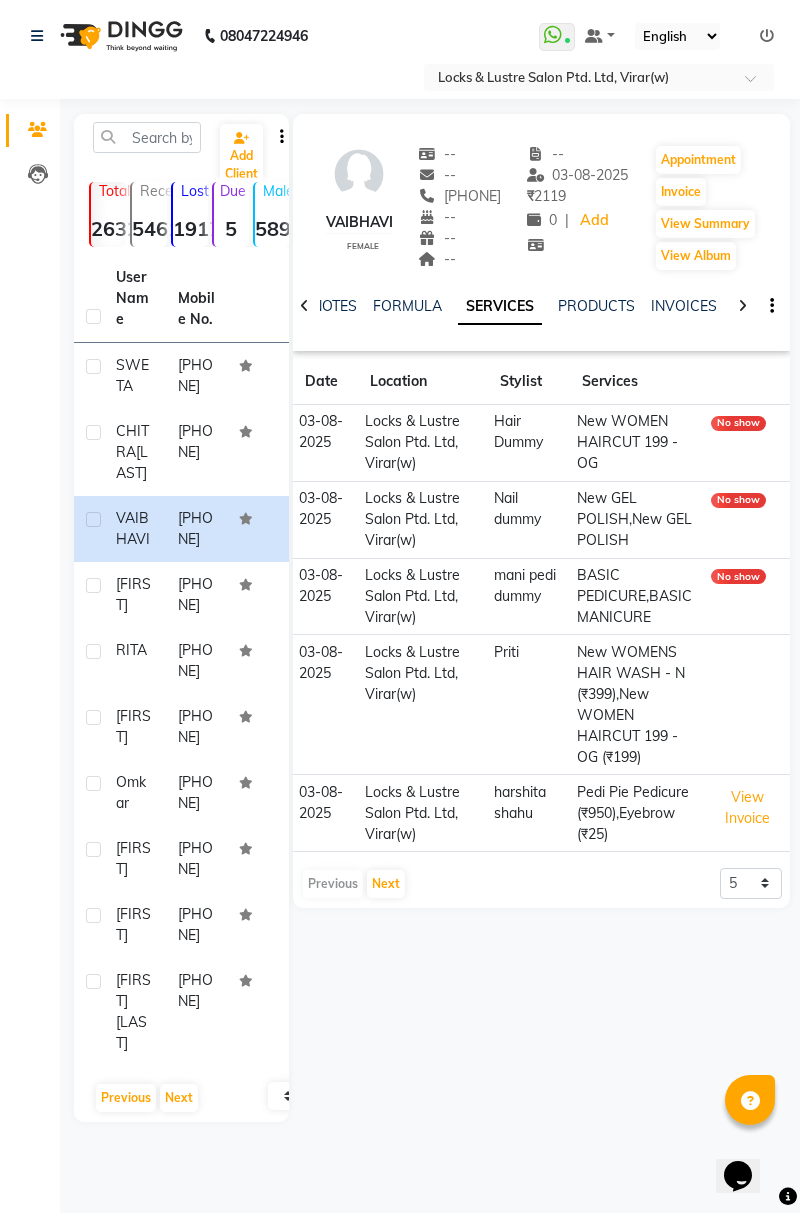 click on "[PHONE]" 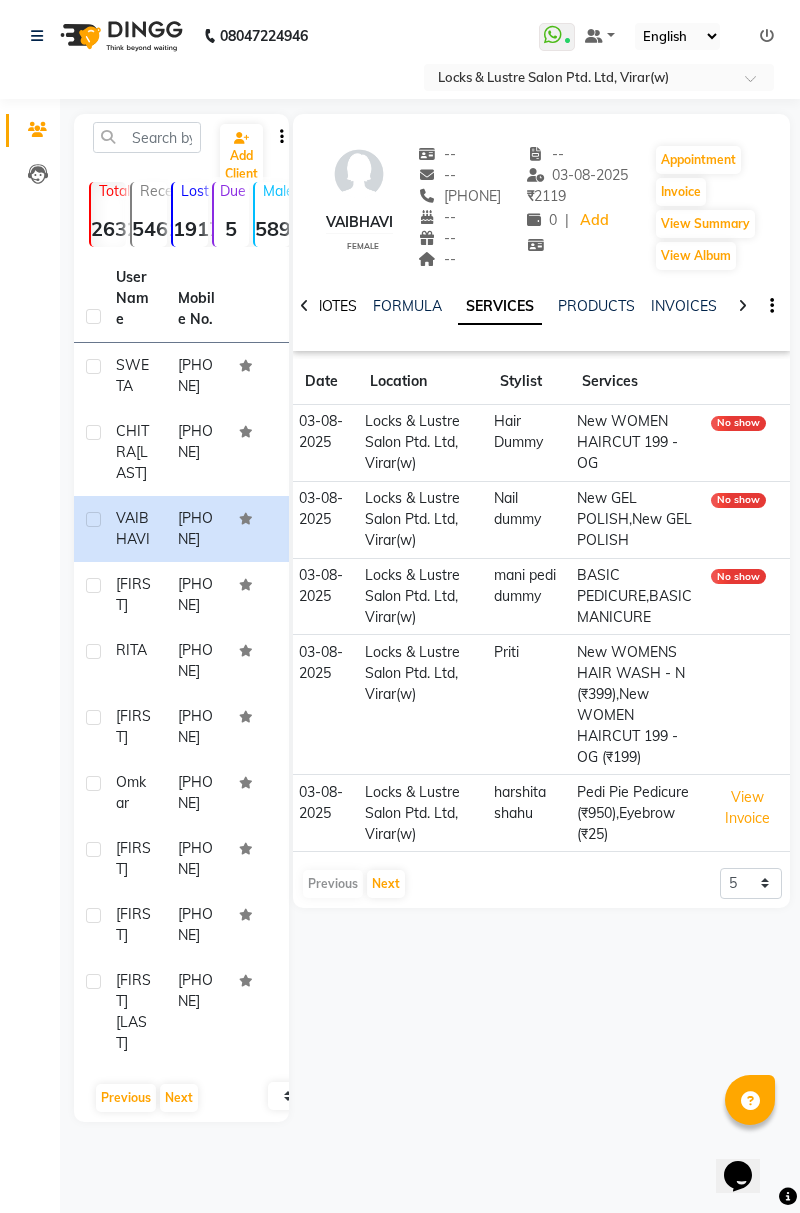 click on "NOTES" 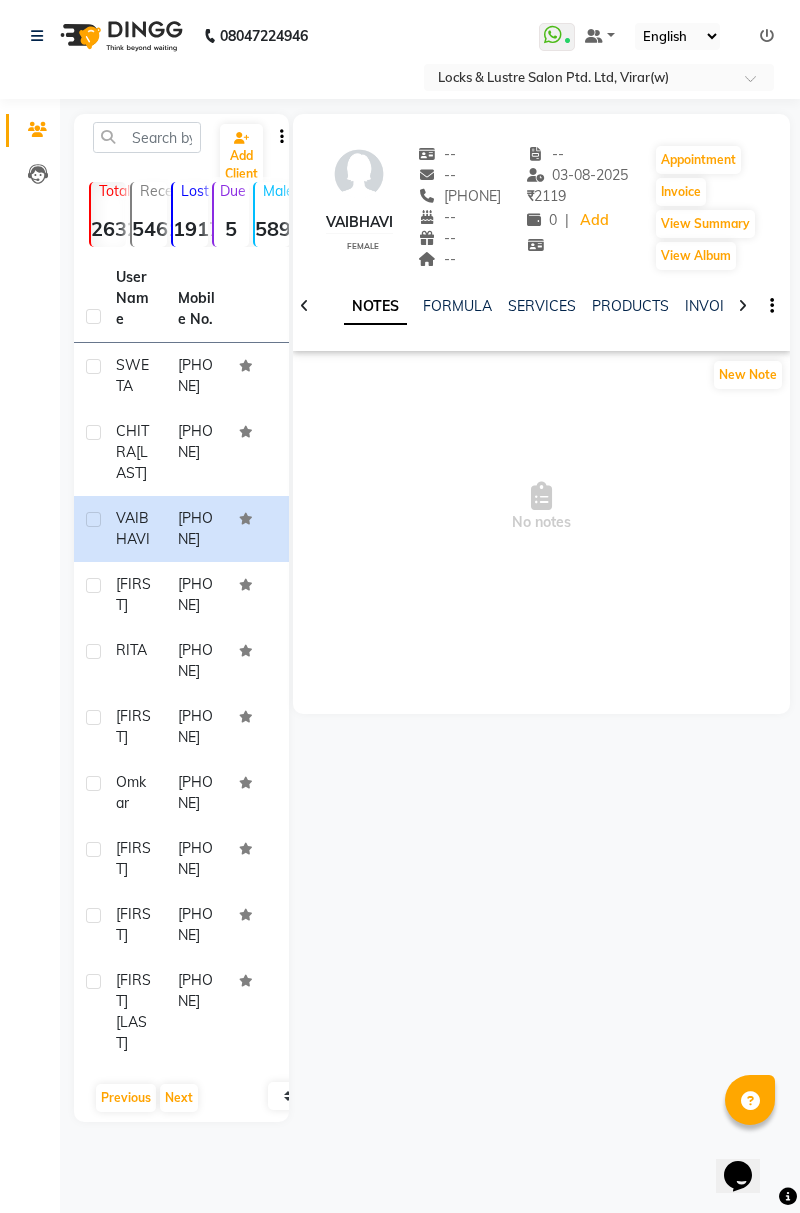 scroll, scrollTop: 108, scrollLeft: 0, axis: vertical 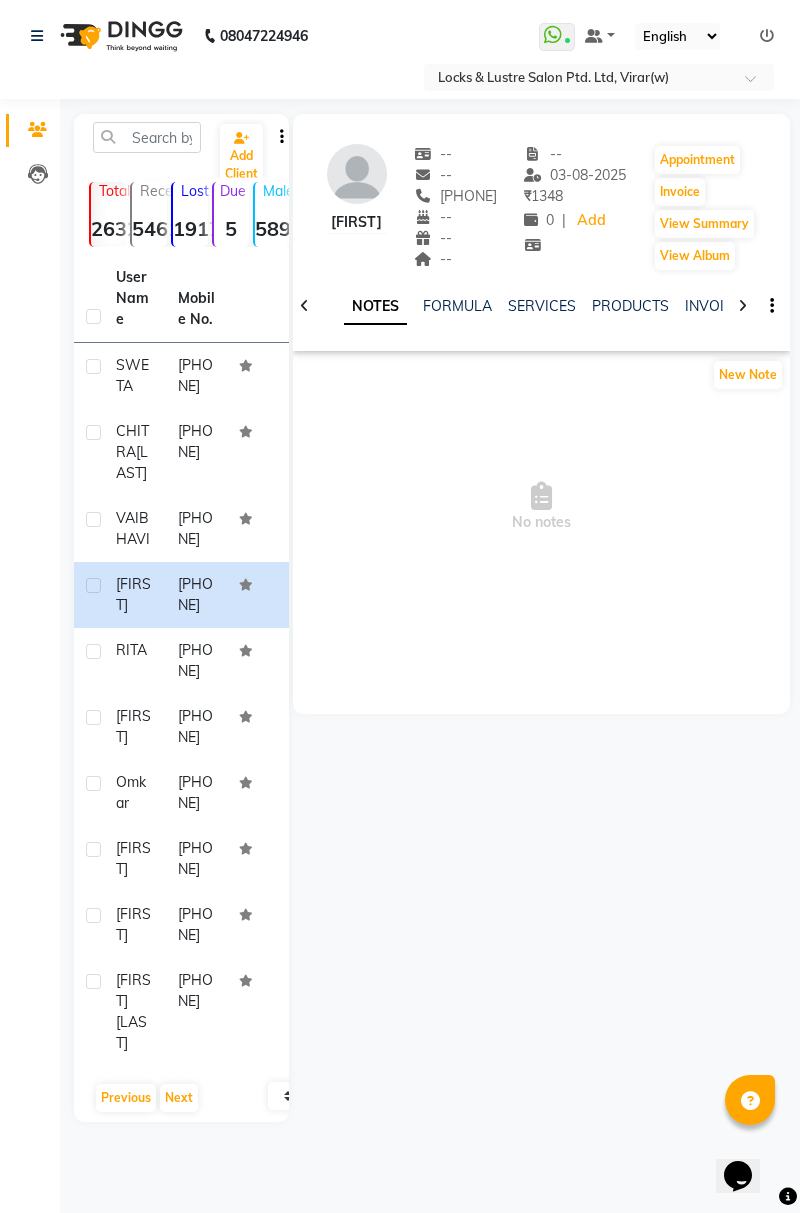 click on "NOTES FORMULA SERVICES PRODUCTS INVOICES APPOINTMENTS MEMBERSHIP PACKAGES VOUCHERS GIFTCARDS POINTS FORMS FAMILY CARDS WALLET" 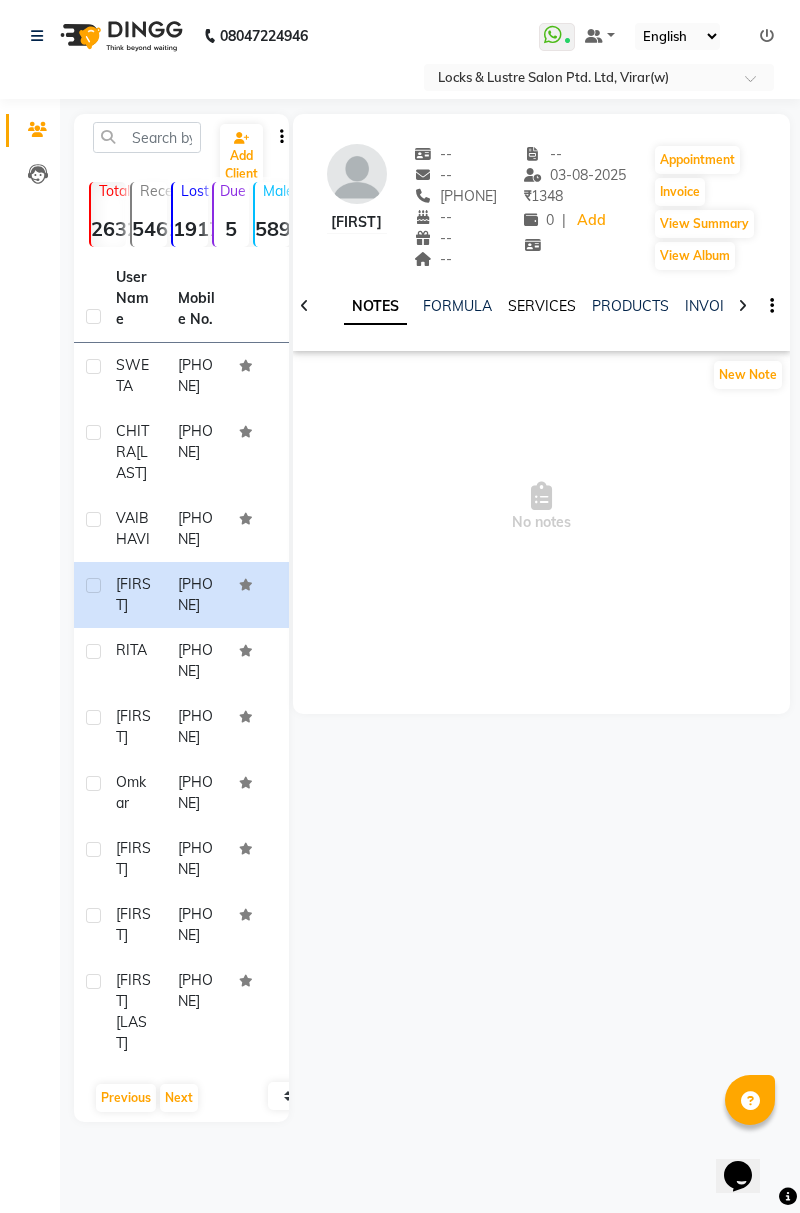 click on "SERVICES" 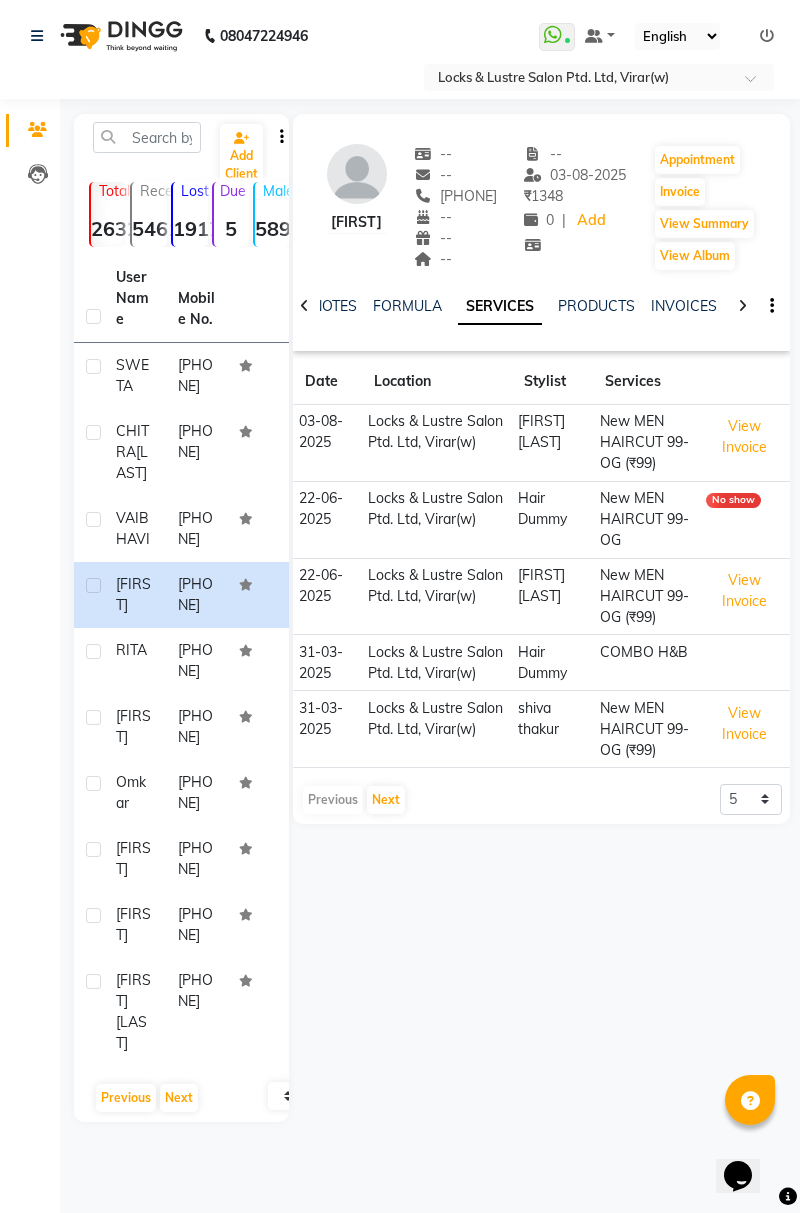 click on "[PHONE]" 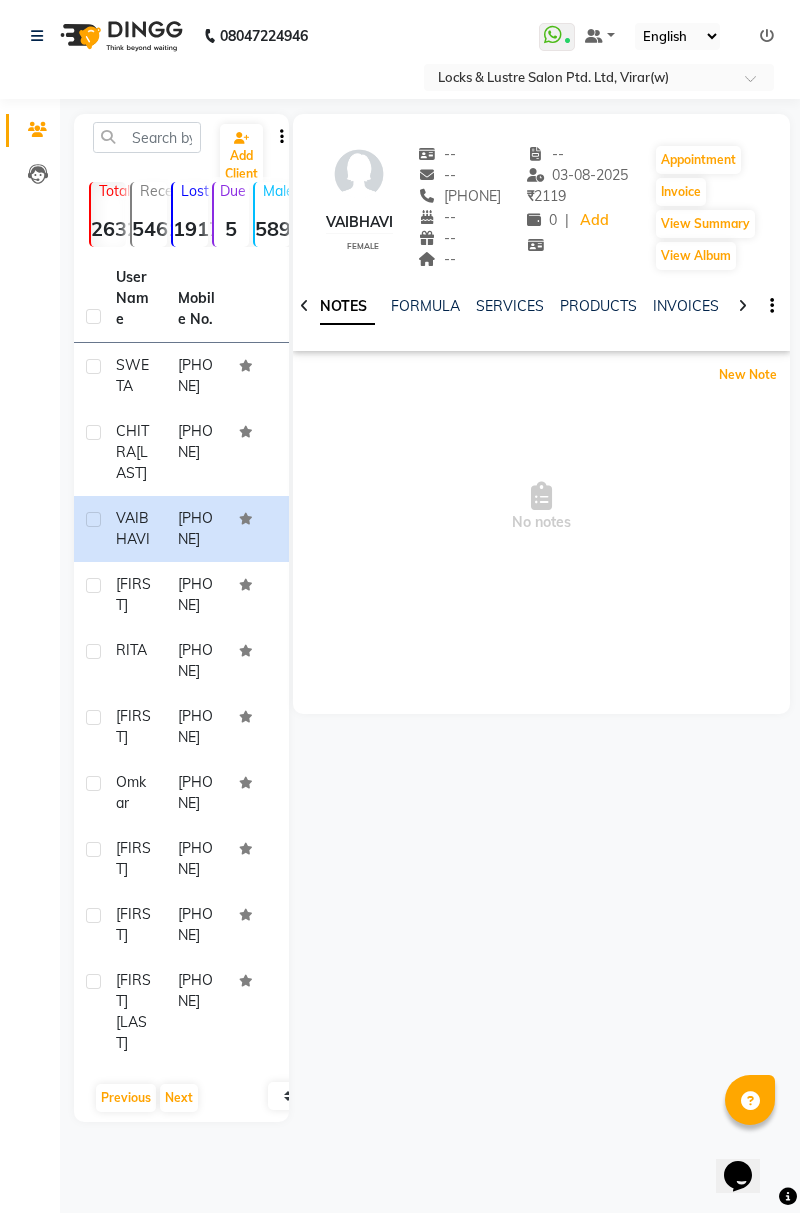 click on "New Note" 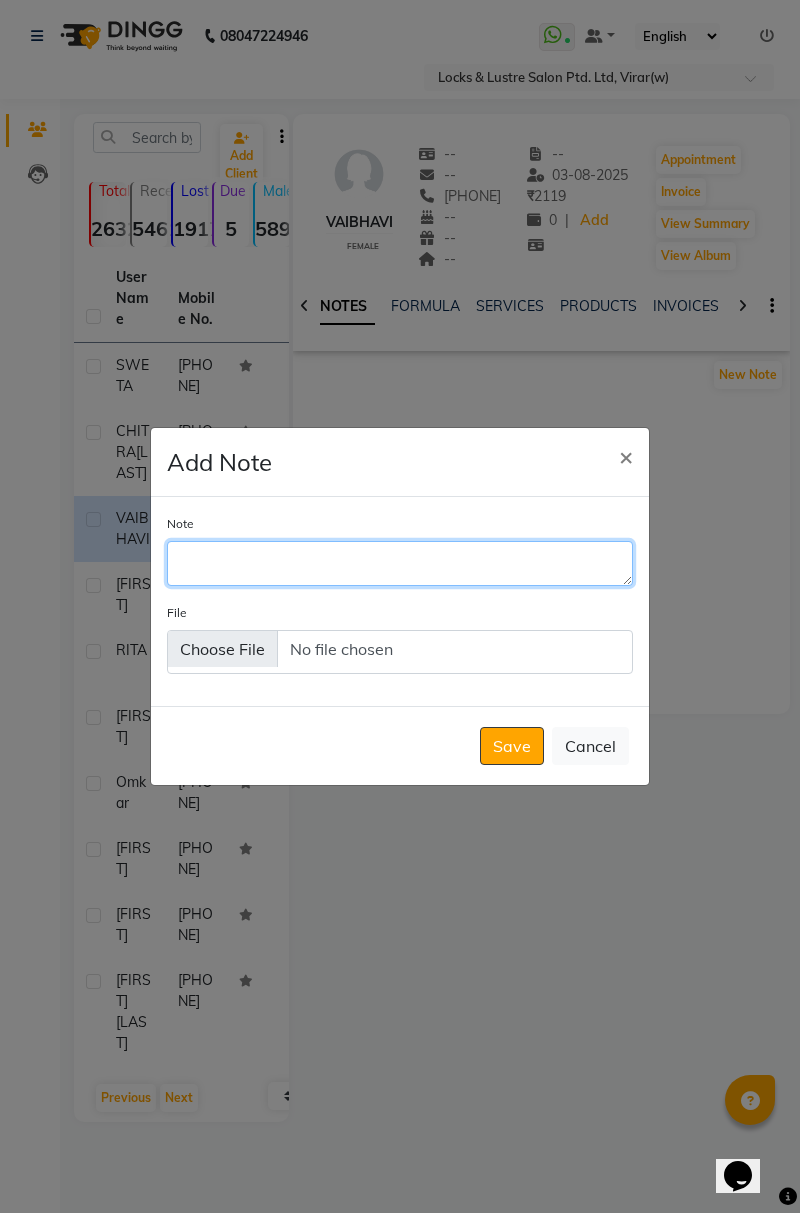 click on "Note" at bounding box center (400, 563) 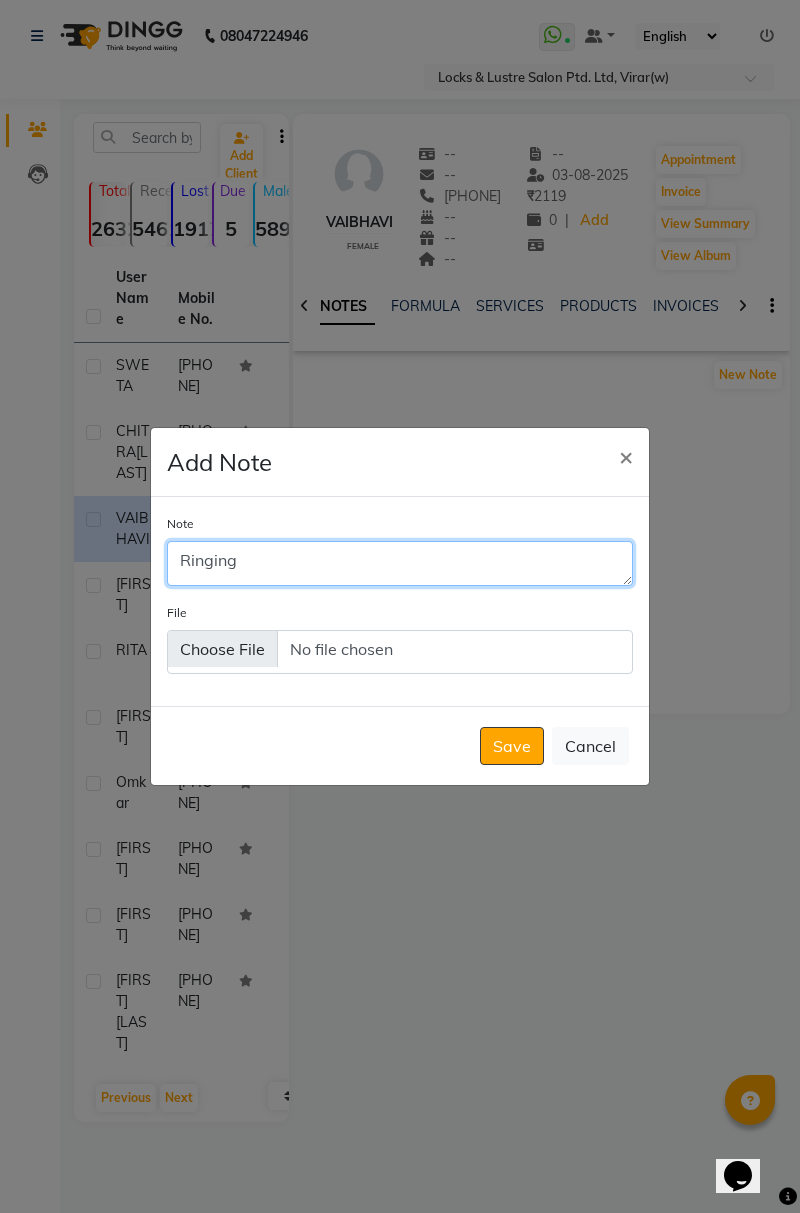 type on "Ringing" 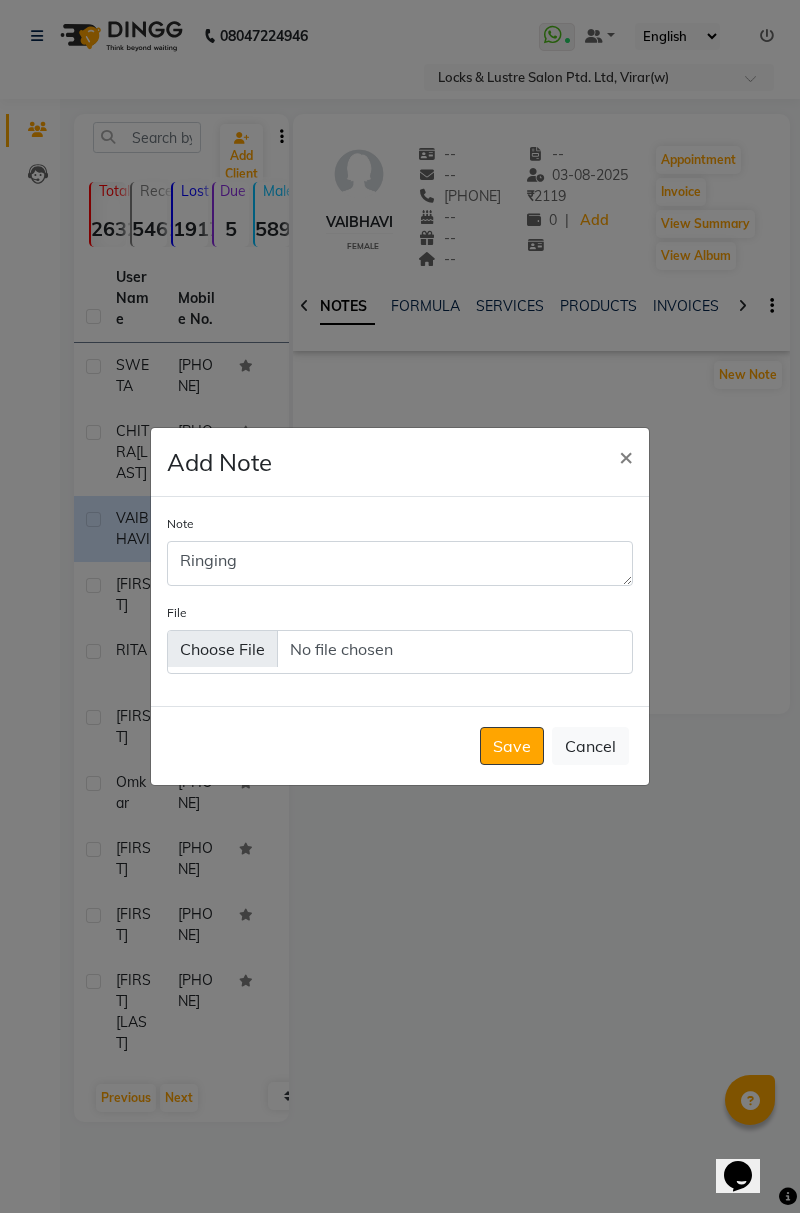 click on "Save" 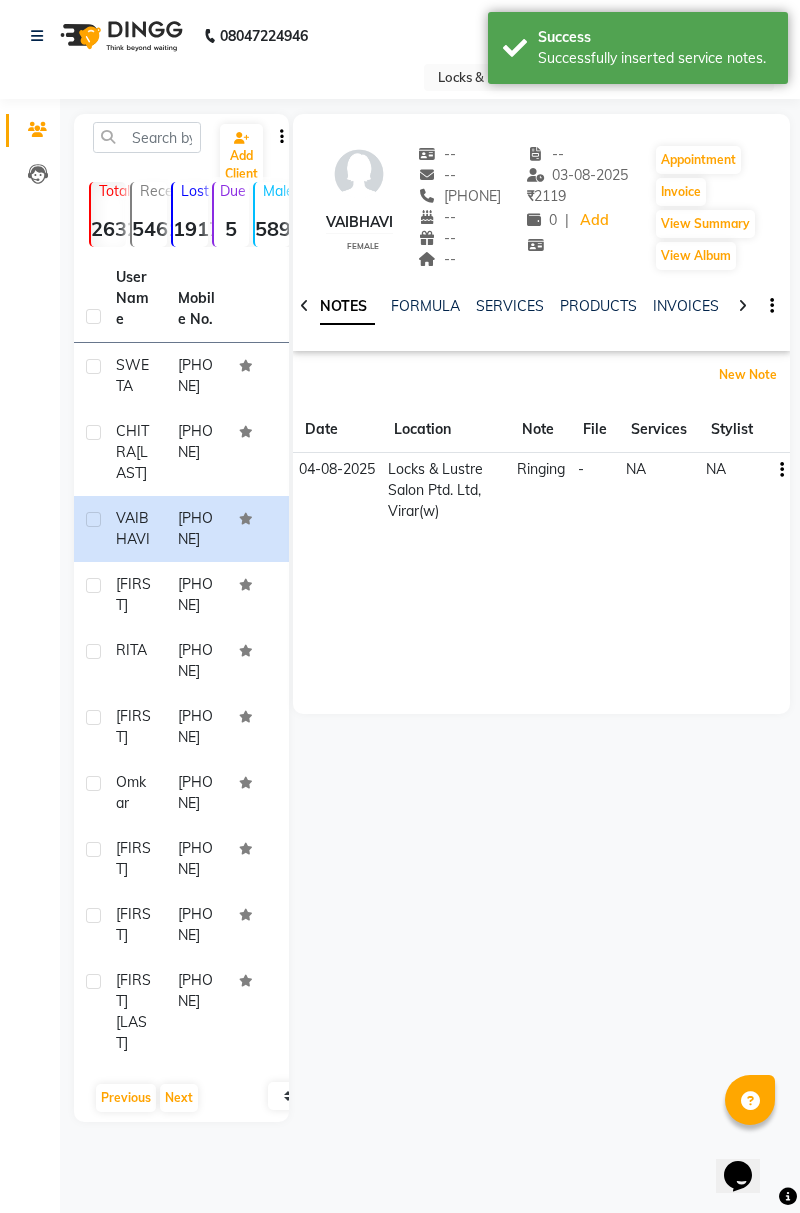 scroll, scrollTop: 122, scrollLeft: 0, axis: vertical 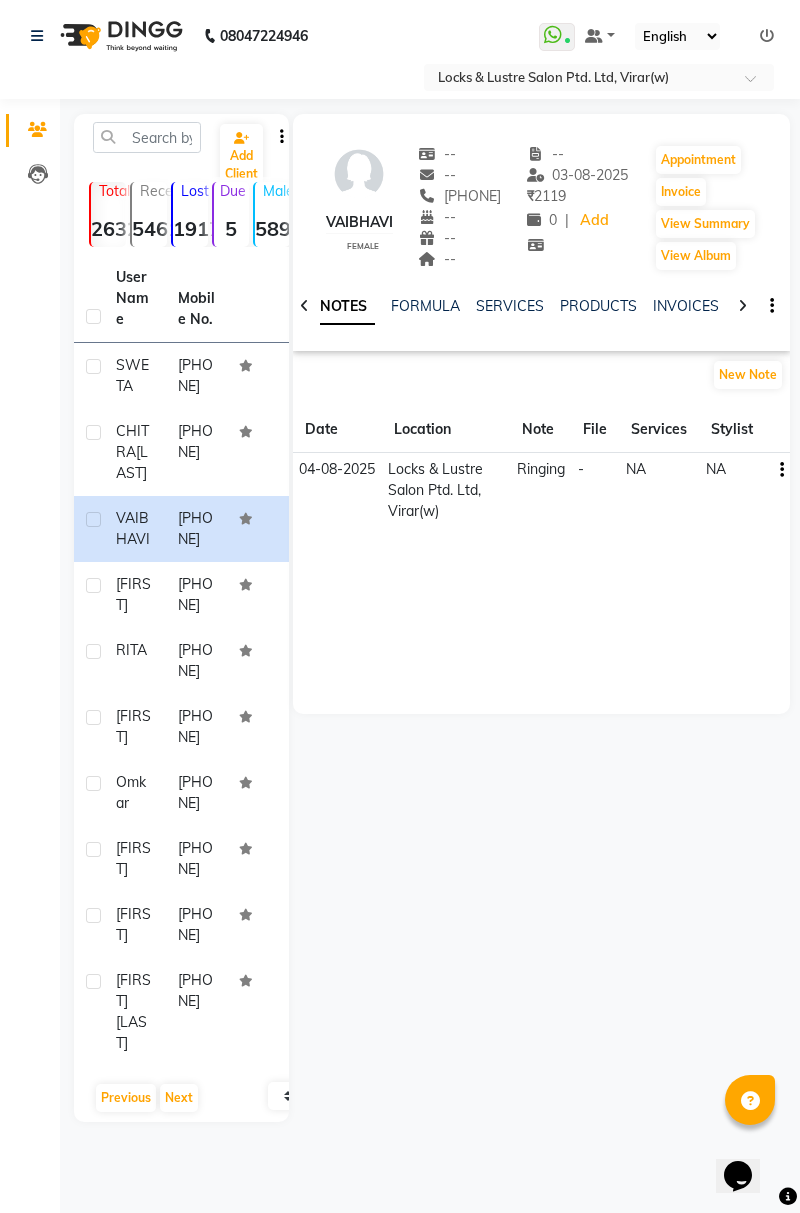 click on "[PHONE]" 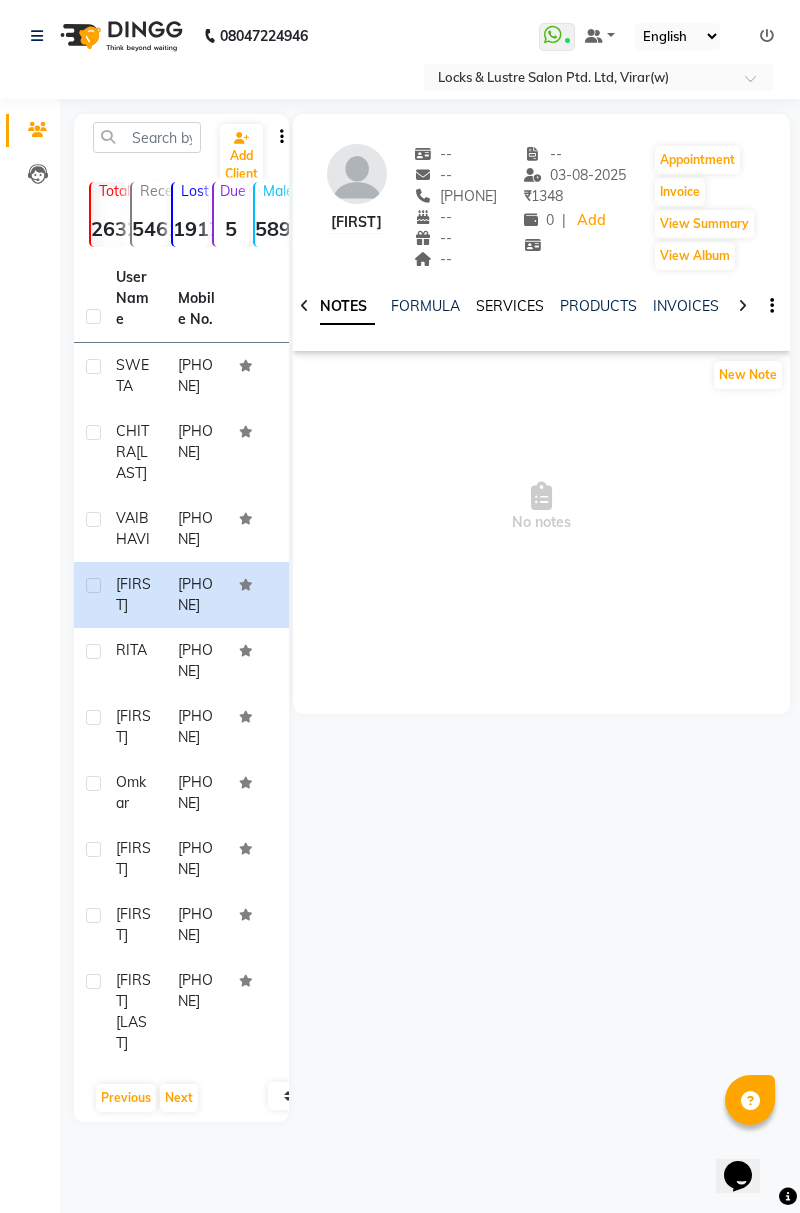 click on "SERVICES" 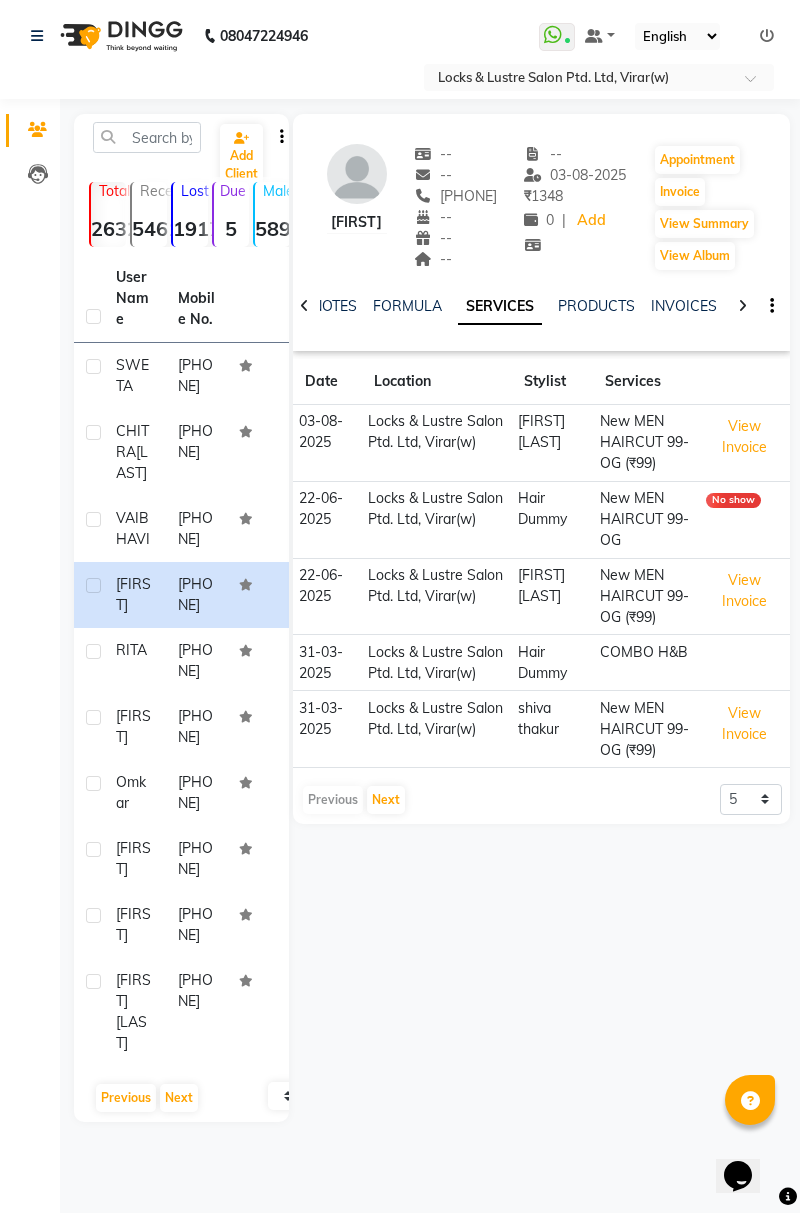 click on "RITA" 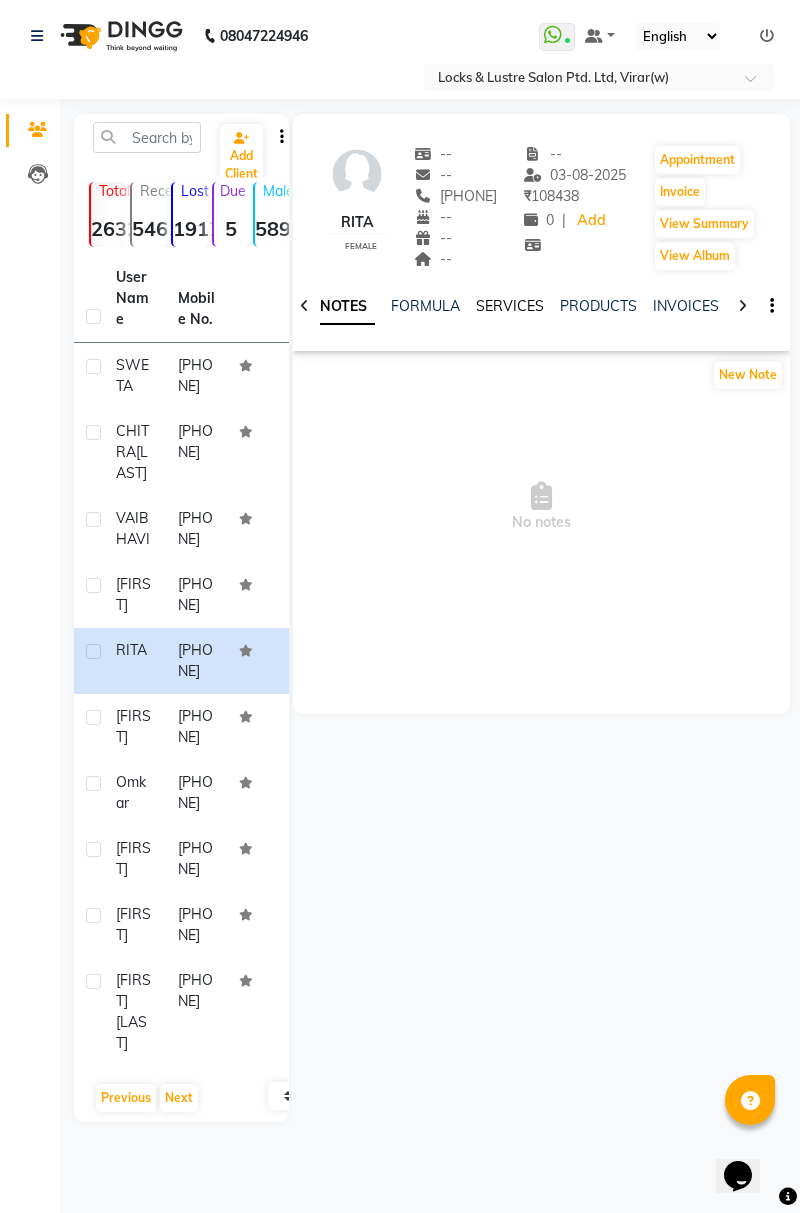 click on "SERVICES" 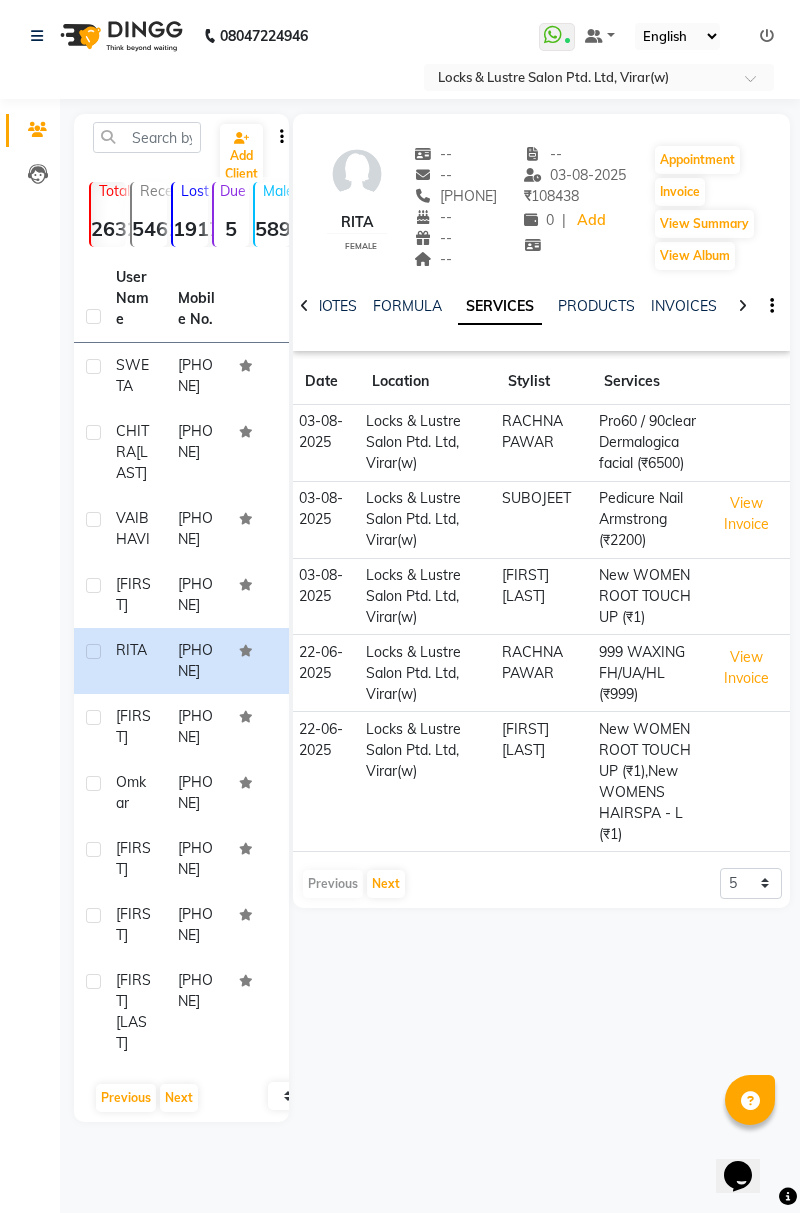 scroll, scrollTop: 148, scrollLeft: 0, axis: vertical 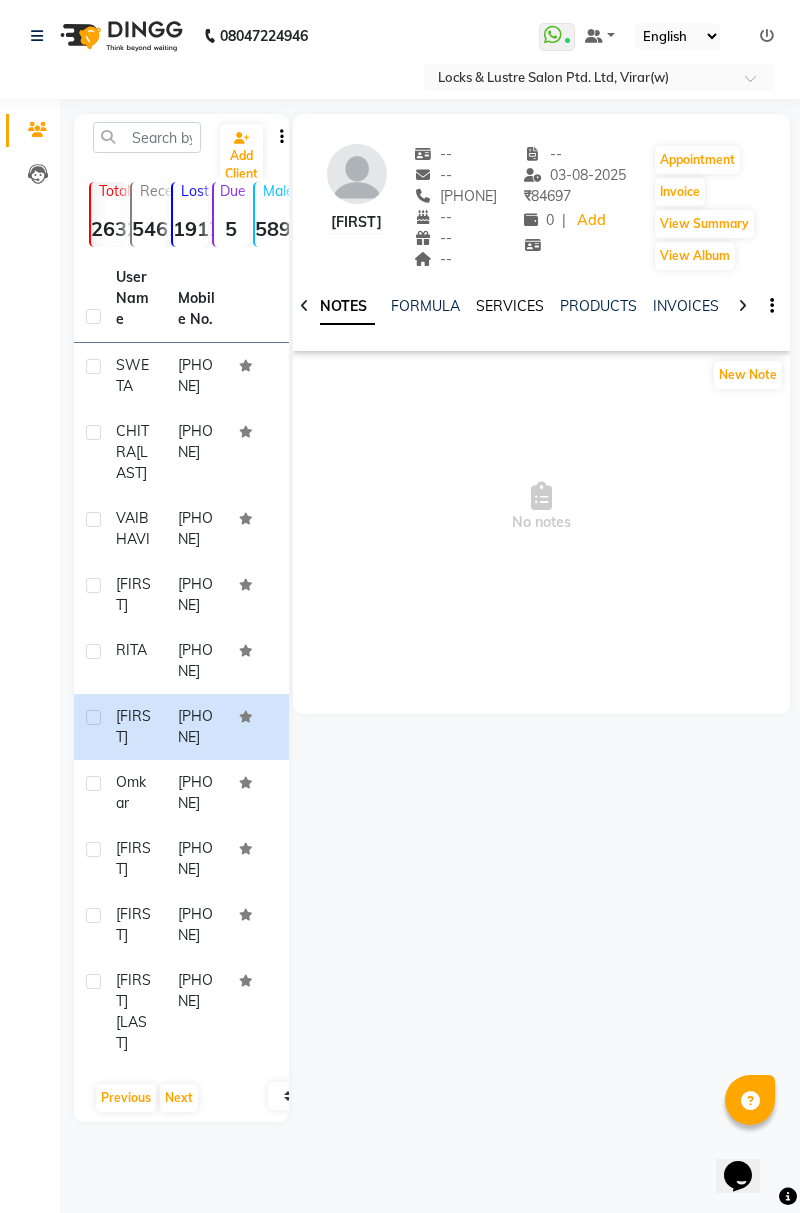 click on "SERVICES" 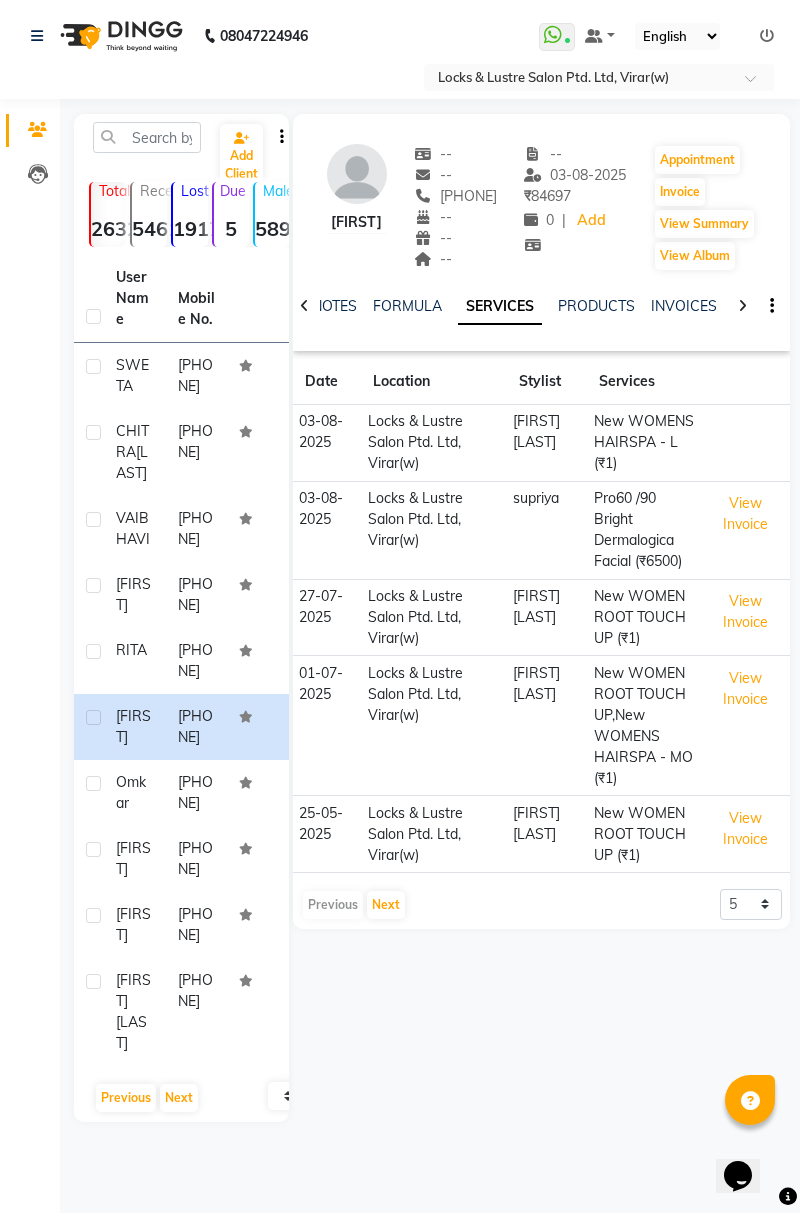 click on "omkar" 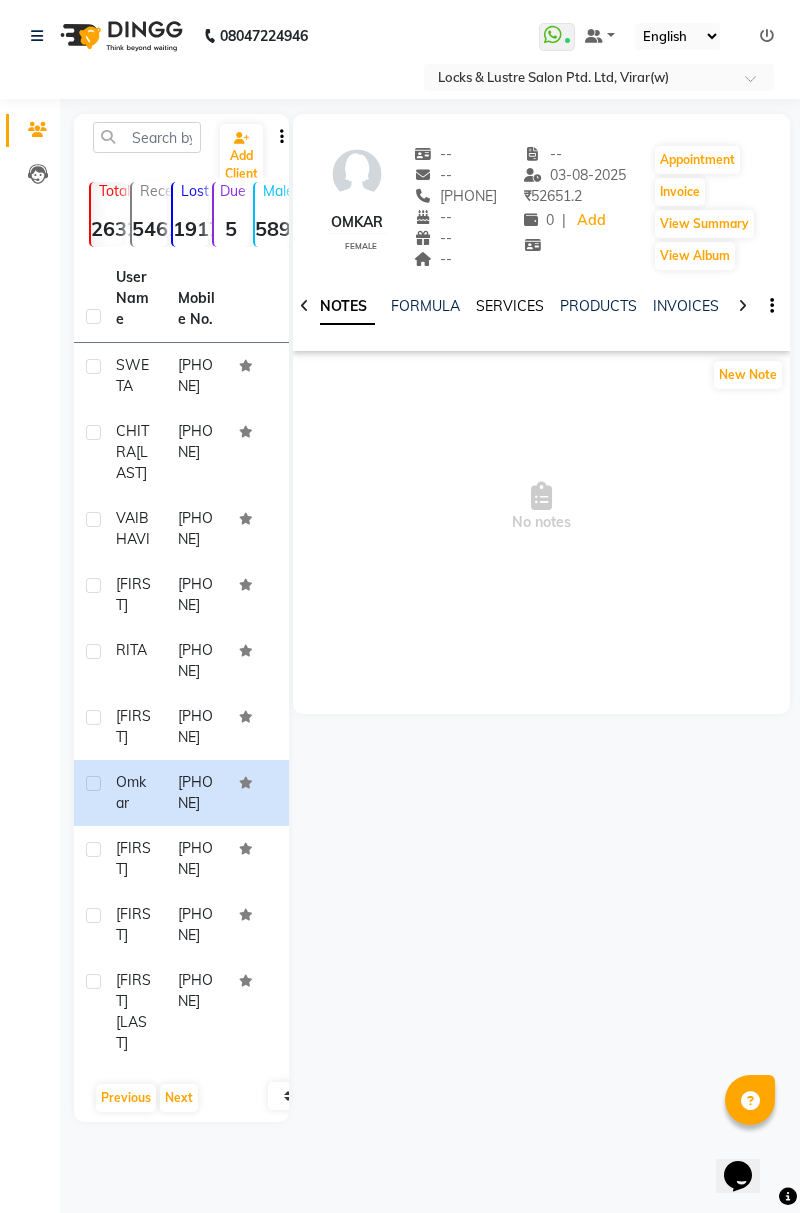click on "SERVICES" 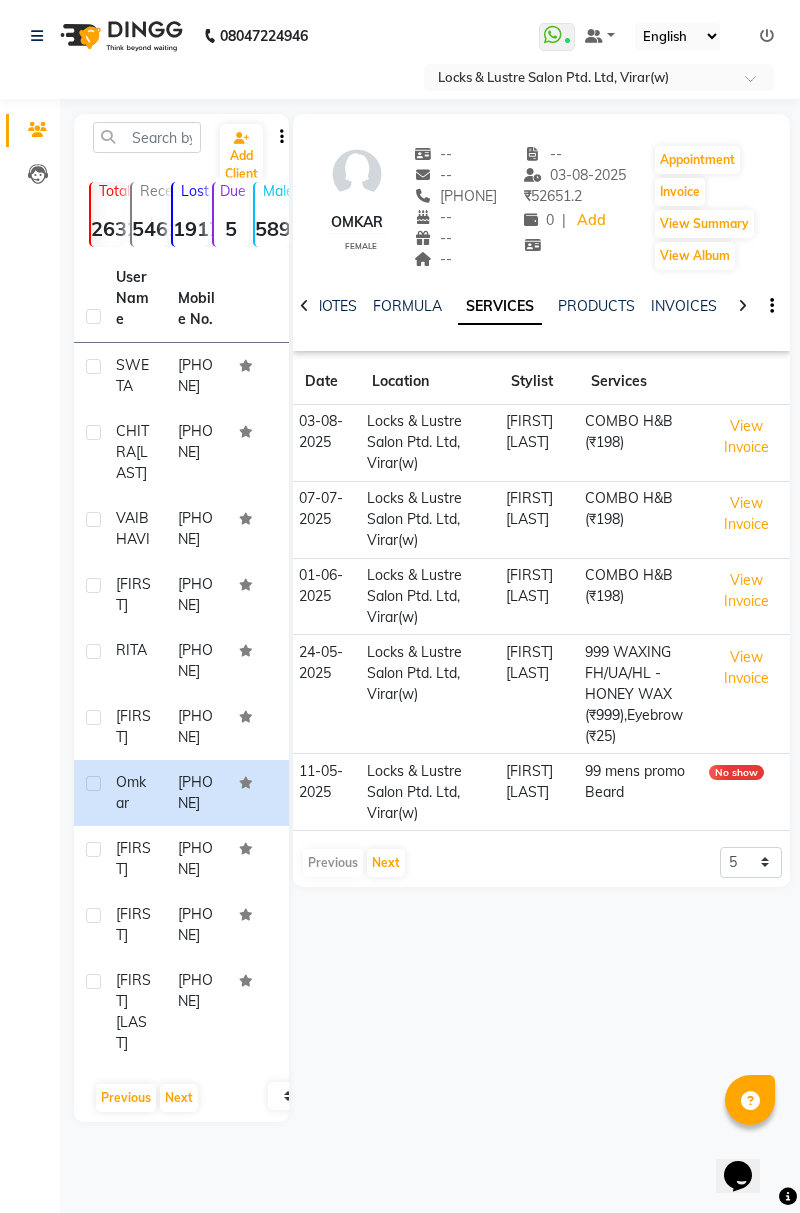 click on "[FIRST]" 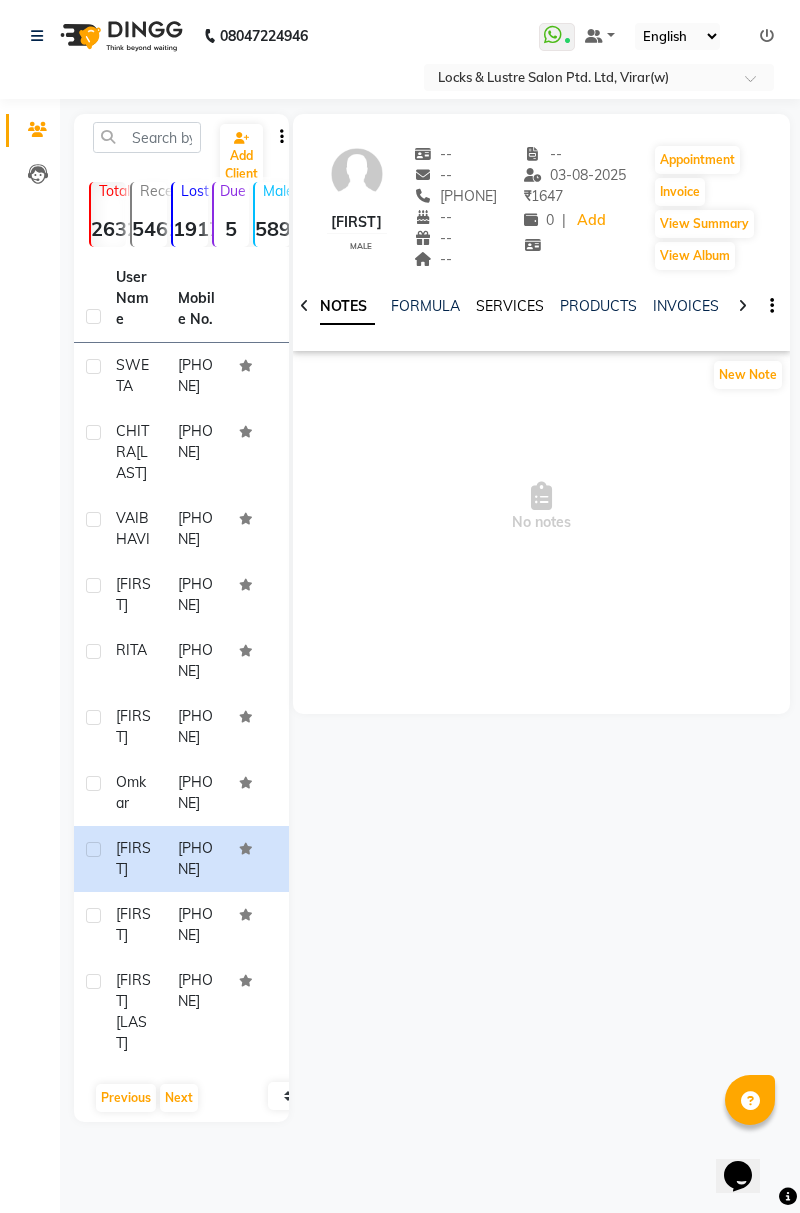 click on "SERVICES" 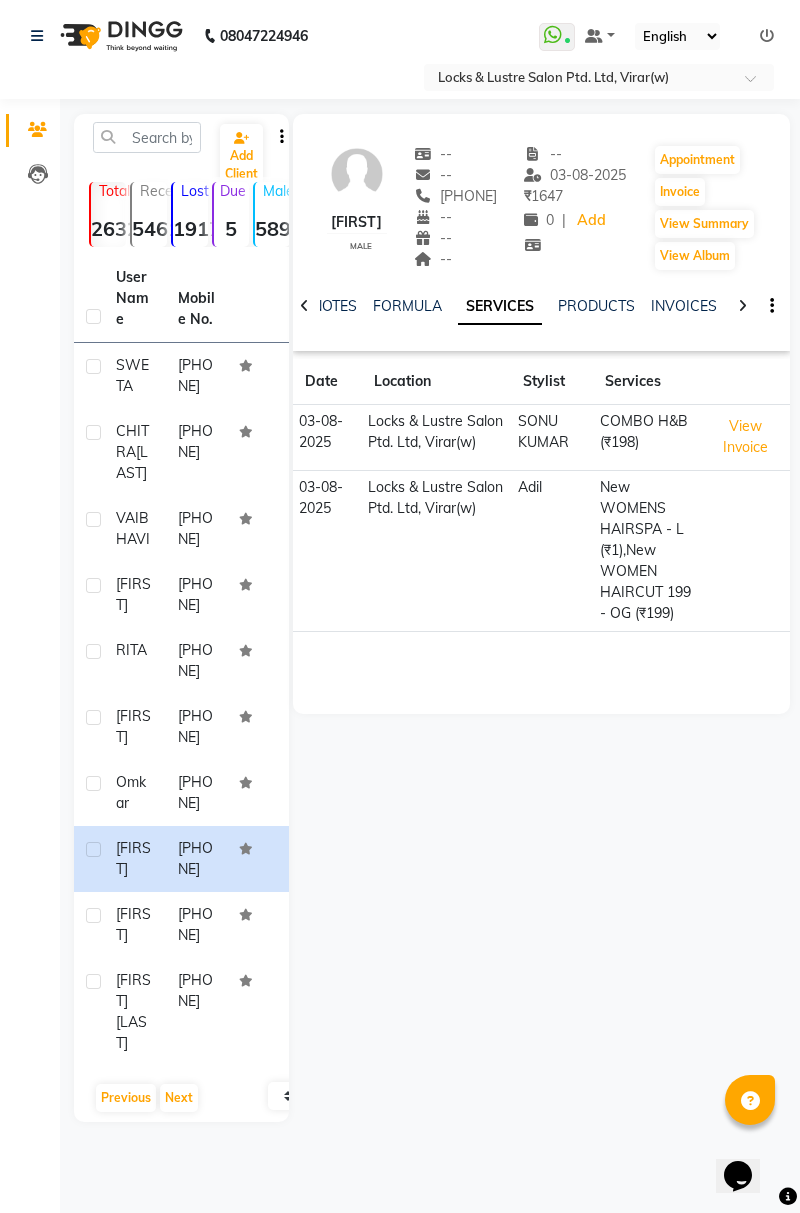 click on "[FIRST]" 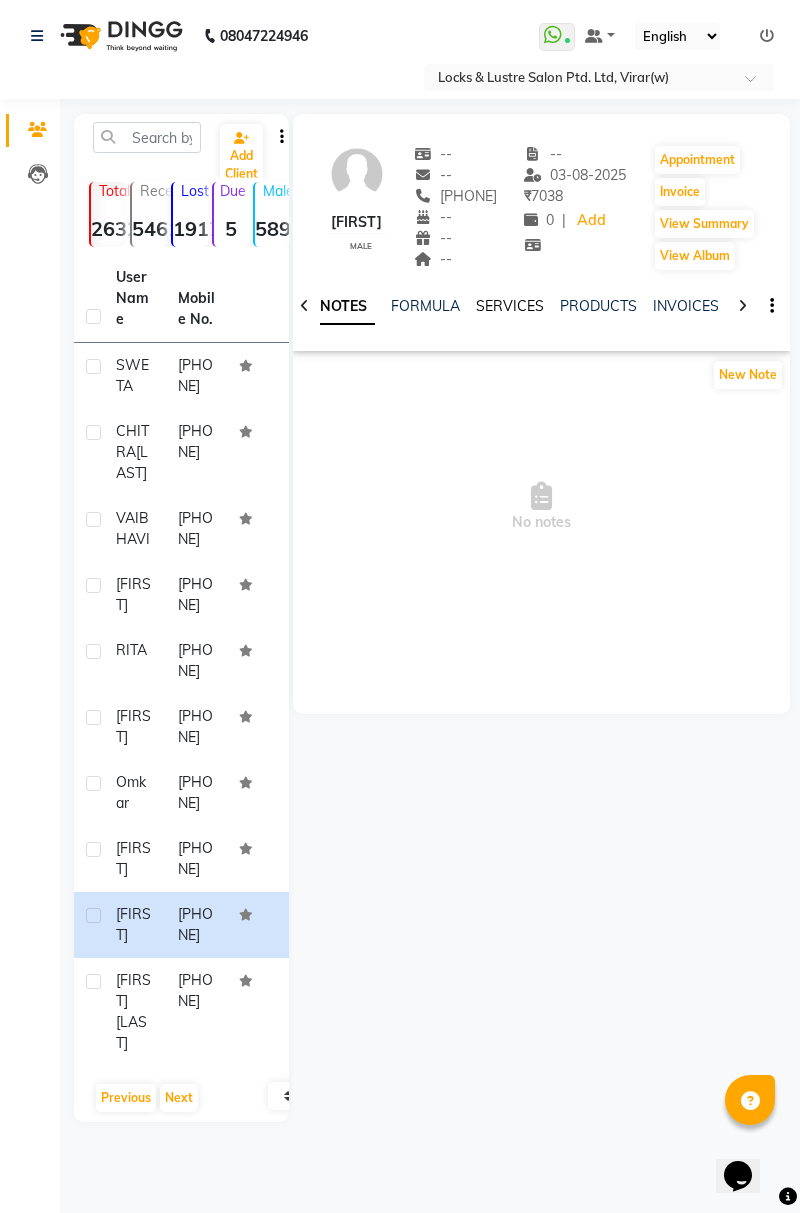 click on "SERVICES" 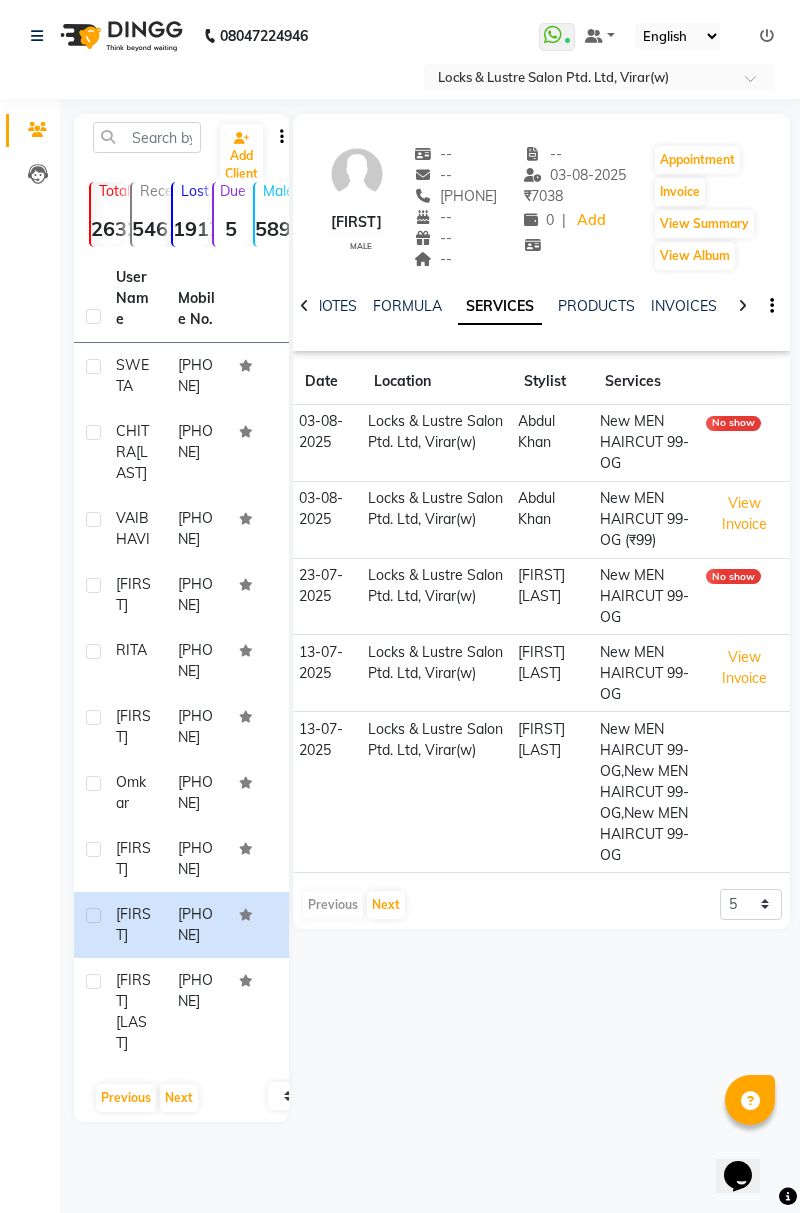 scroll, scrollTop: 0, scrollLeft: 0, axis: both 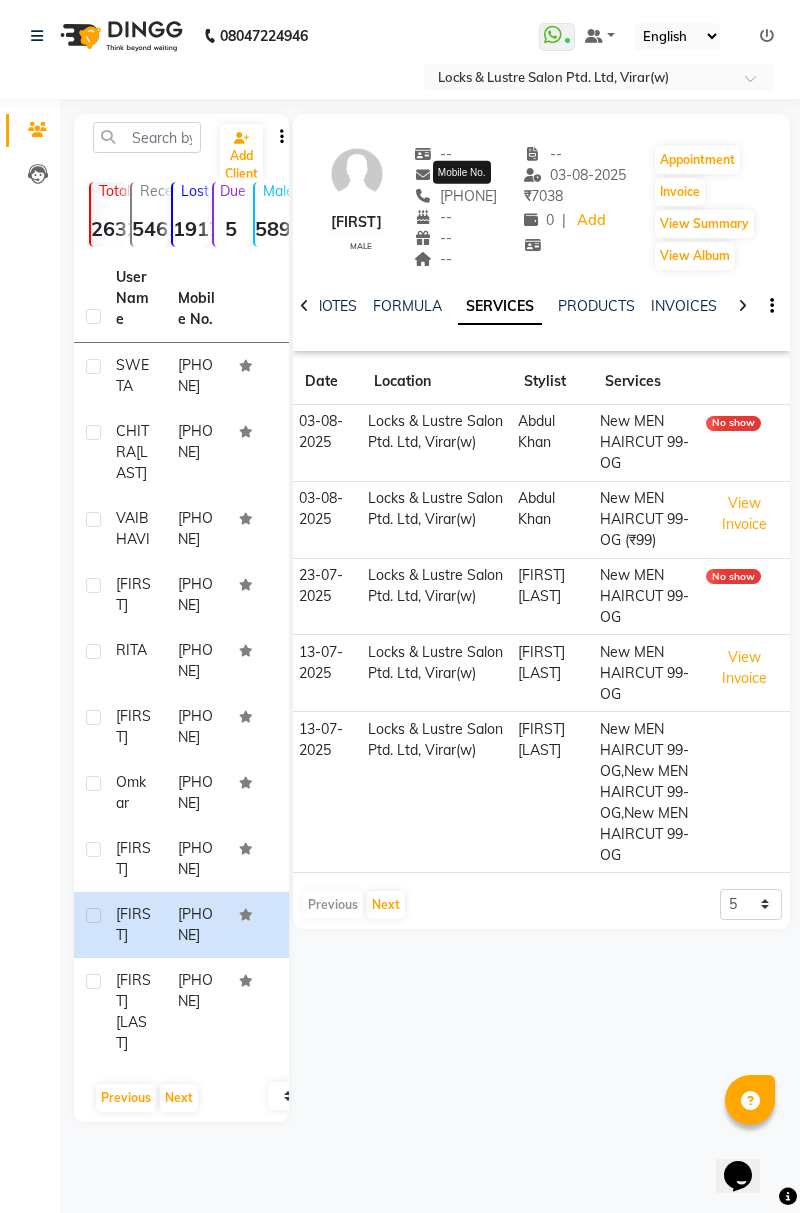 click on "[FIRST]    male  --   --   [PHONE] Mobile No.  --  --  --  -- [DATE] ₹    7038 0 |  Add   Appointment   Invoice  View Summary  View Album" 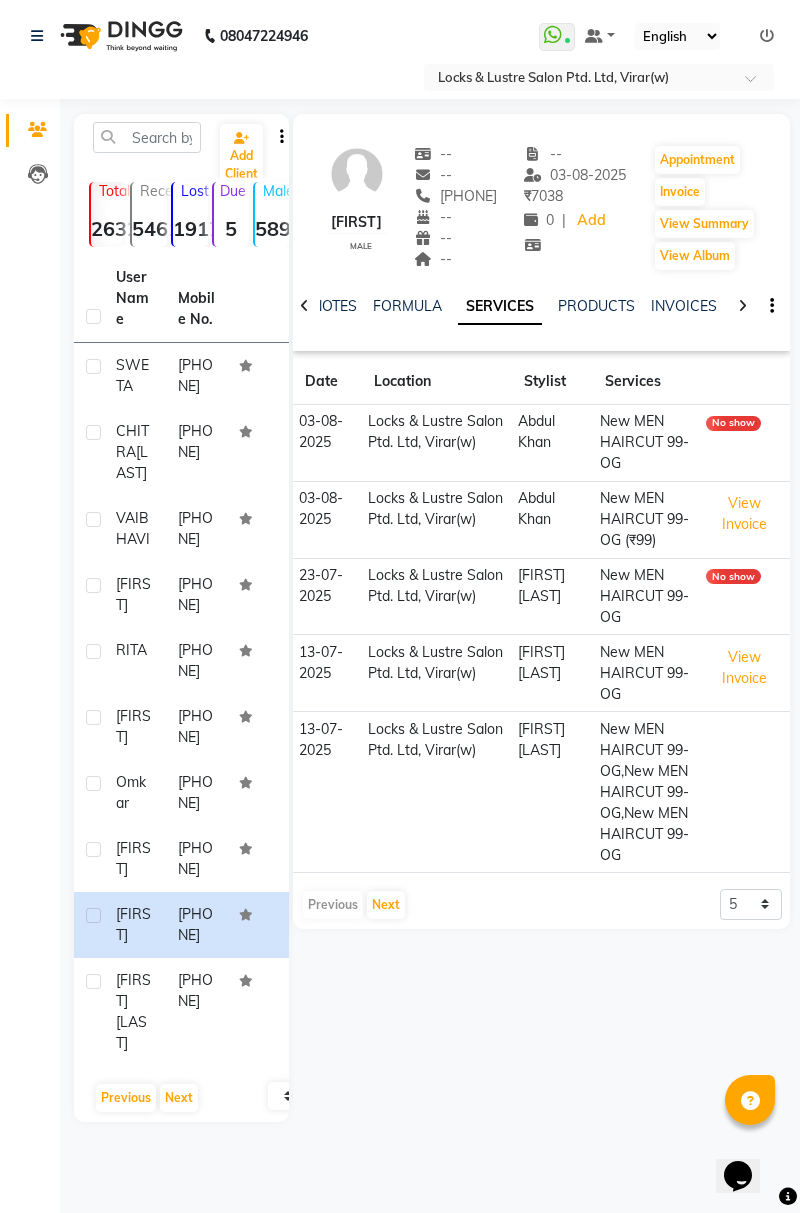 click on "[PHONE]" 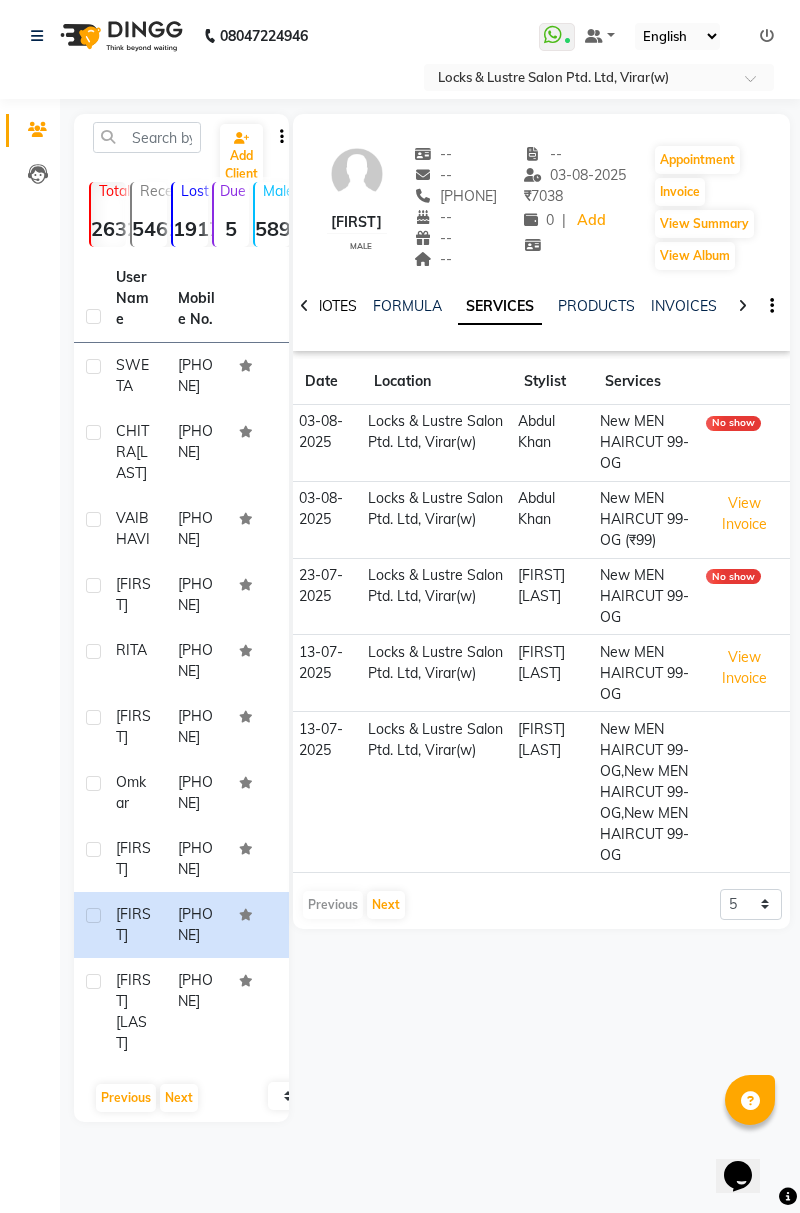 click on "NOTES" 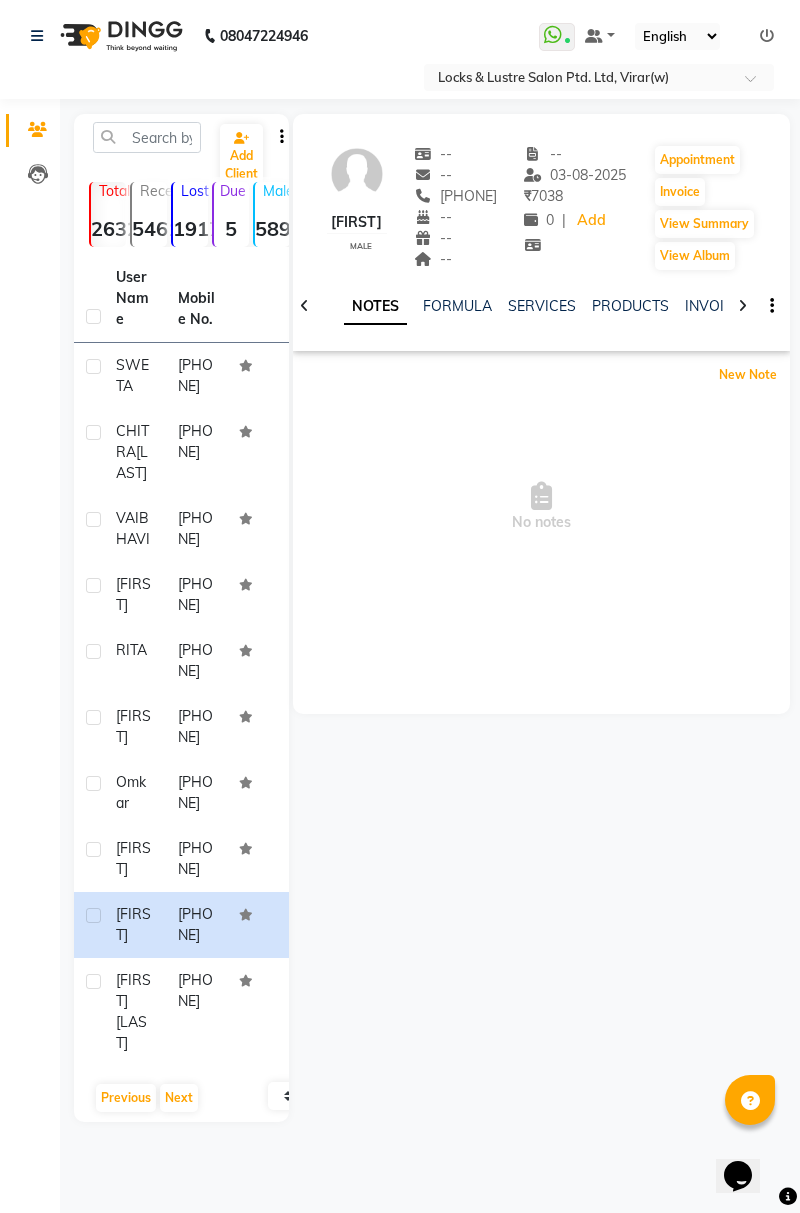 click on "New Note" 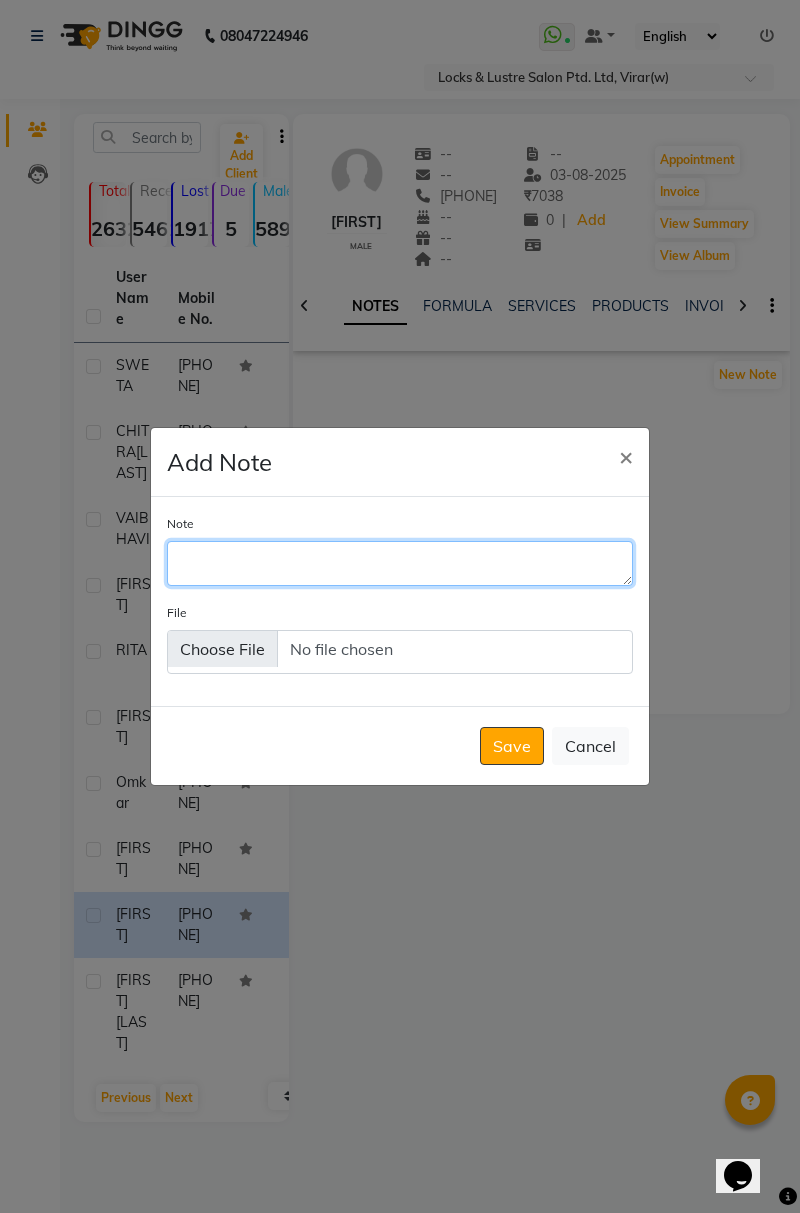 click on "Note" at bounding box center (400, 563) 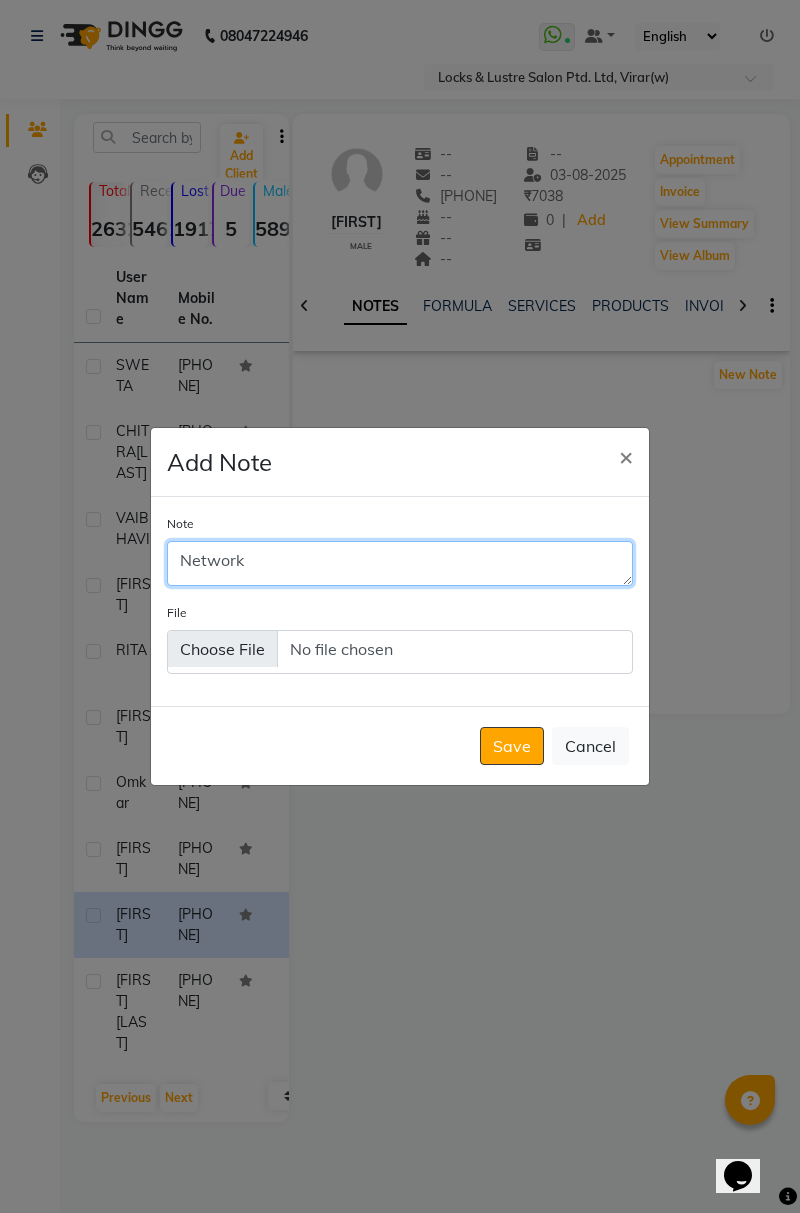 type on "Network issue" 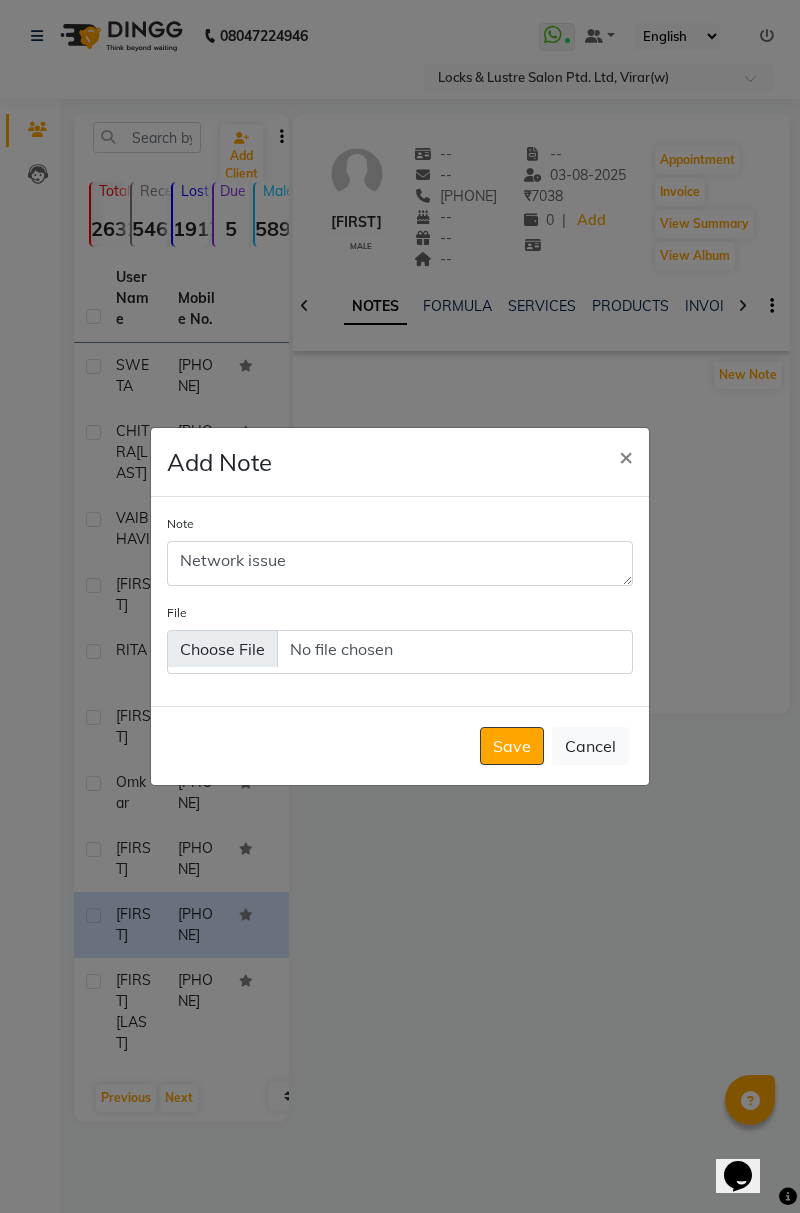 click on "Cancel" 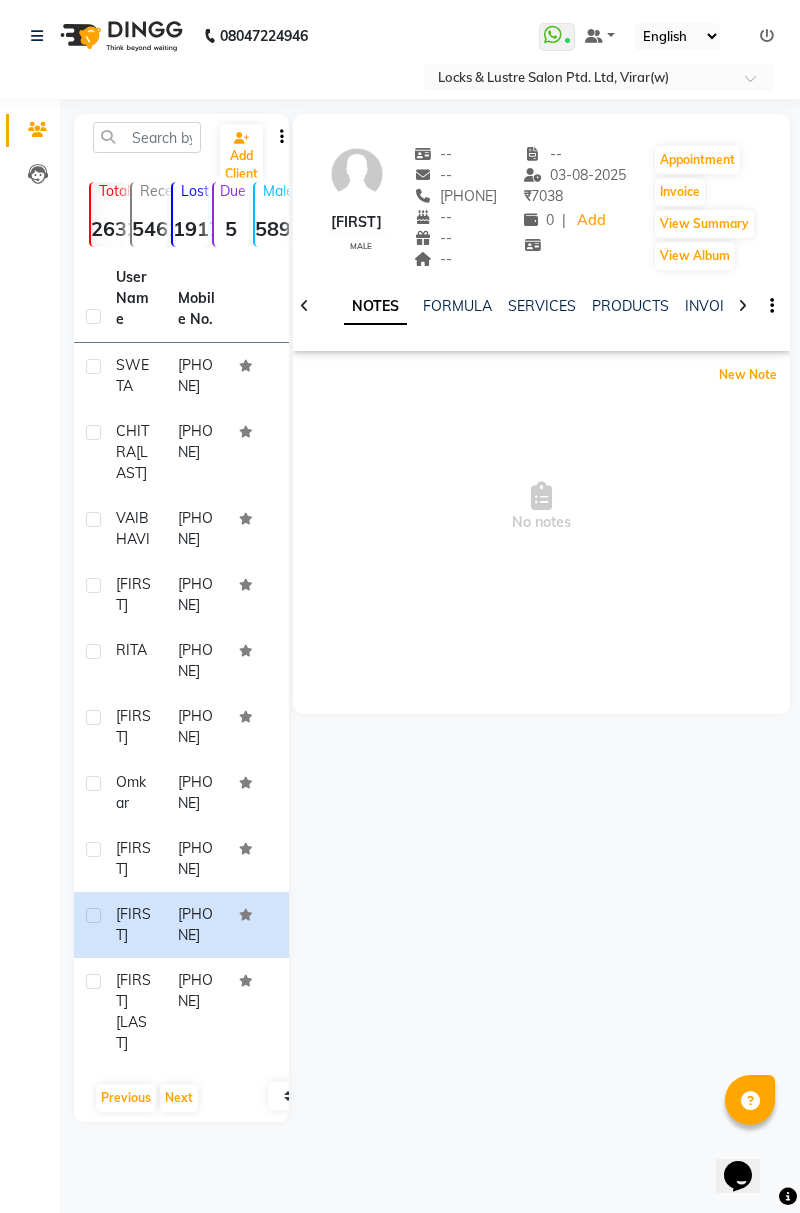 scroll, scrollTop: 17, scrollLeft: 0, axis: vertical 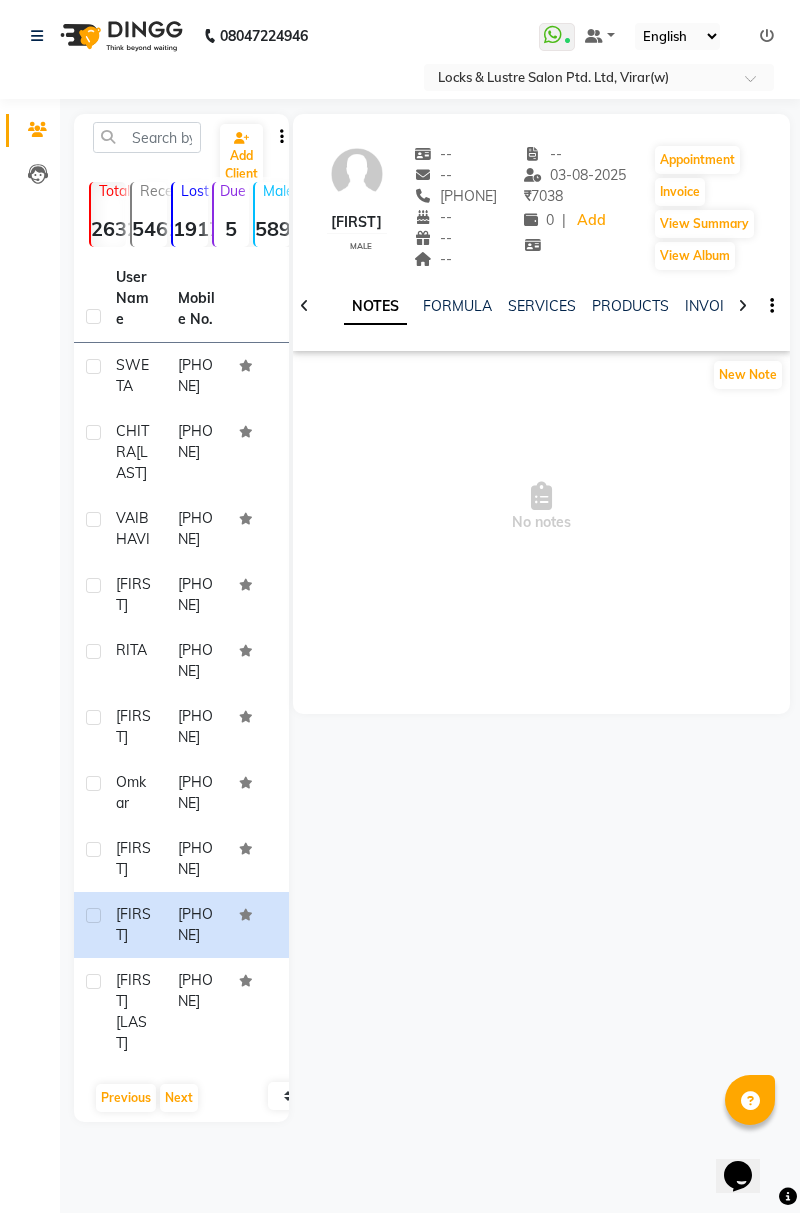 click on "[PHONE]" 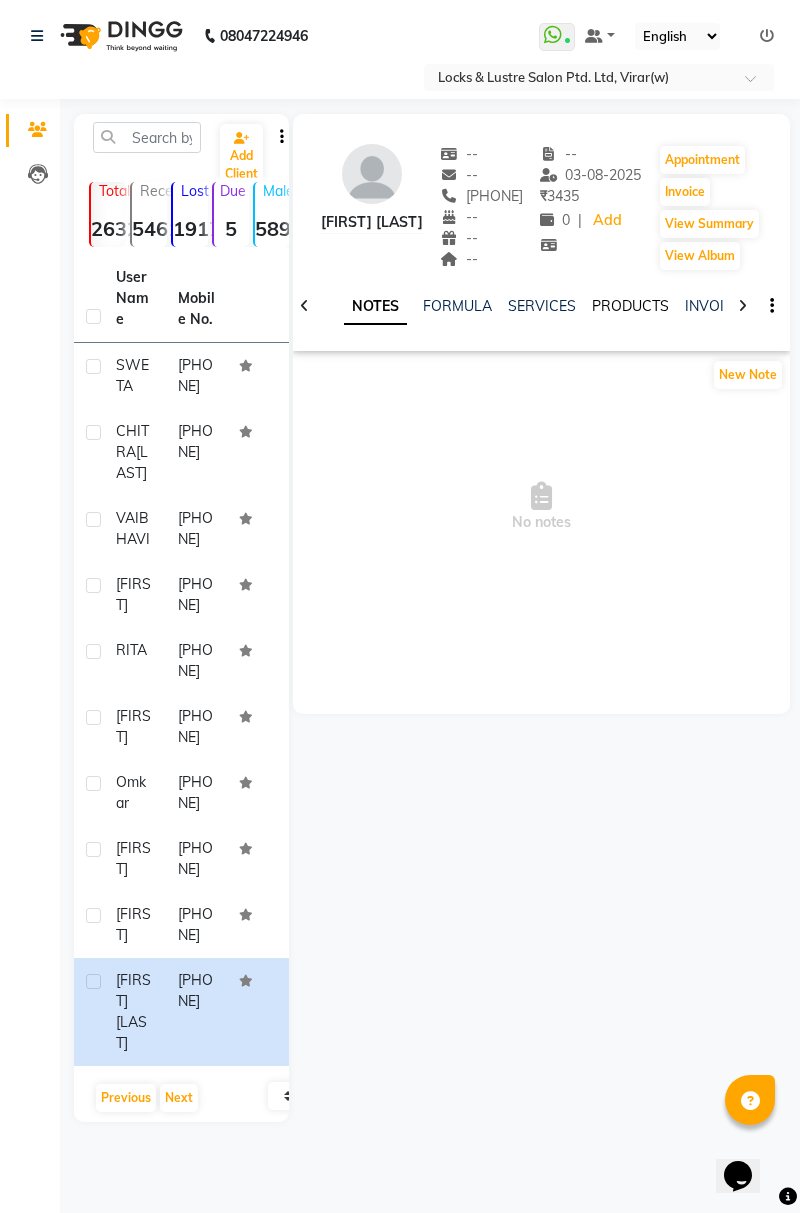 click on "PRODUCTS" 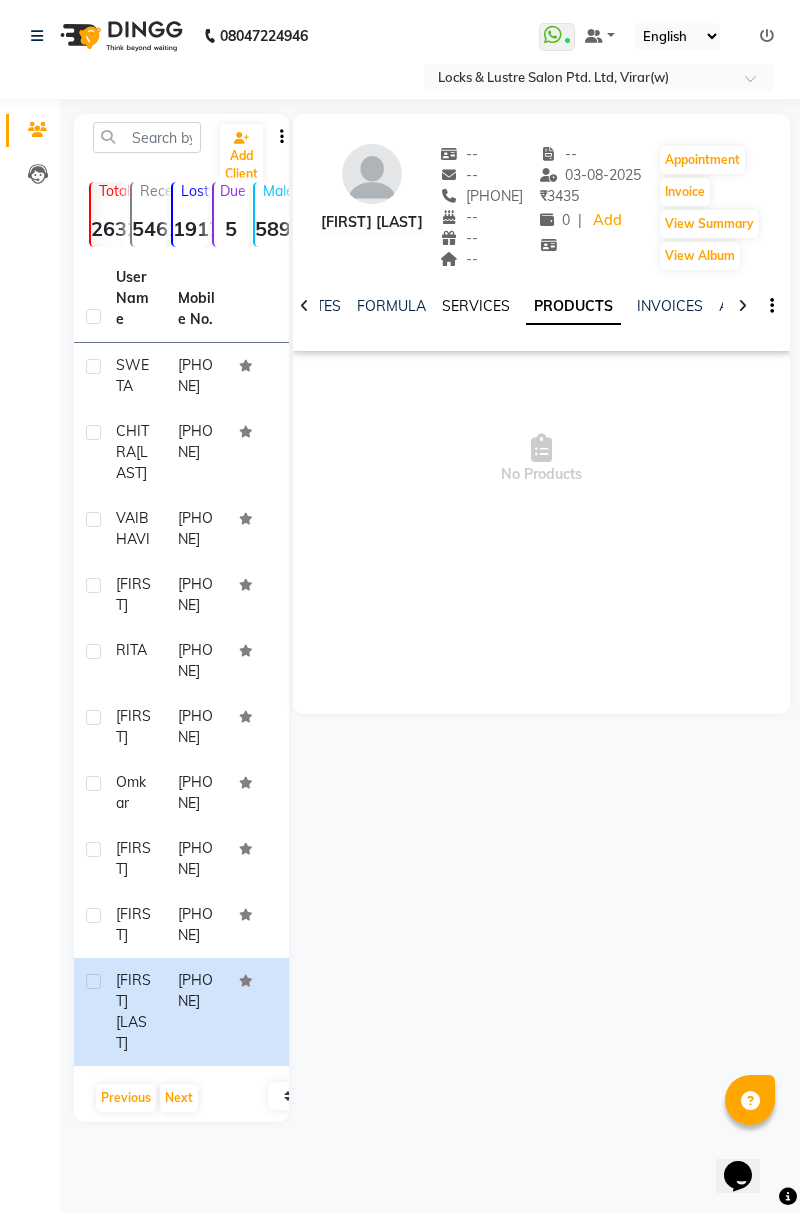 click on "SERVICES" 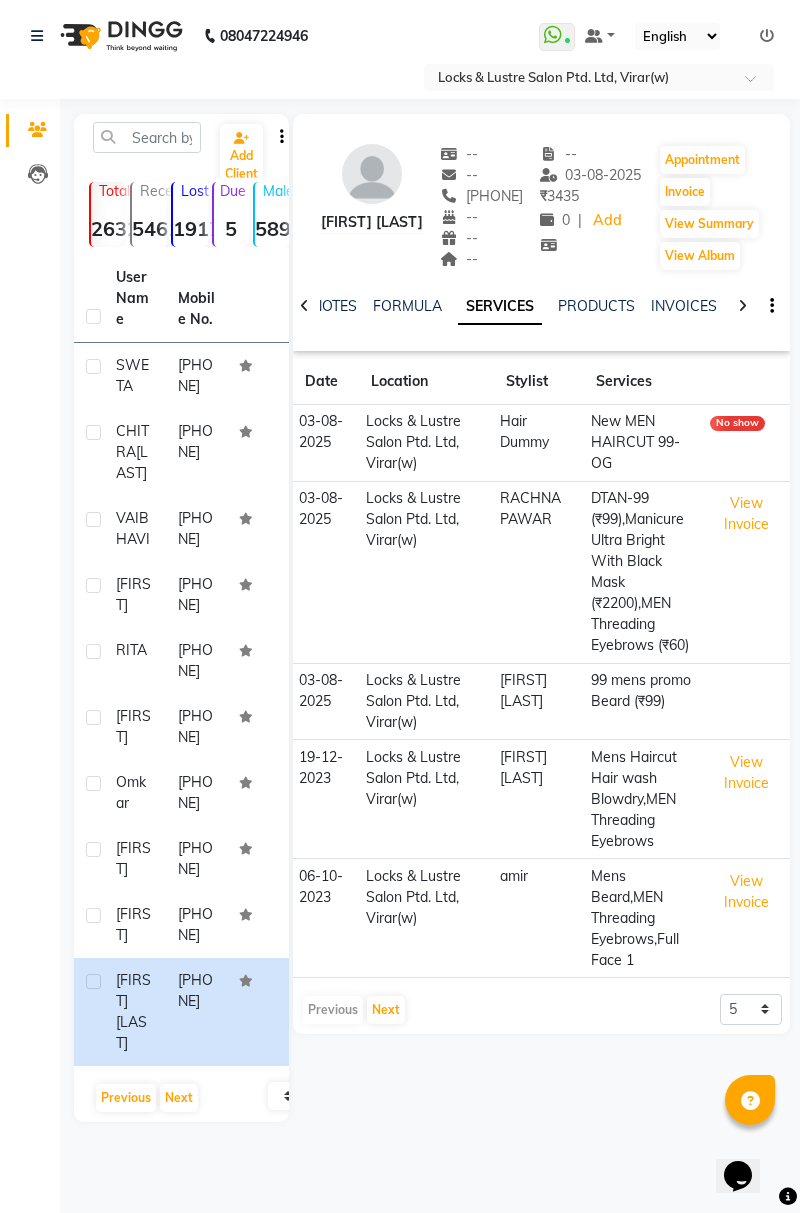 scroll, scrollTop: 0, scrollLeft: 0, axis: both 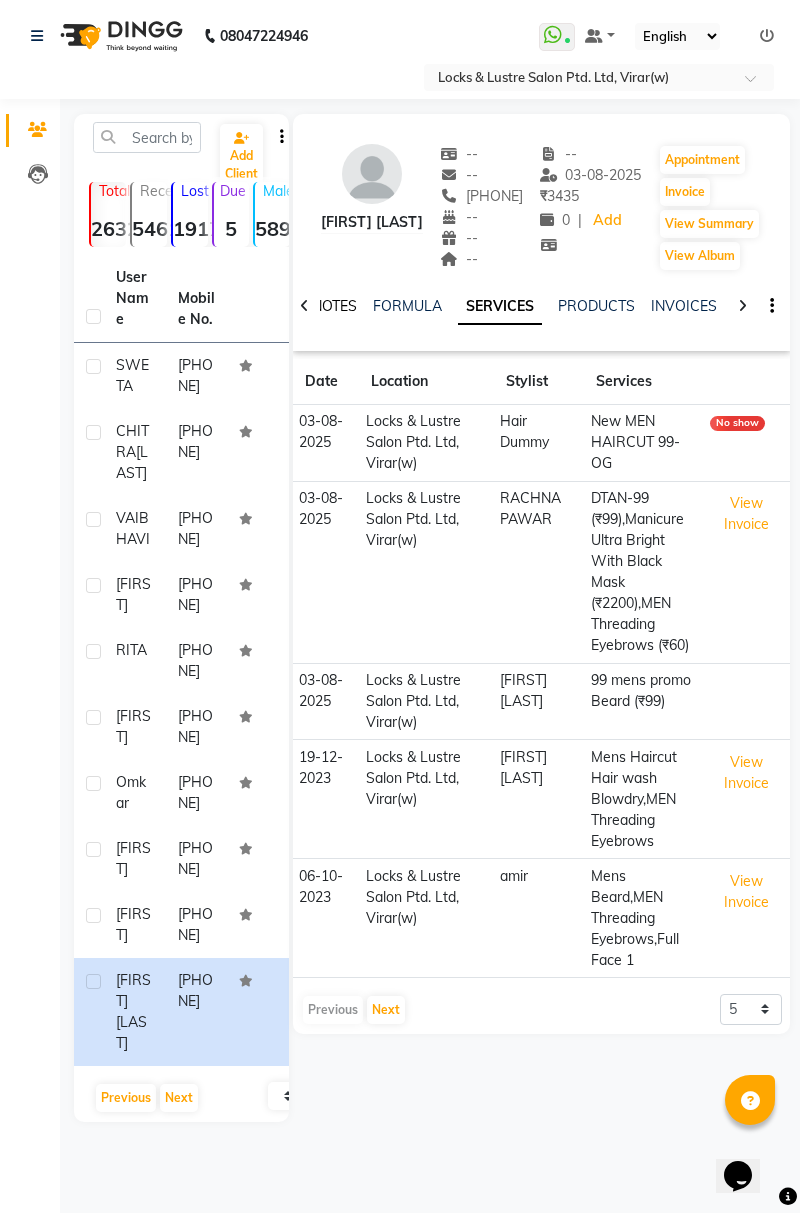 click on "NOTES" 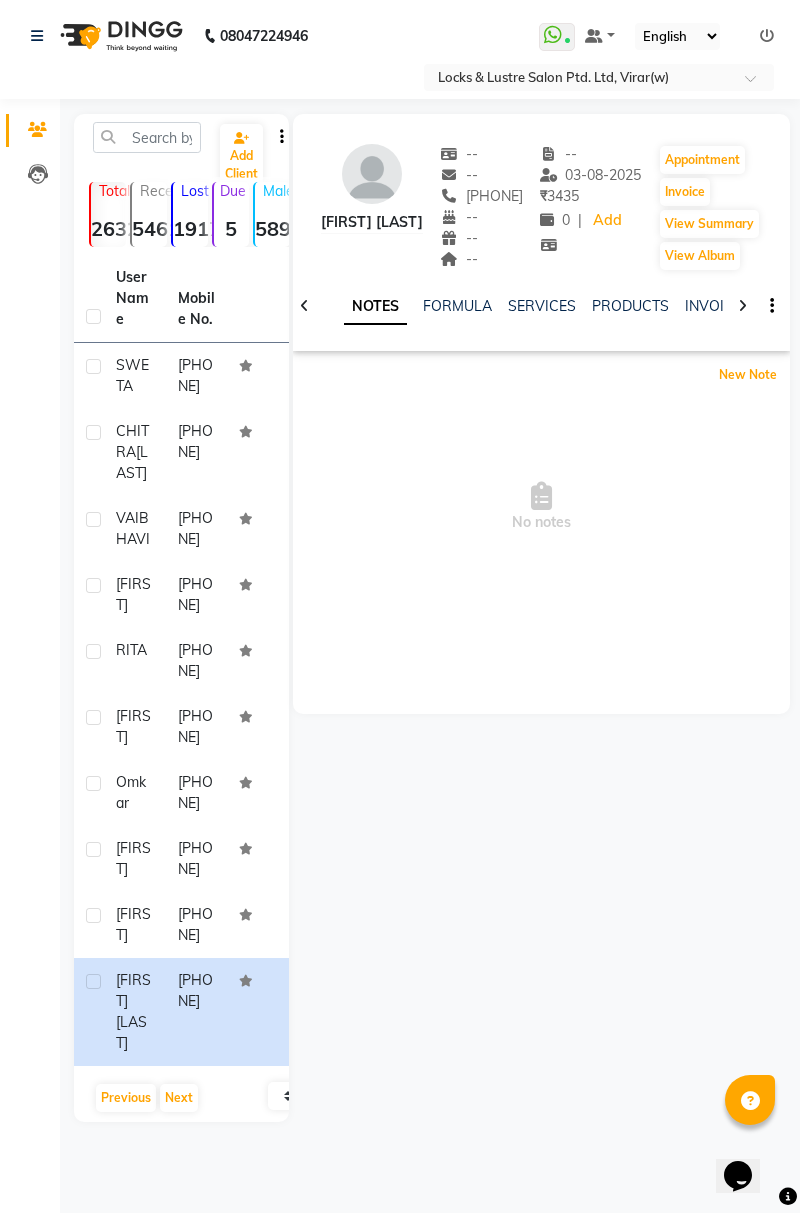 click on "New Note" 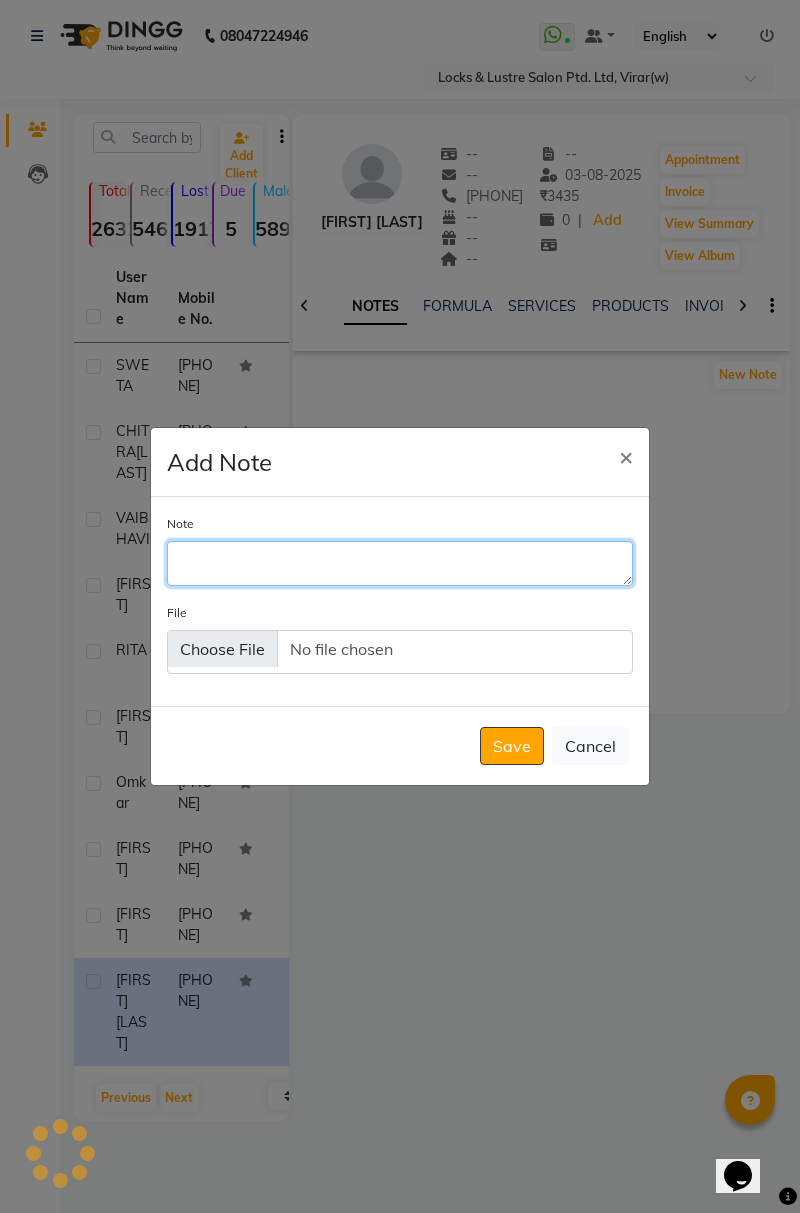 click on "Note" at bounding box center (400, 563) 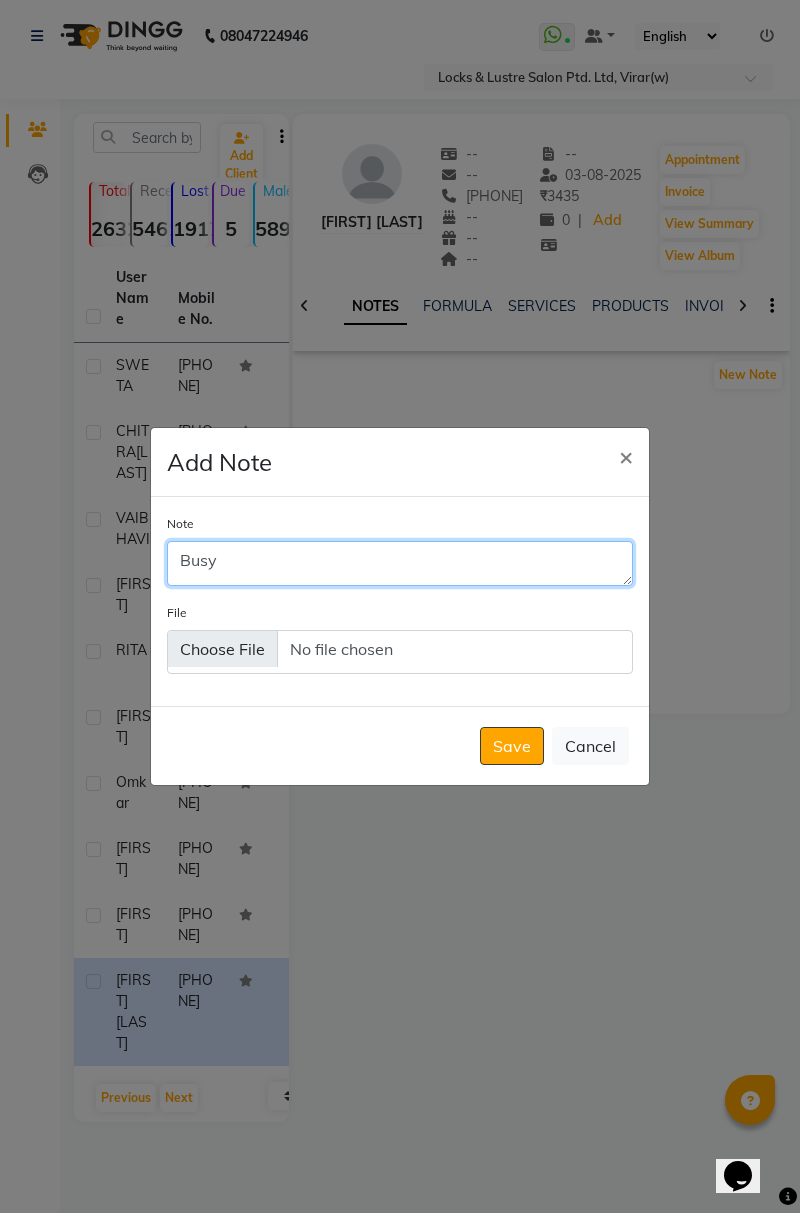 type on "Busy" 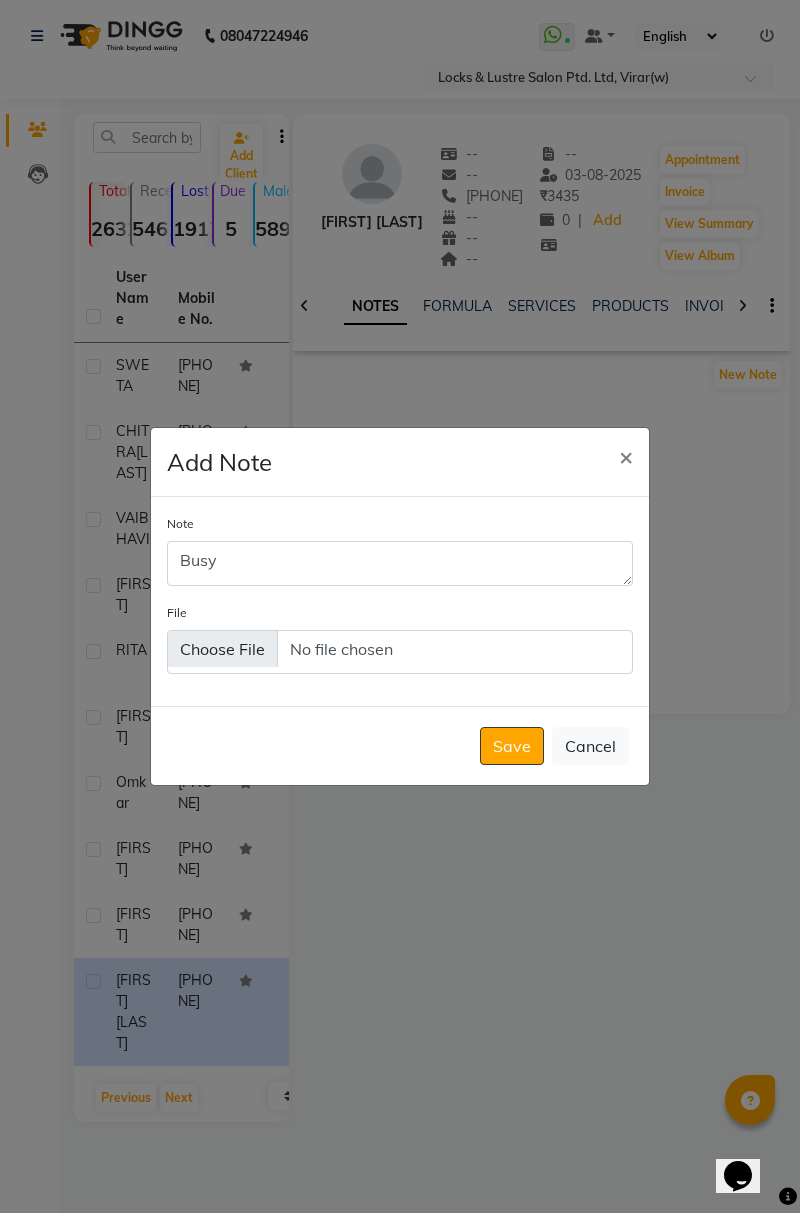 click on "Save" 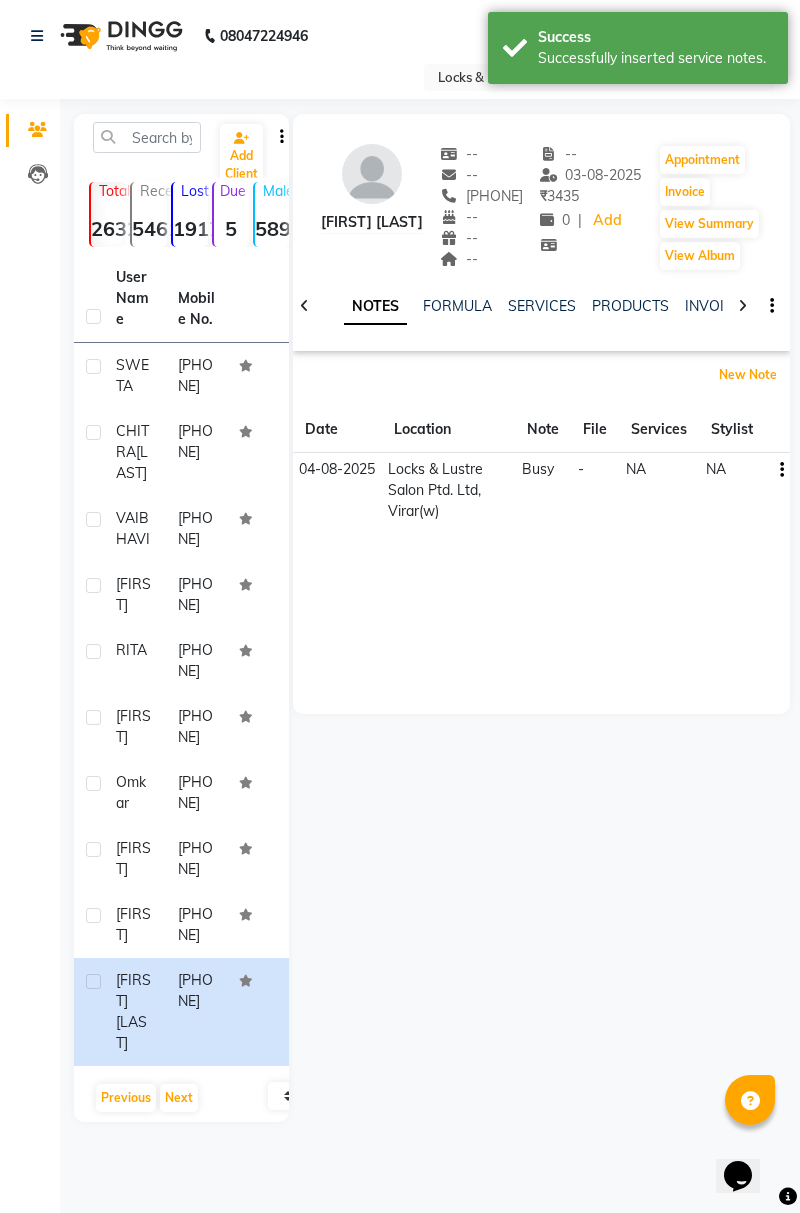 scroll, scrollTop: 30, scrollLeft: 0, axis: vertical 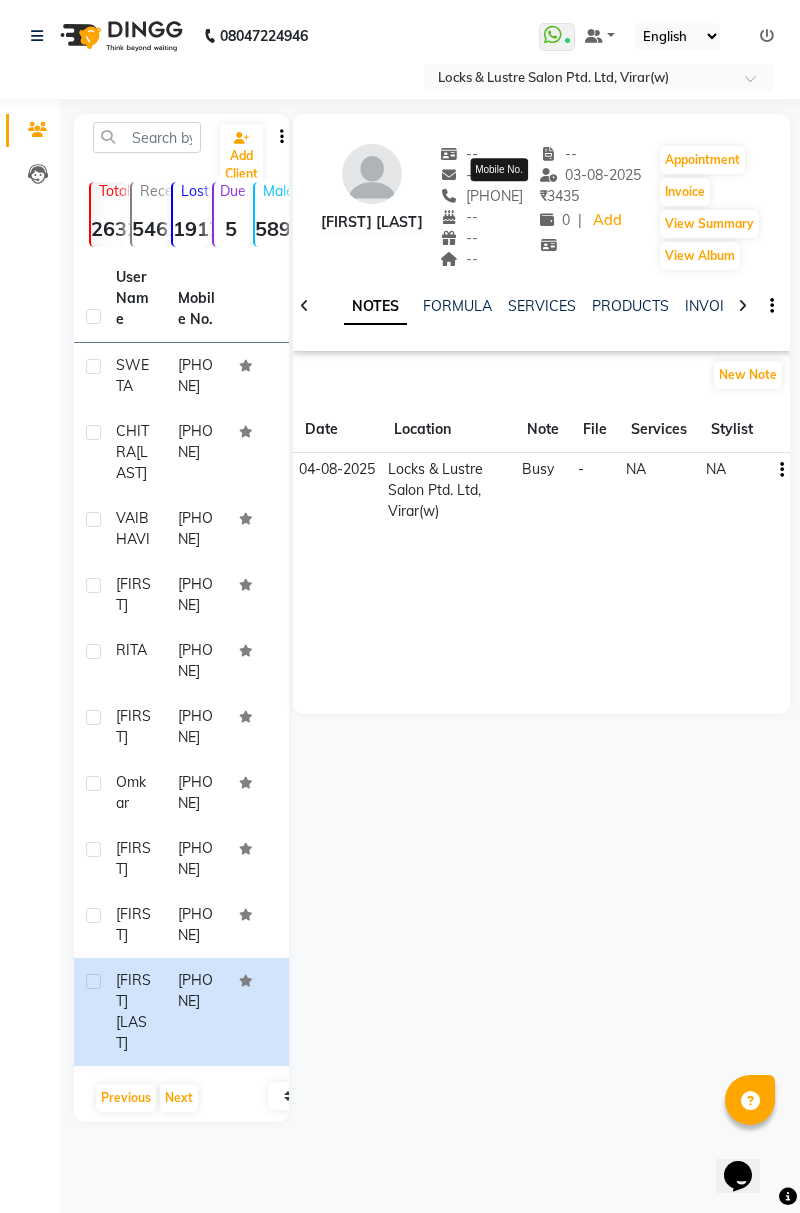 copy on "[PHONE]" 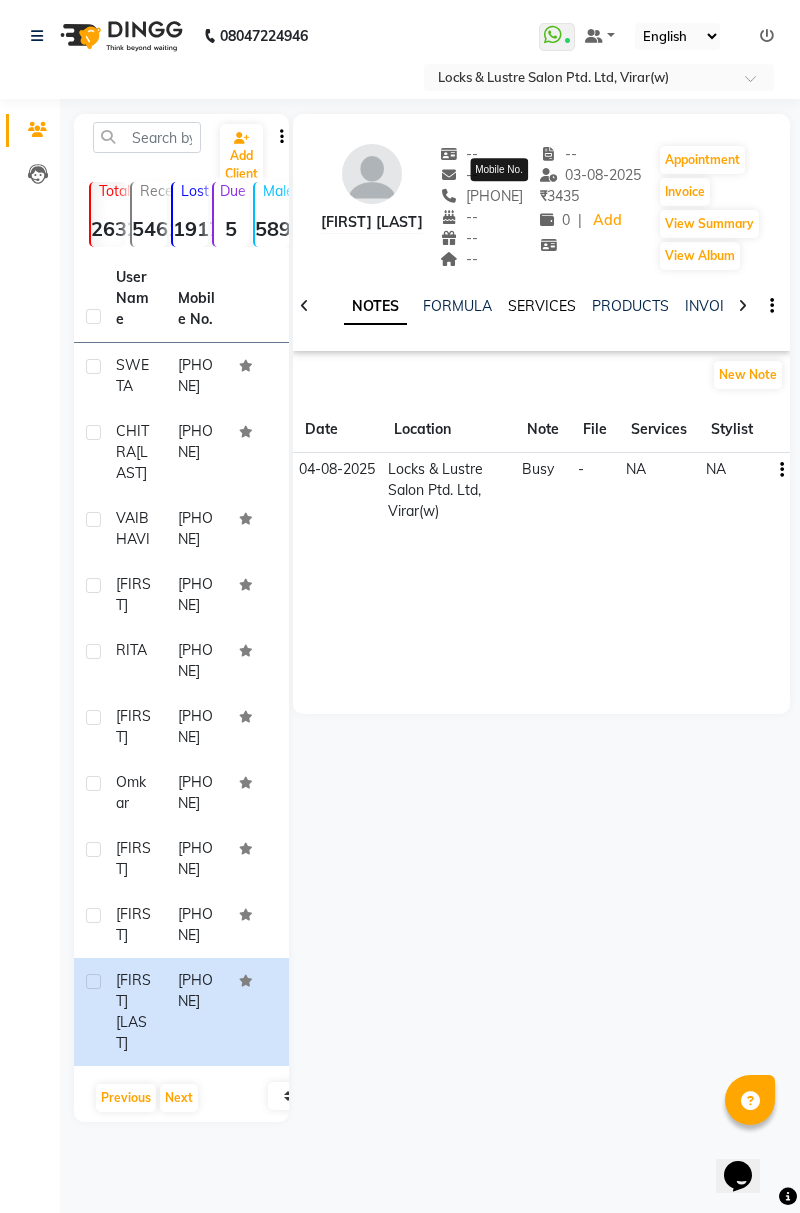 click on "SERVICES" 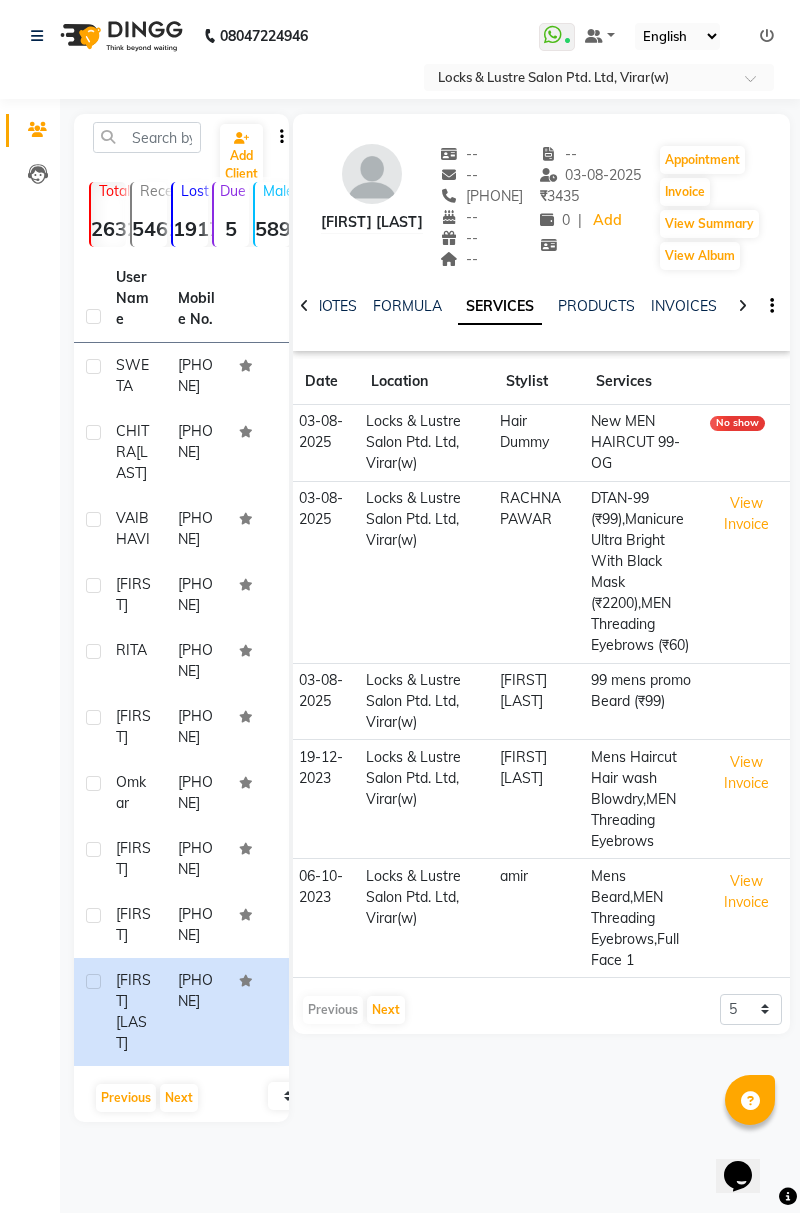 scroll, scrollTop: 118, scrollLeft: 0, axis: vertical 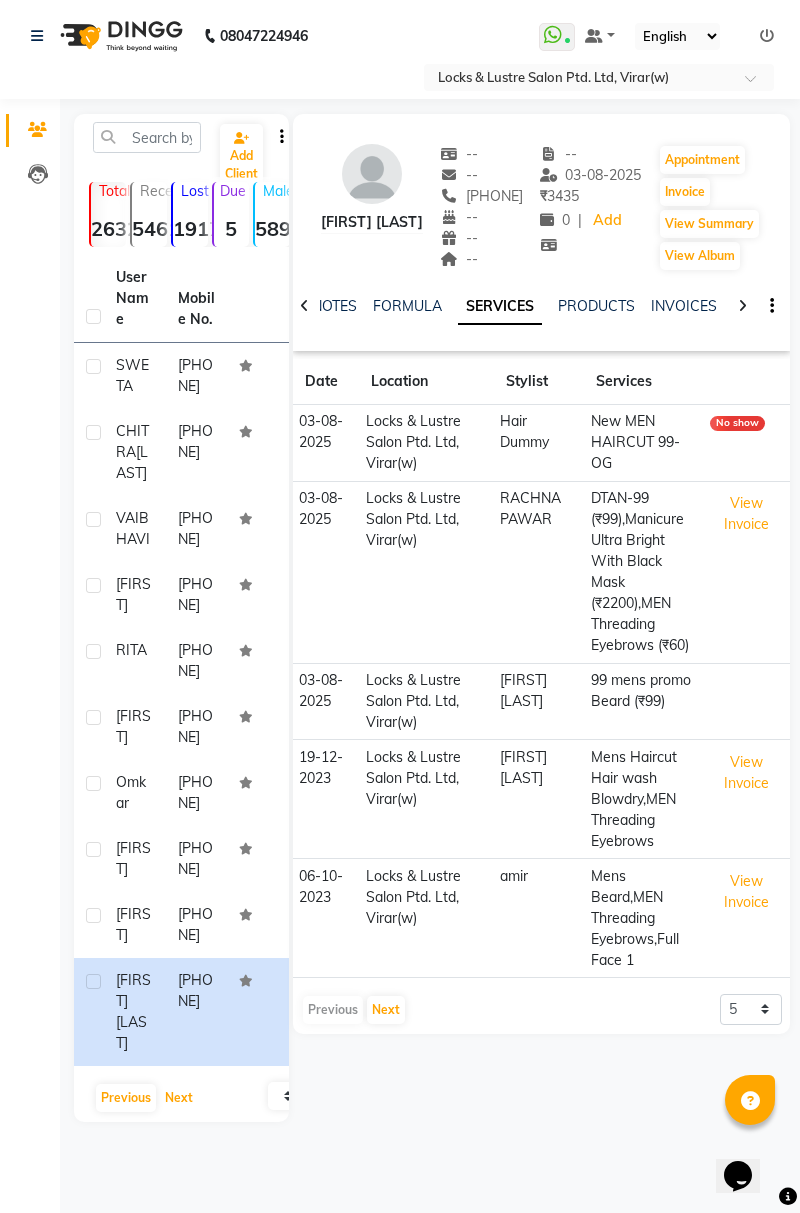 click on "Next" 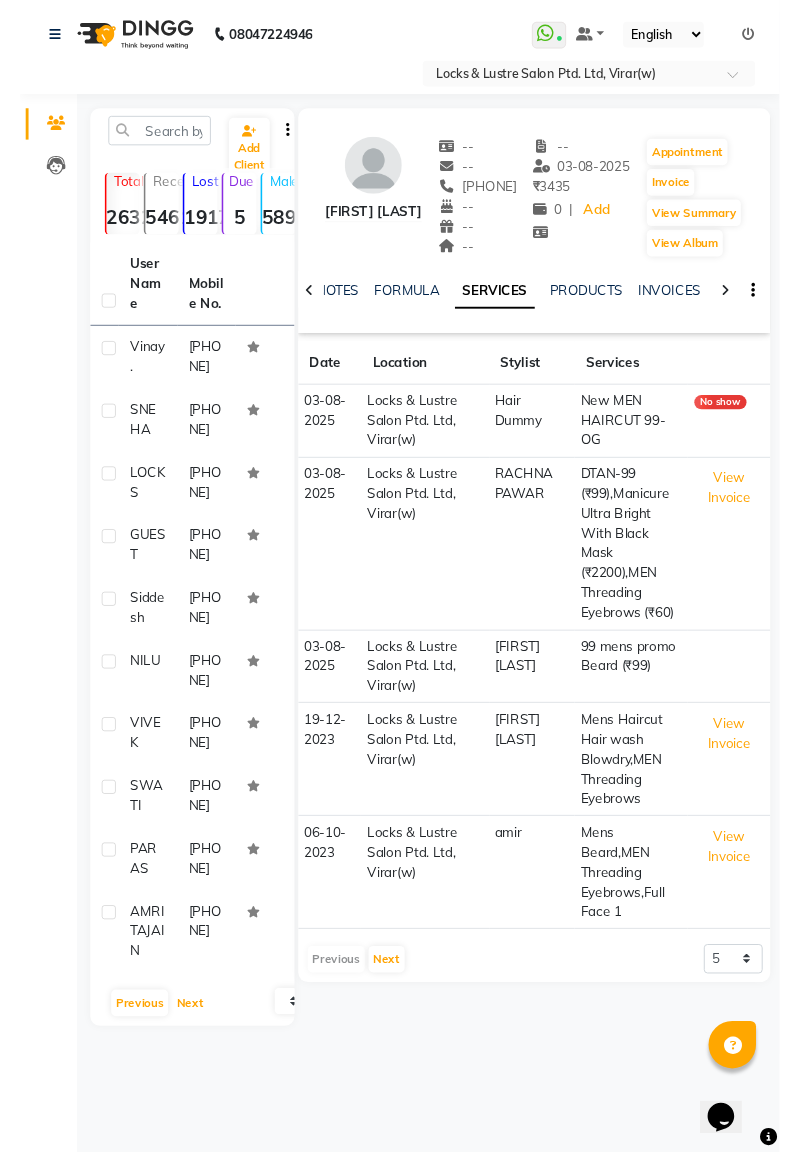 scroll, scrollTop: 85, scrollLeft: 0, axis: vertical 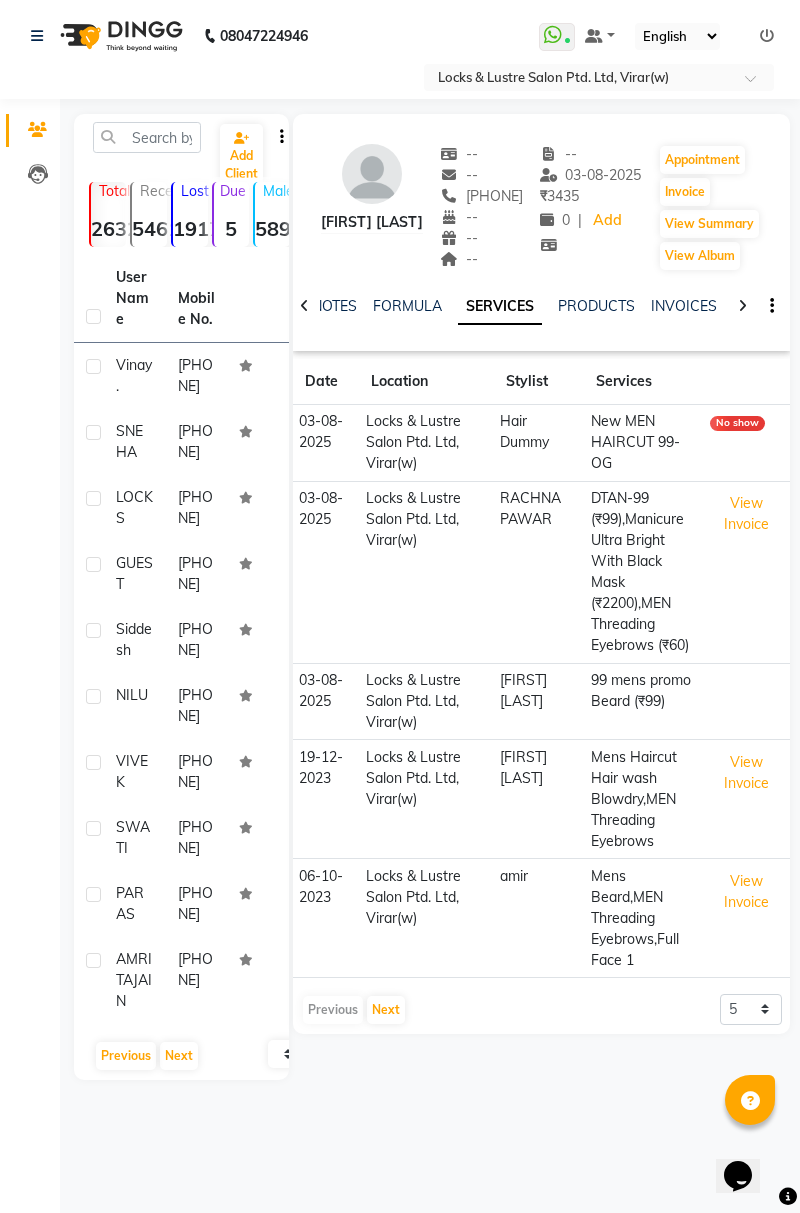 click on "[PHONE]" 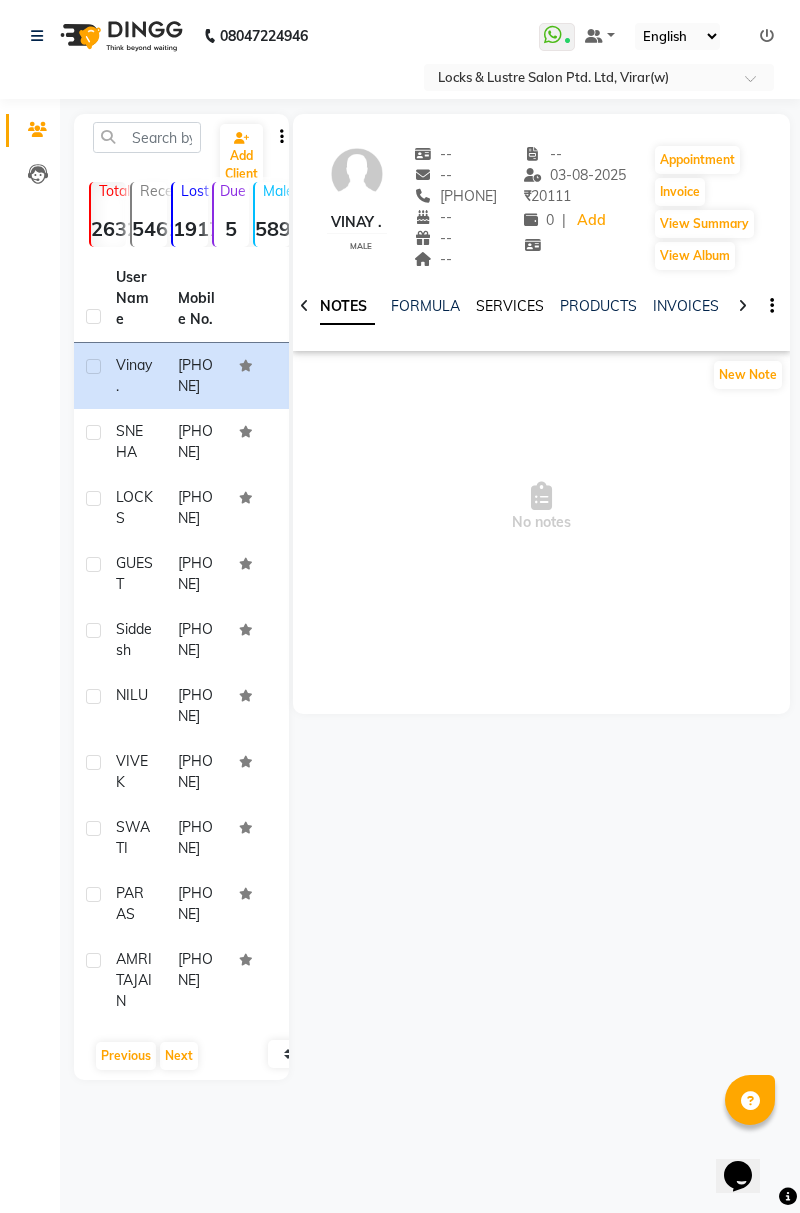 click on "SERVICES" 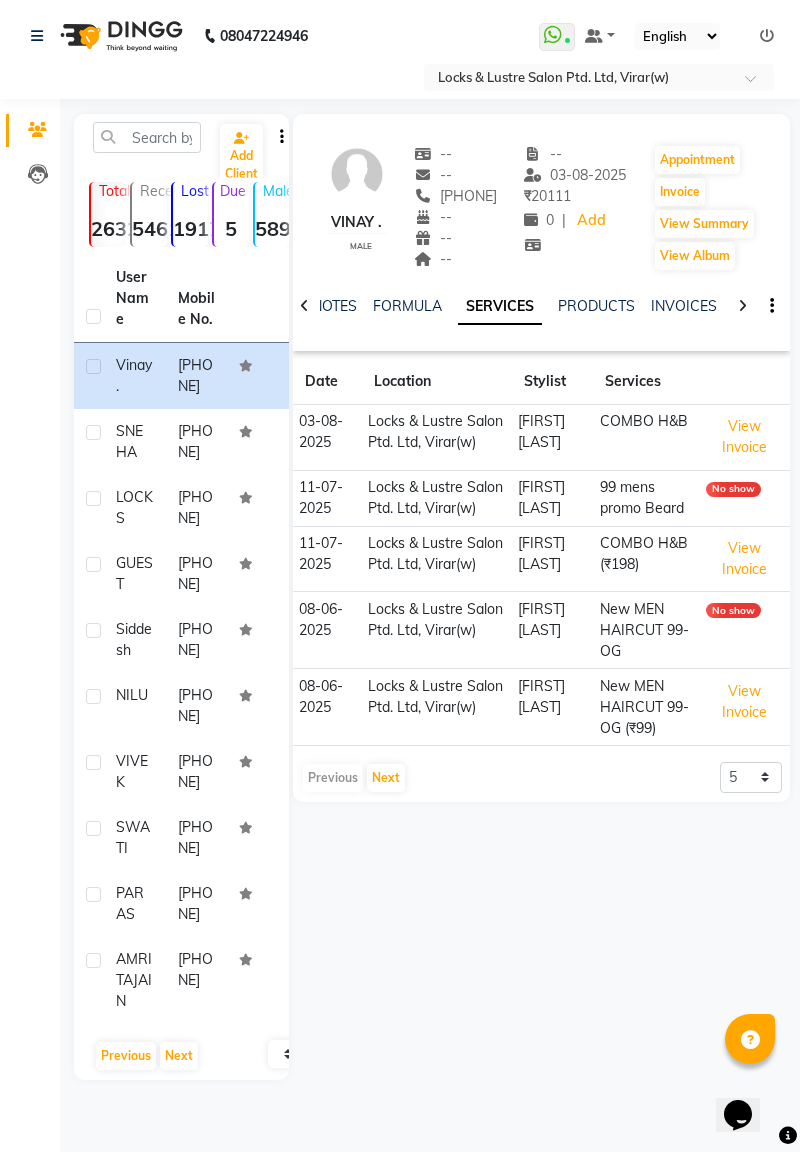 click on "SNEHA" 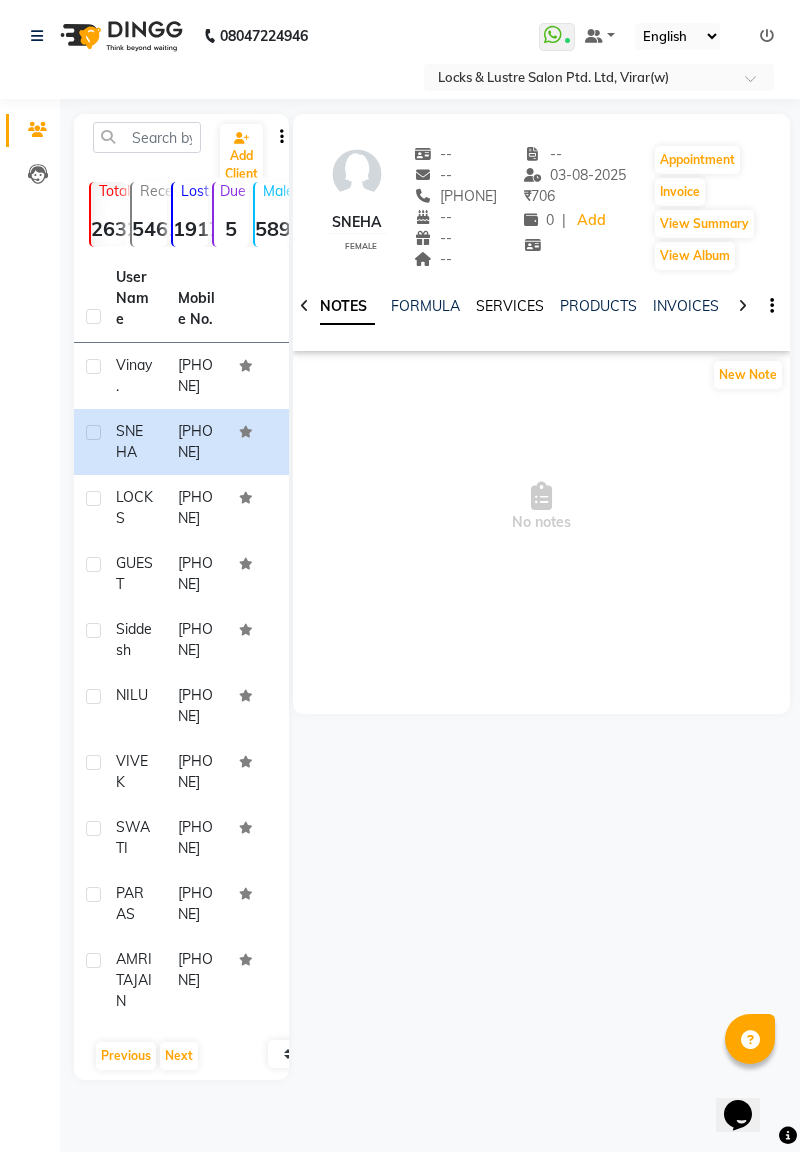 click on "SERVICES" 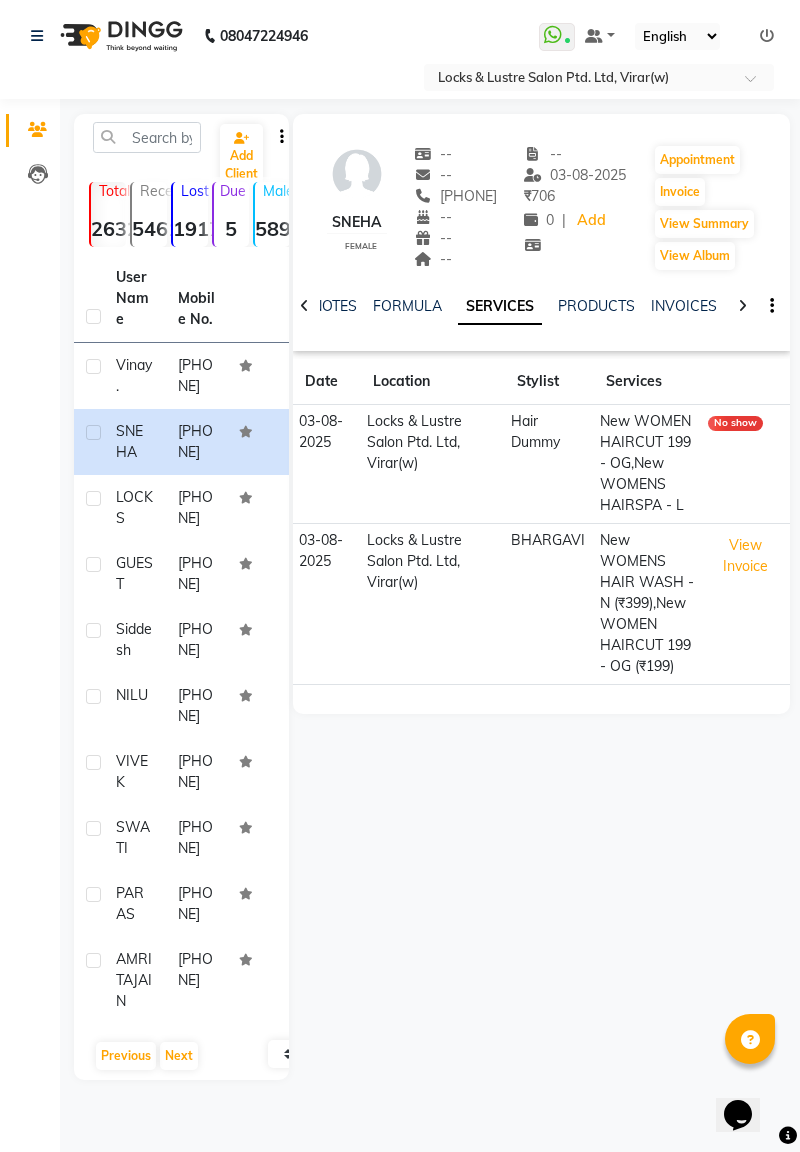 click on "Lost" 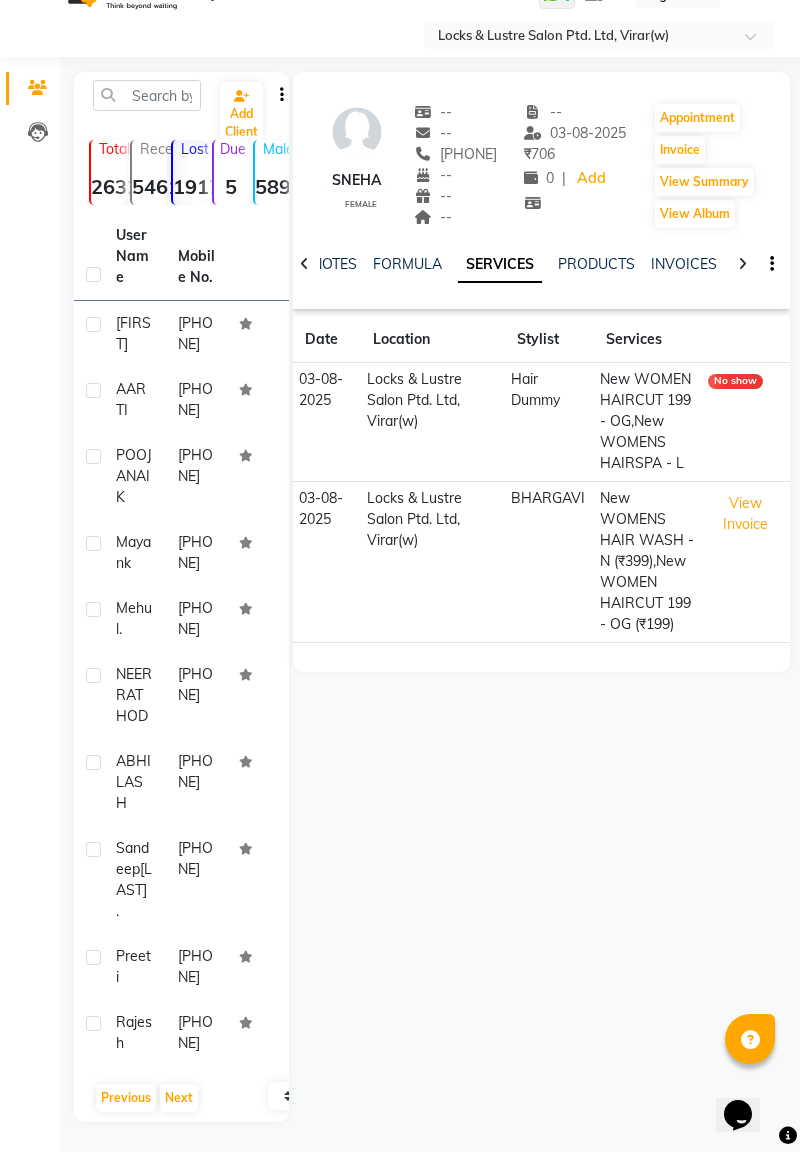 scroll, scrollTop: 0, scrollLeft: 0, axis: both 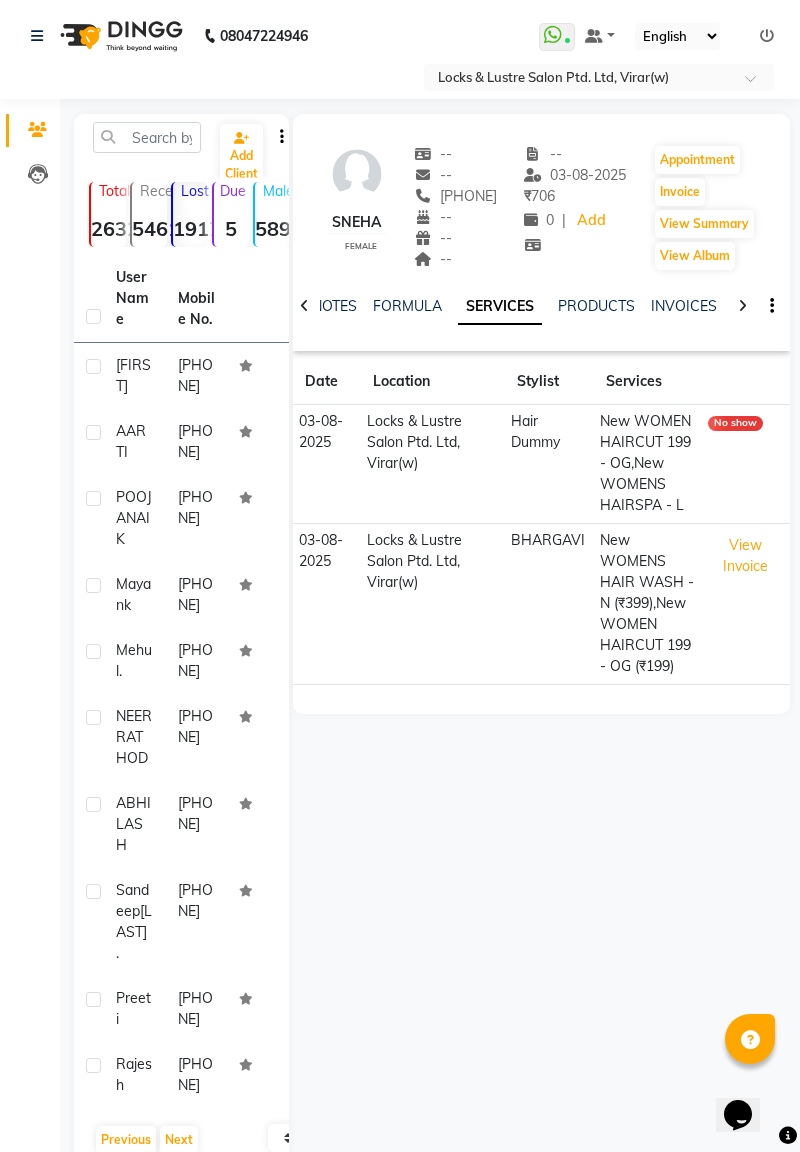 click on "[FIRST]" 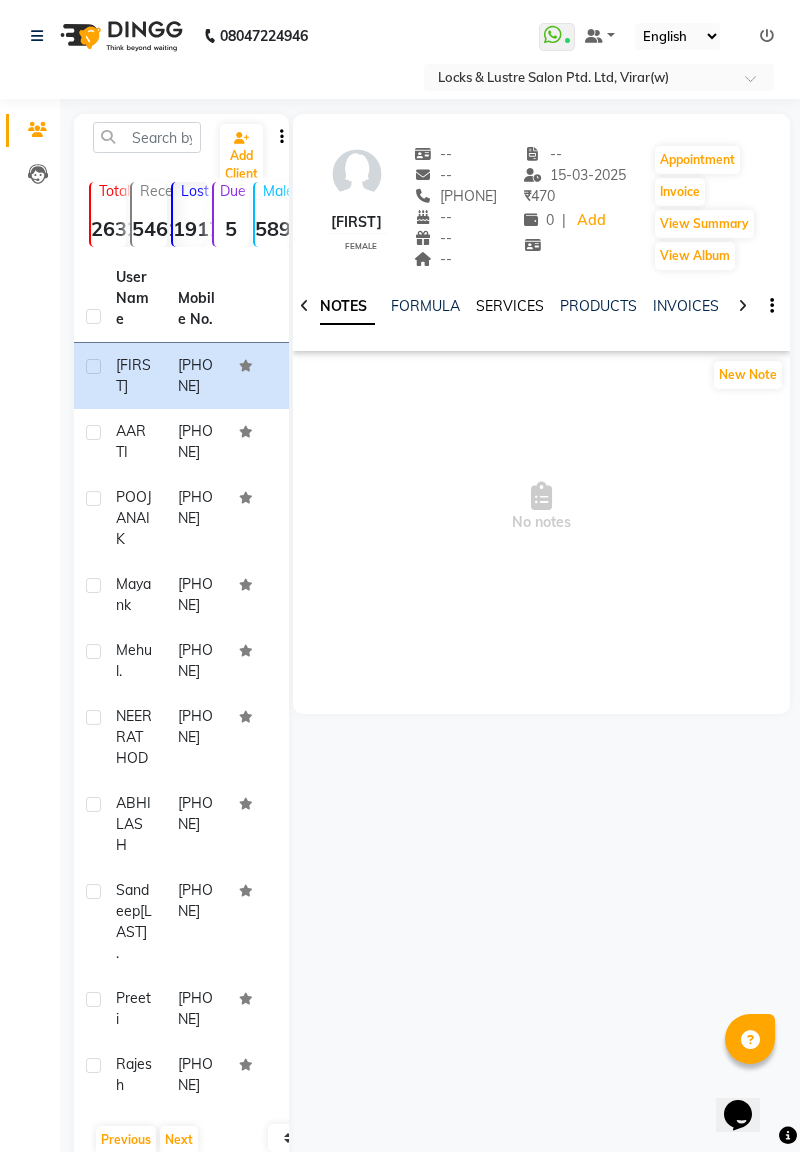 click on "SERVICES" 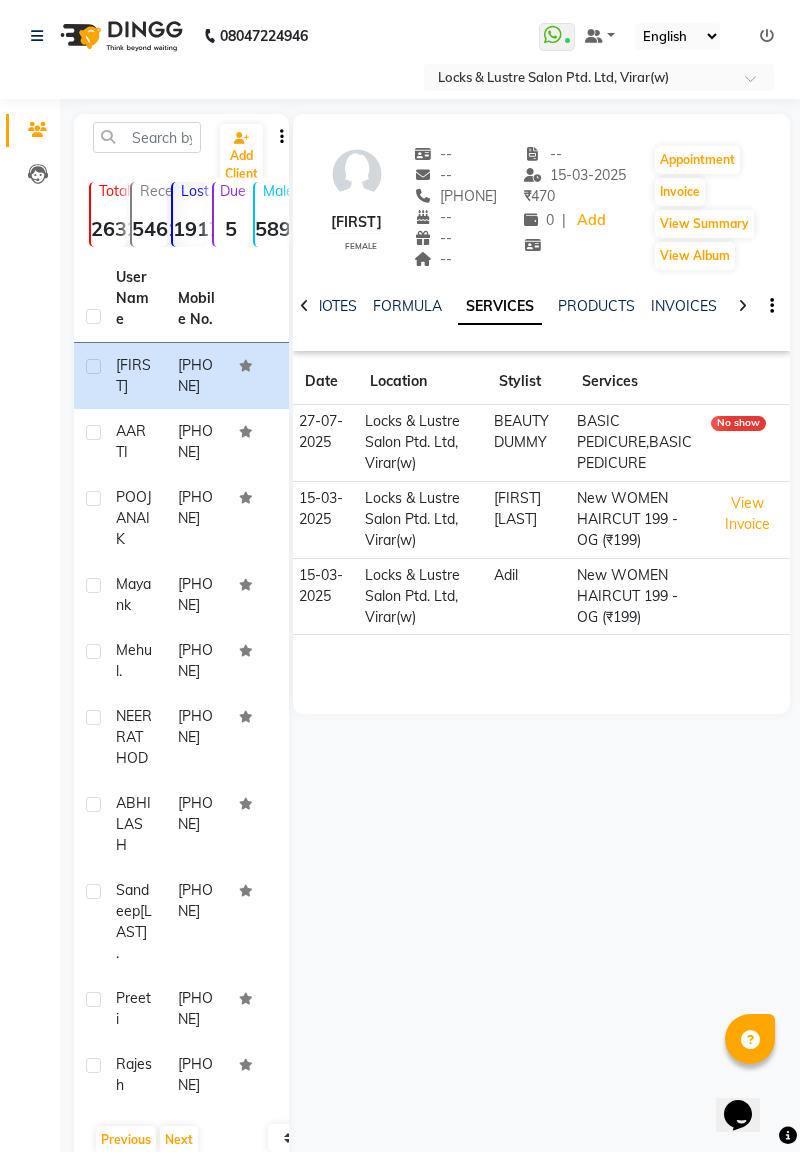 click on "[PHONE]" 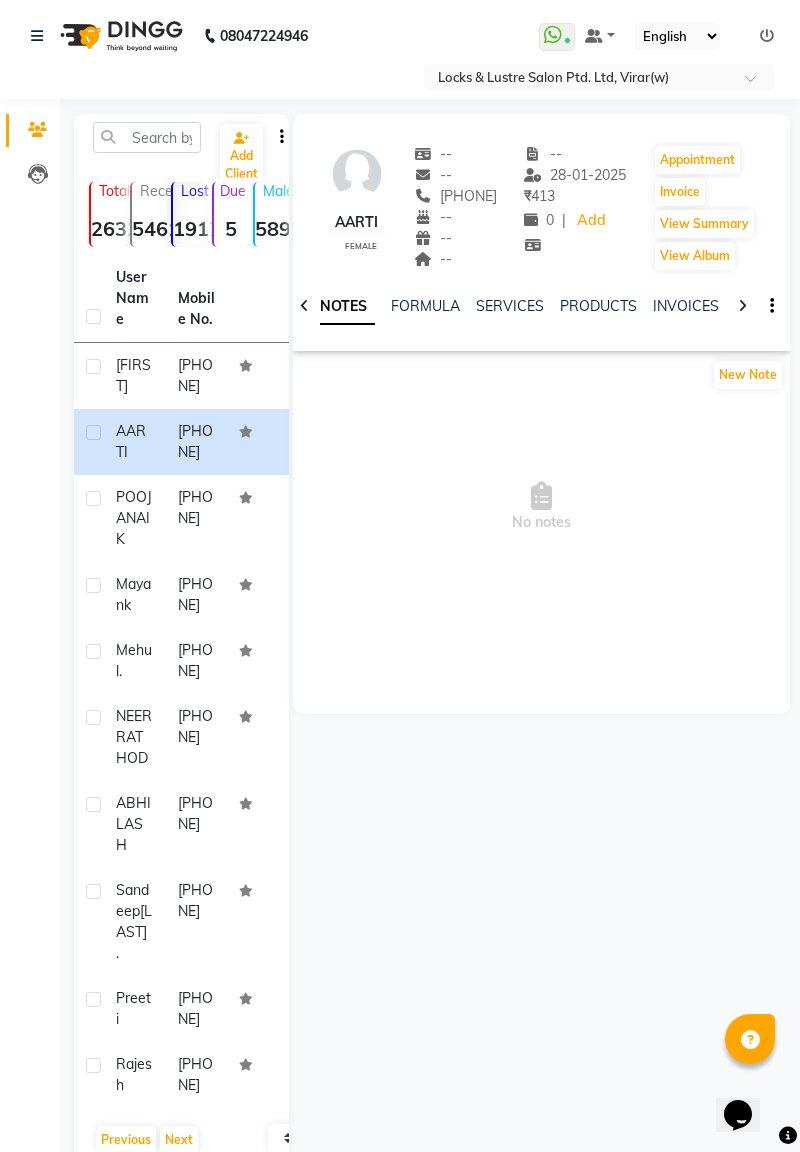 click on "[PHONE]" 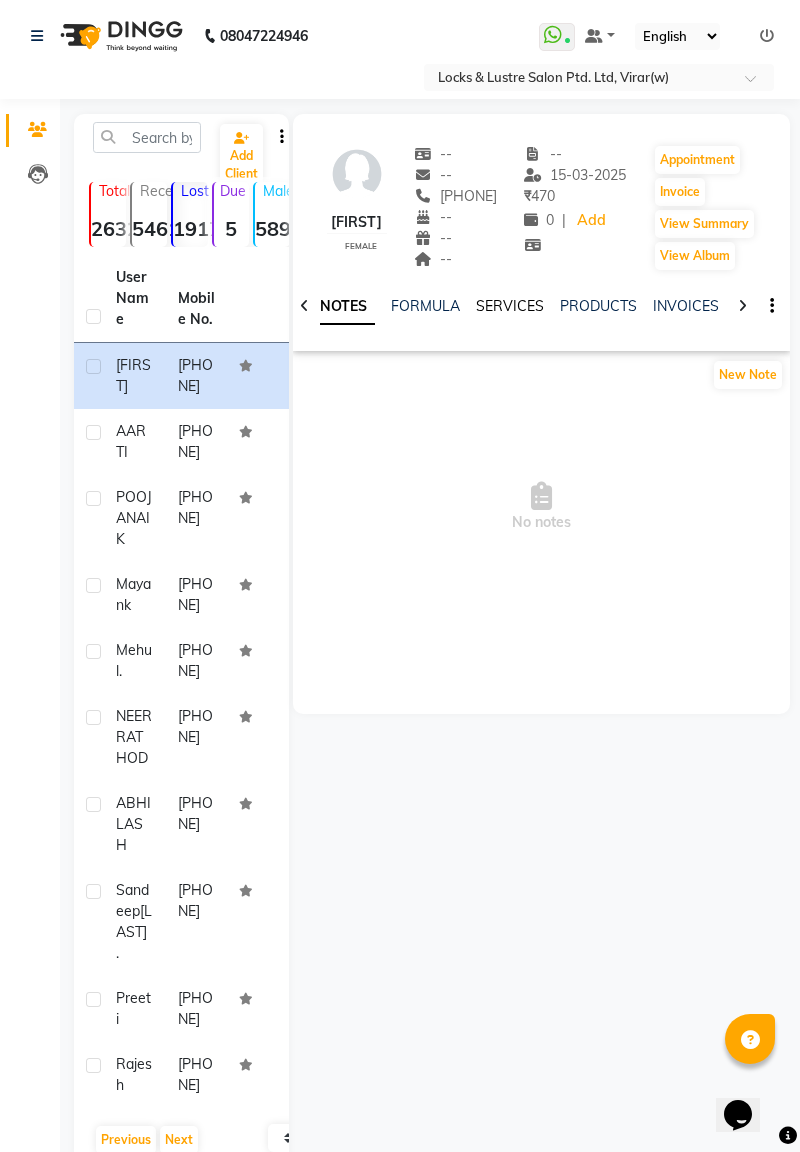 click on "SERVICES" 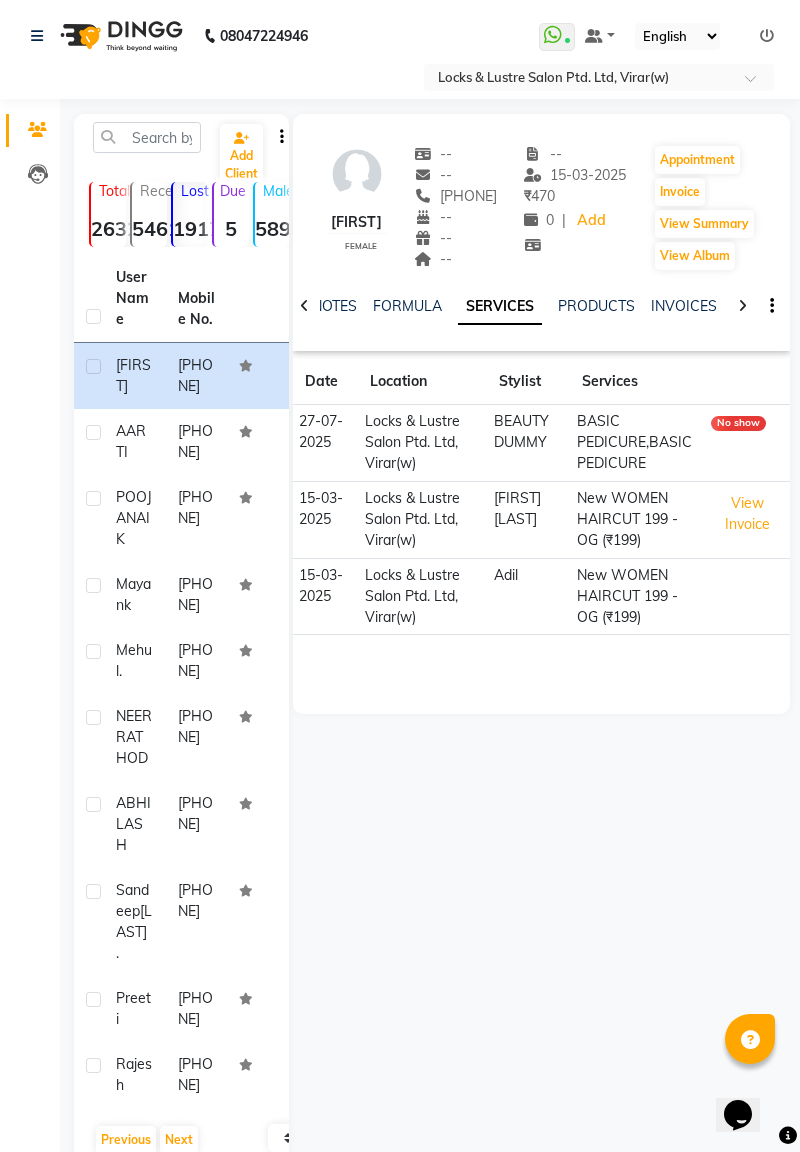 click on "[PHONE]" 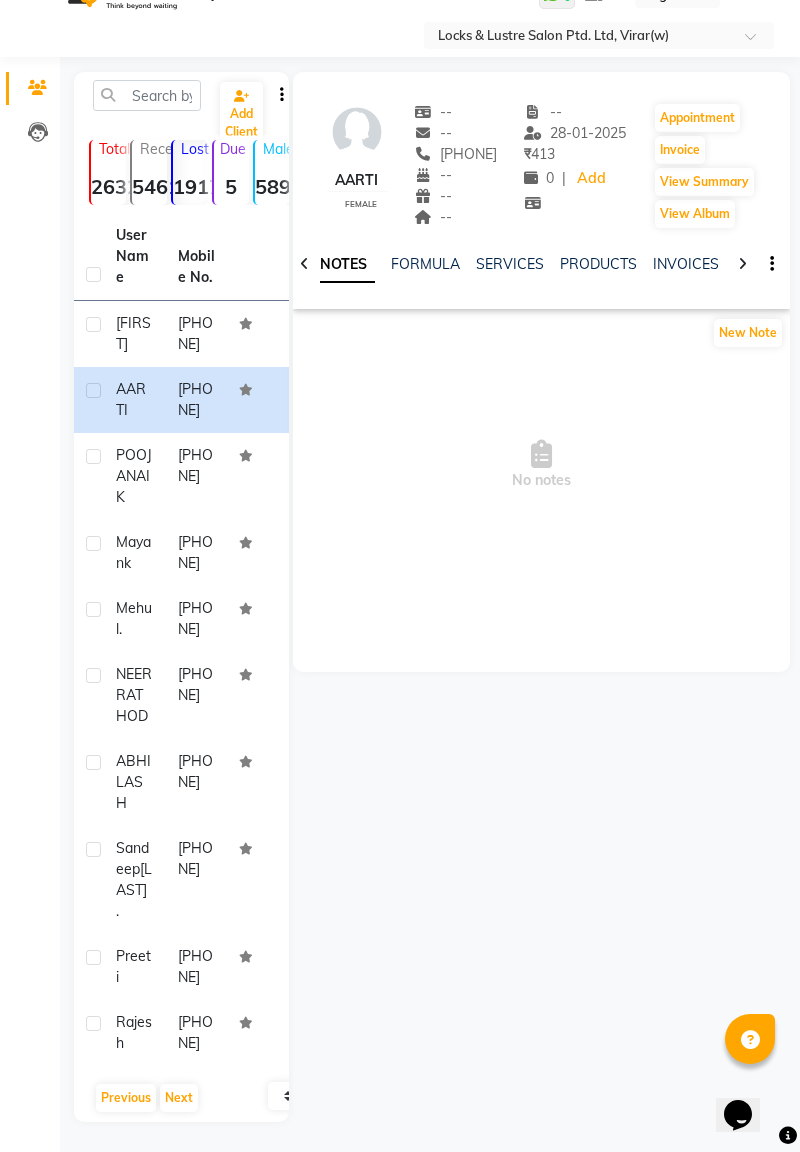 scroll, scrollTop: 168, scrollLeft: 0, axis: vertical 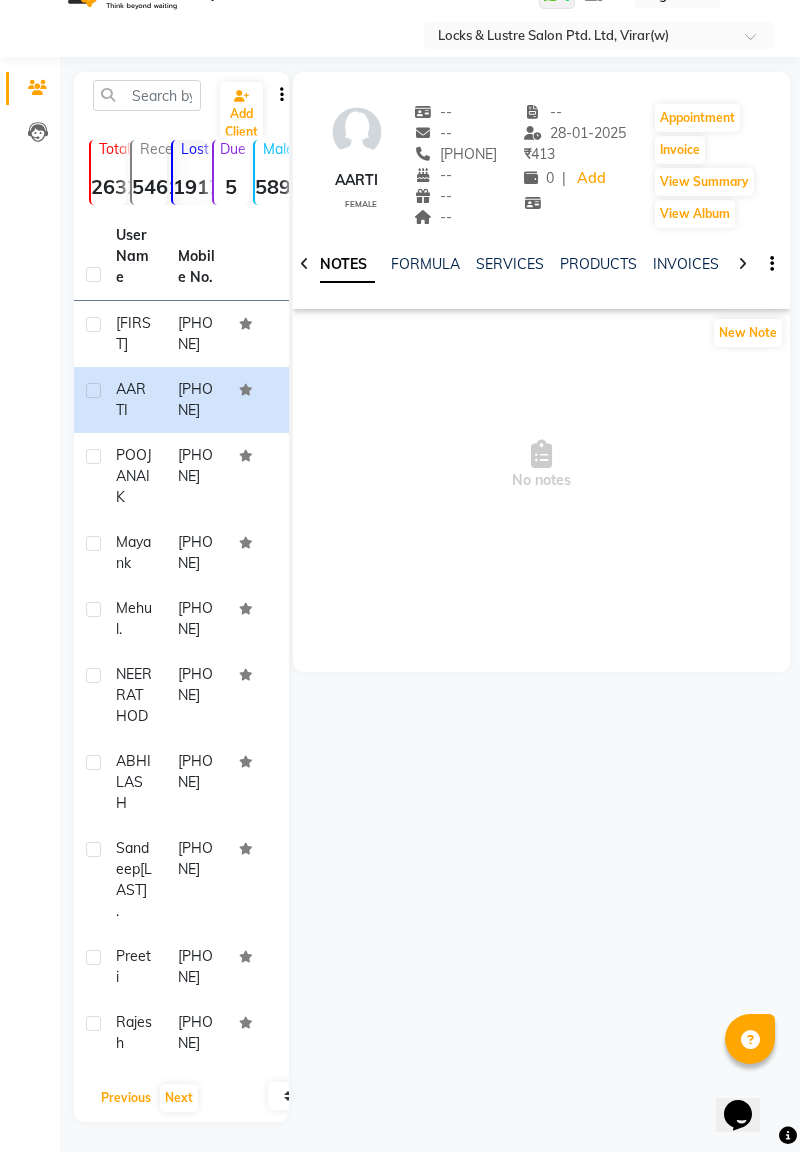 click on "Previous" 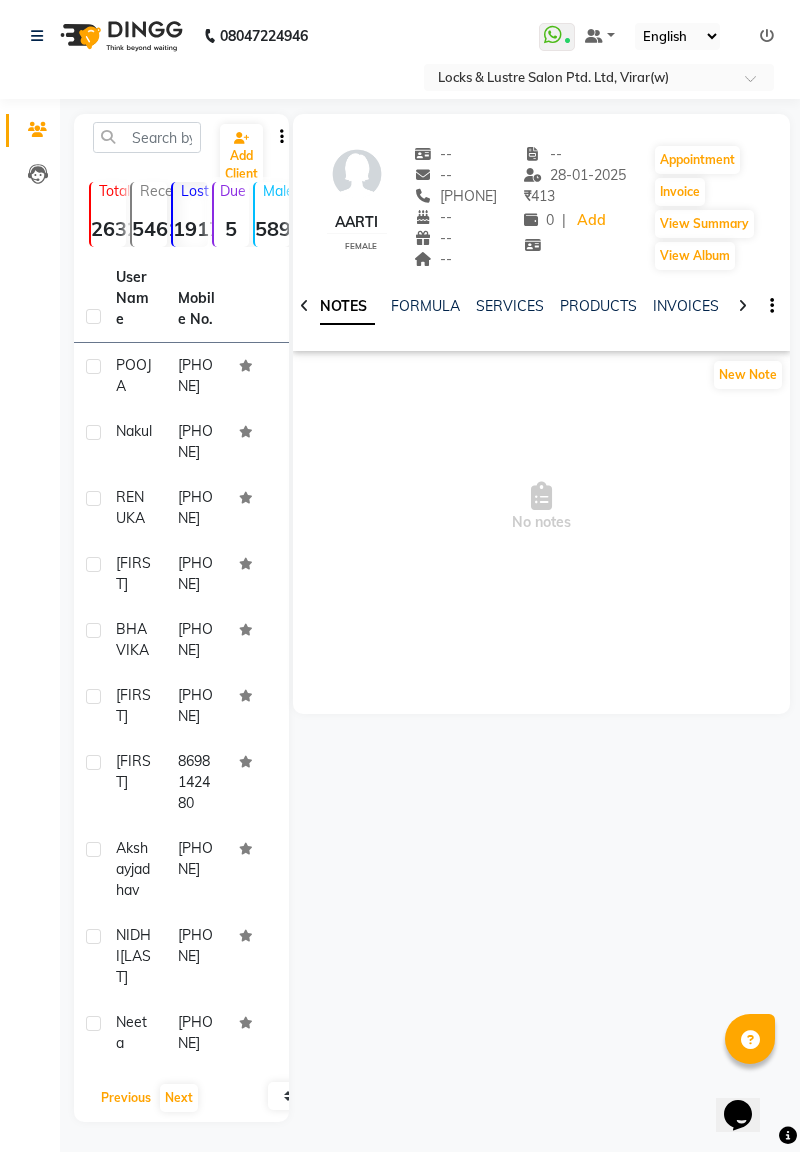 click on "Previous" 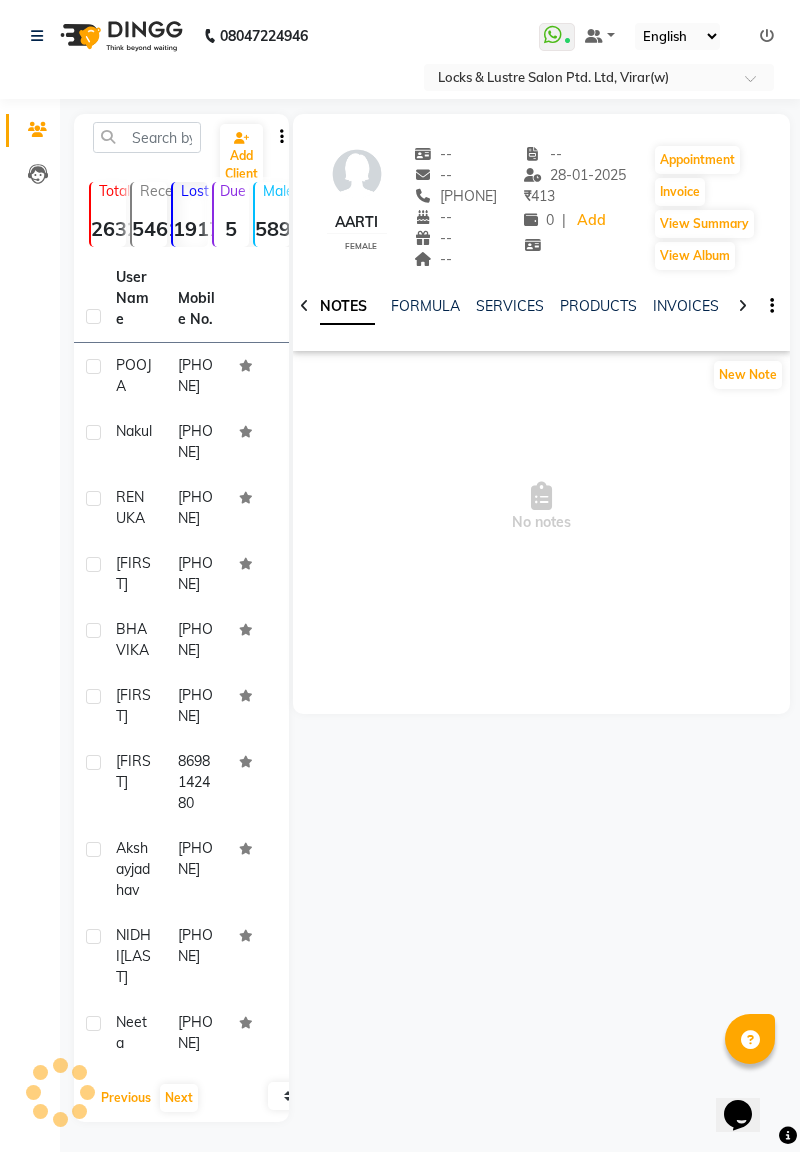 click on "Previous" 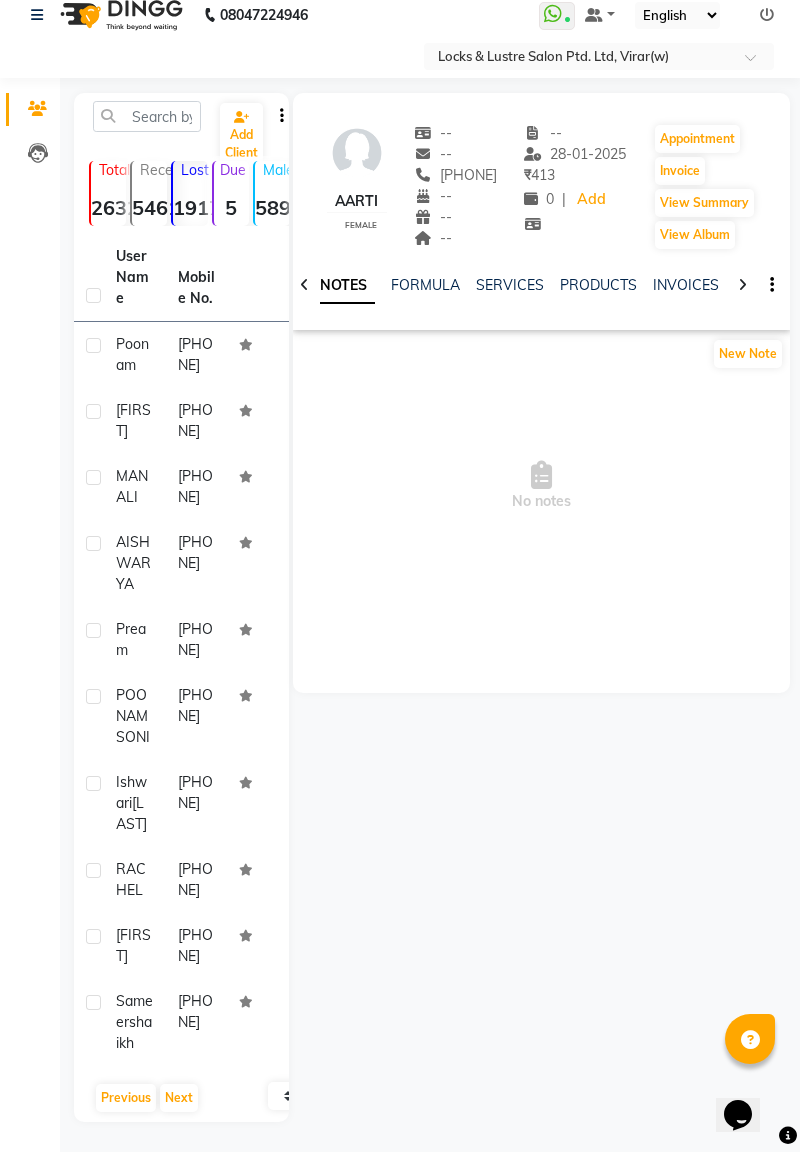 click 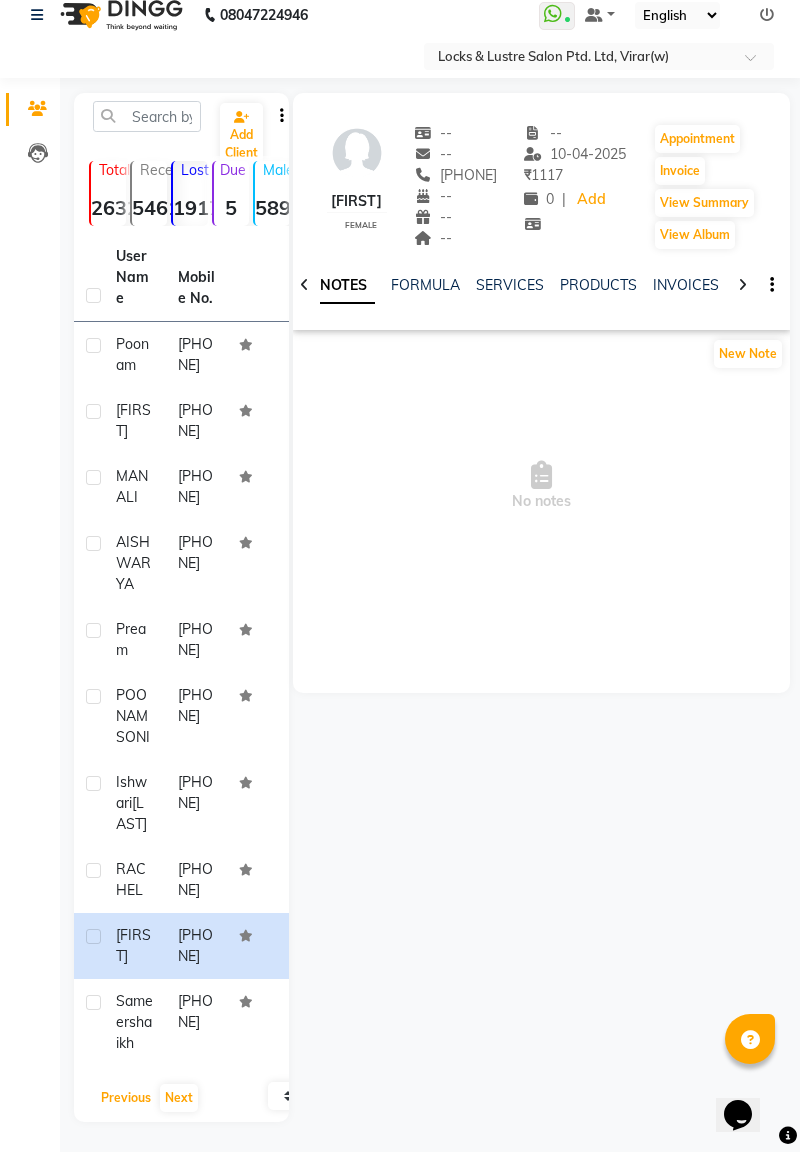 click on "Previous" 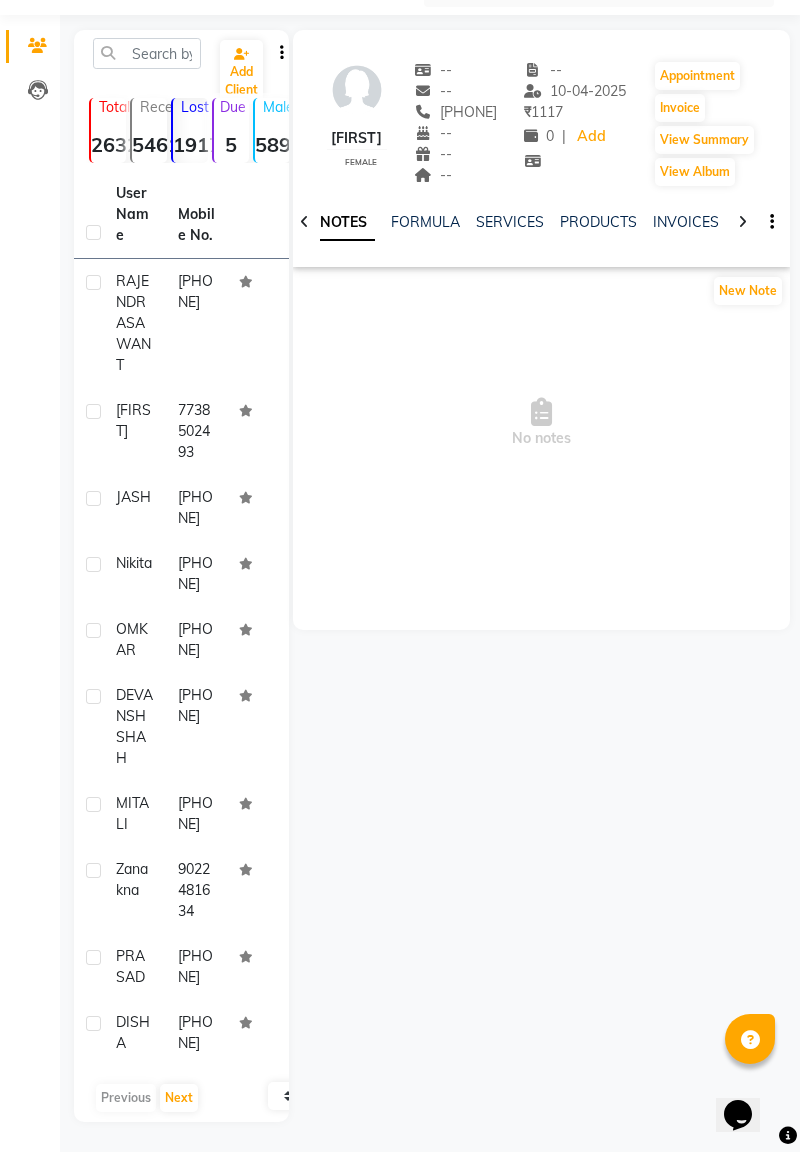 scroll, scrollTop: 230, scrollLeft: 0, axis: vertical 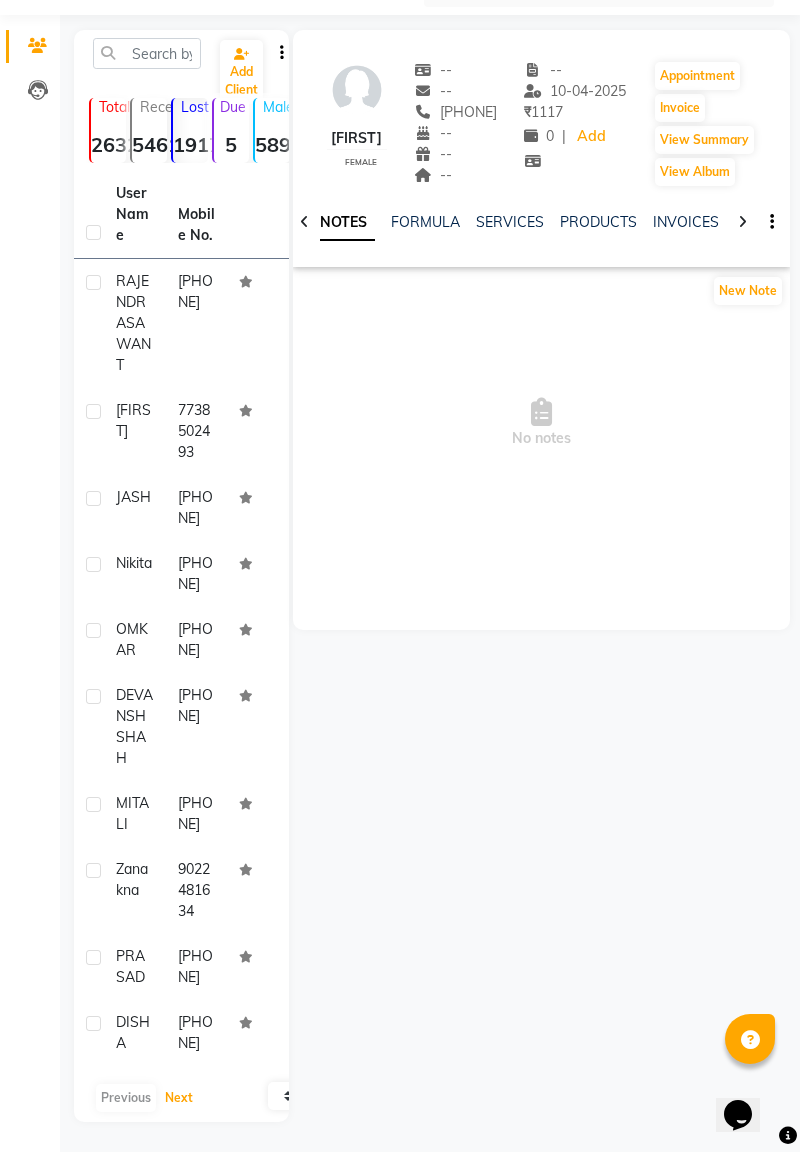 click on "Next" 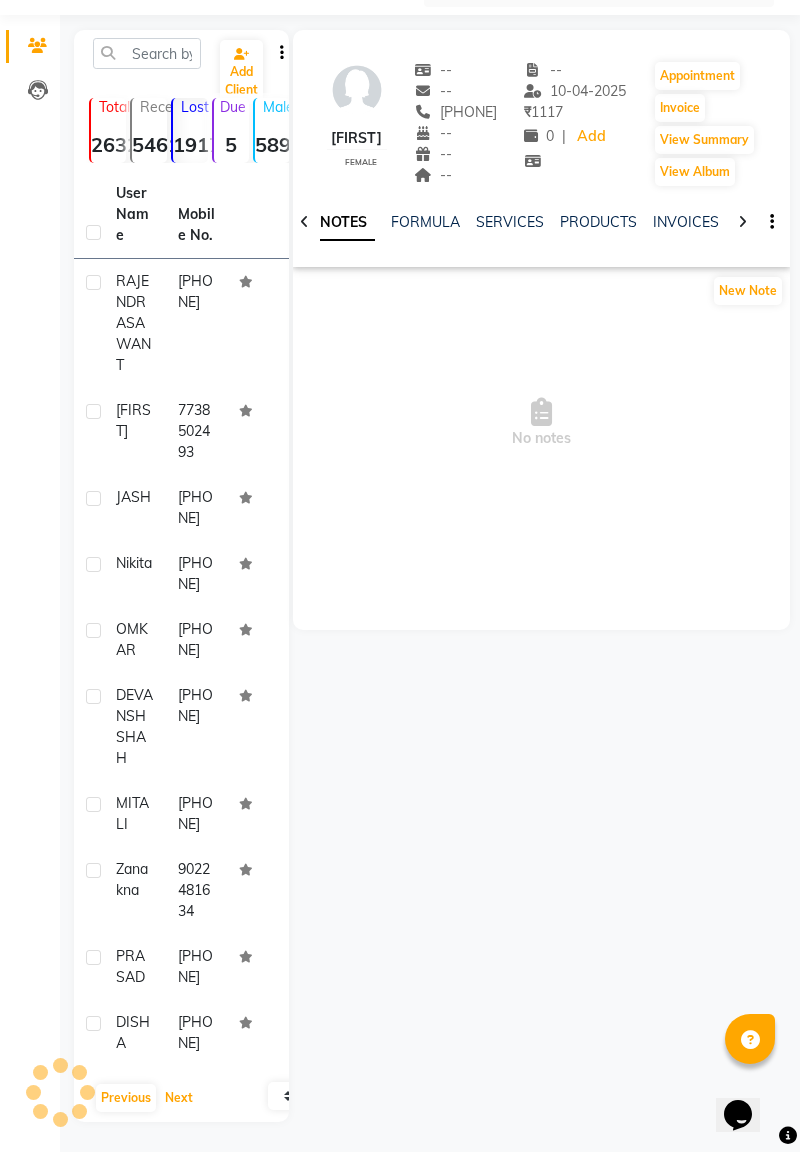 scroll, scrollTop: 188, scrollLeft: 0, axis: vertical 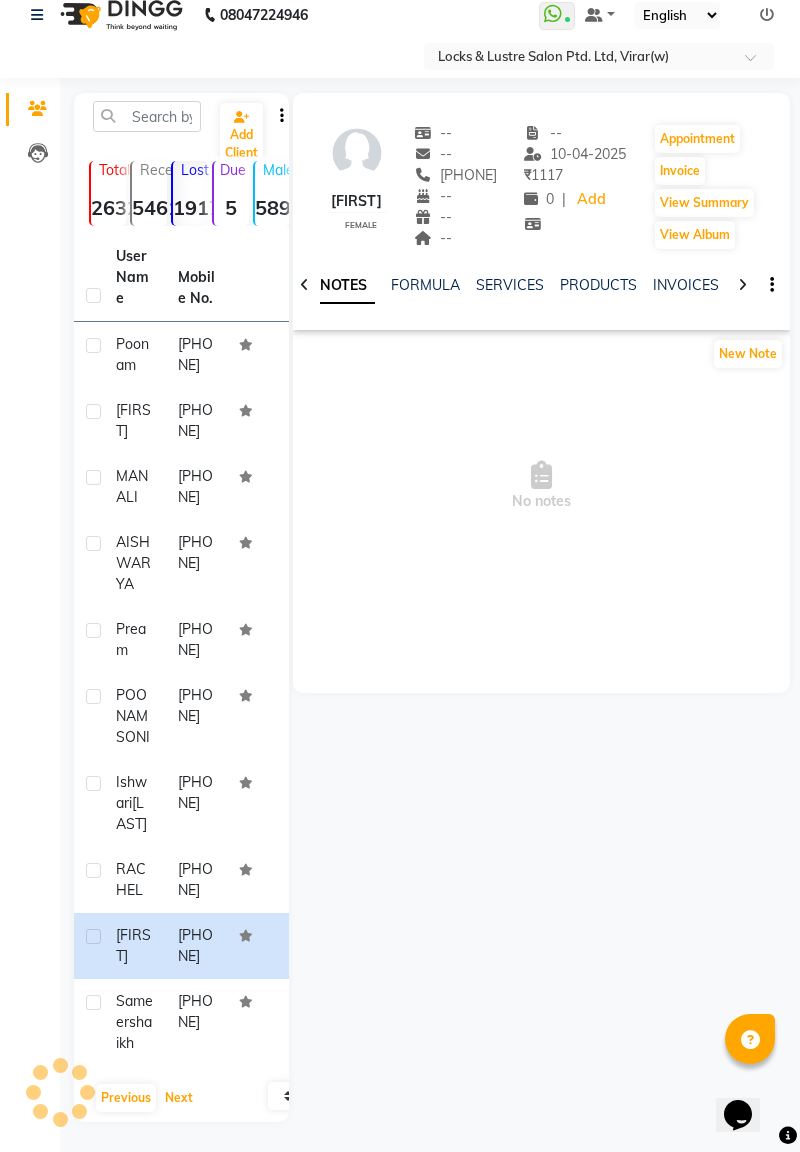 click on "Next" 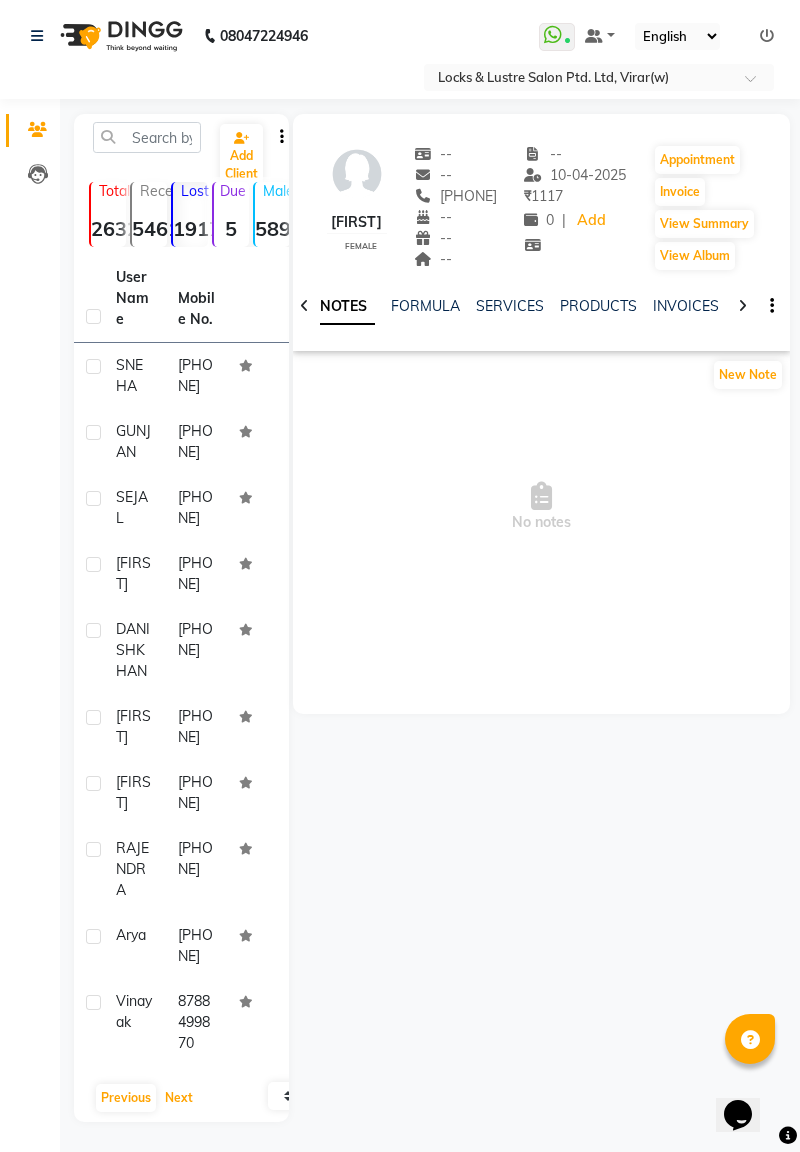 click on "Next" 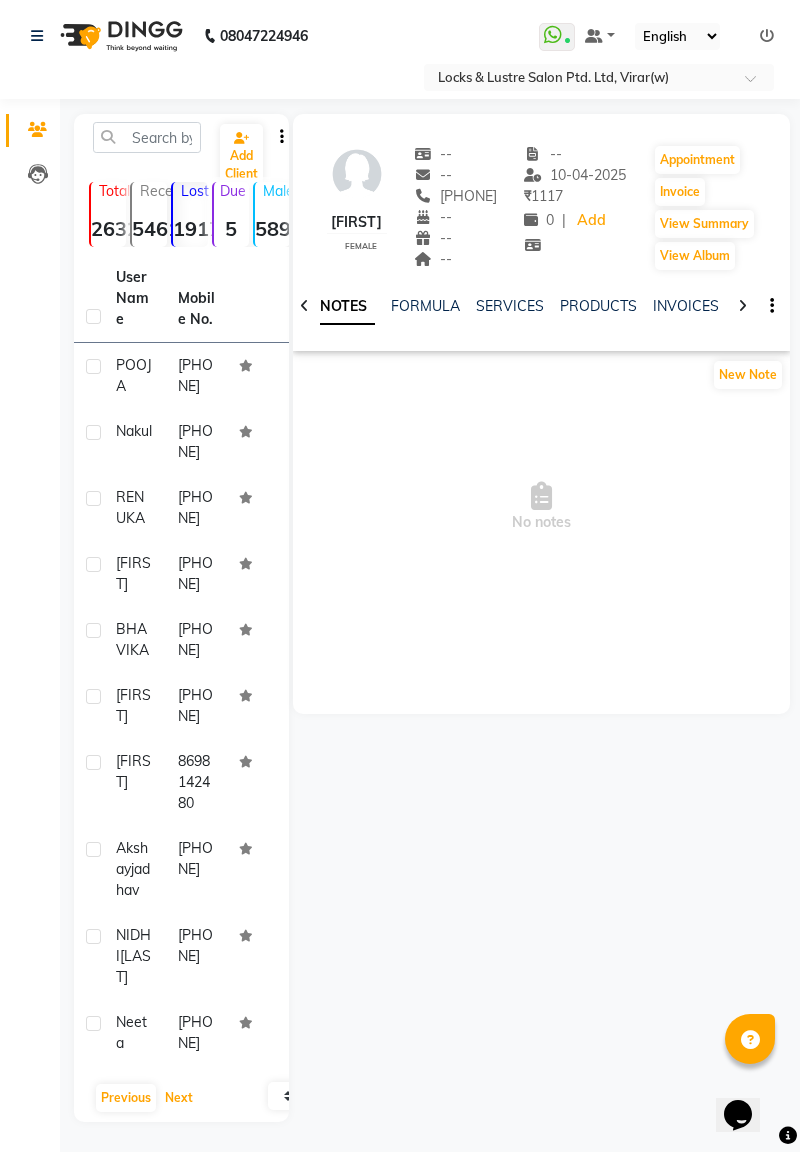 scroll, scrollTop: 210, scrollLeft: 0, axis: vertical 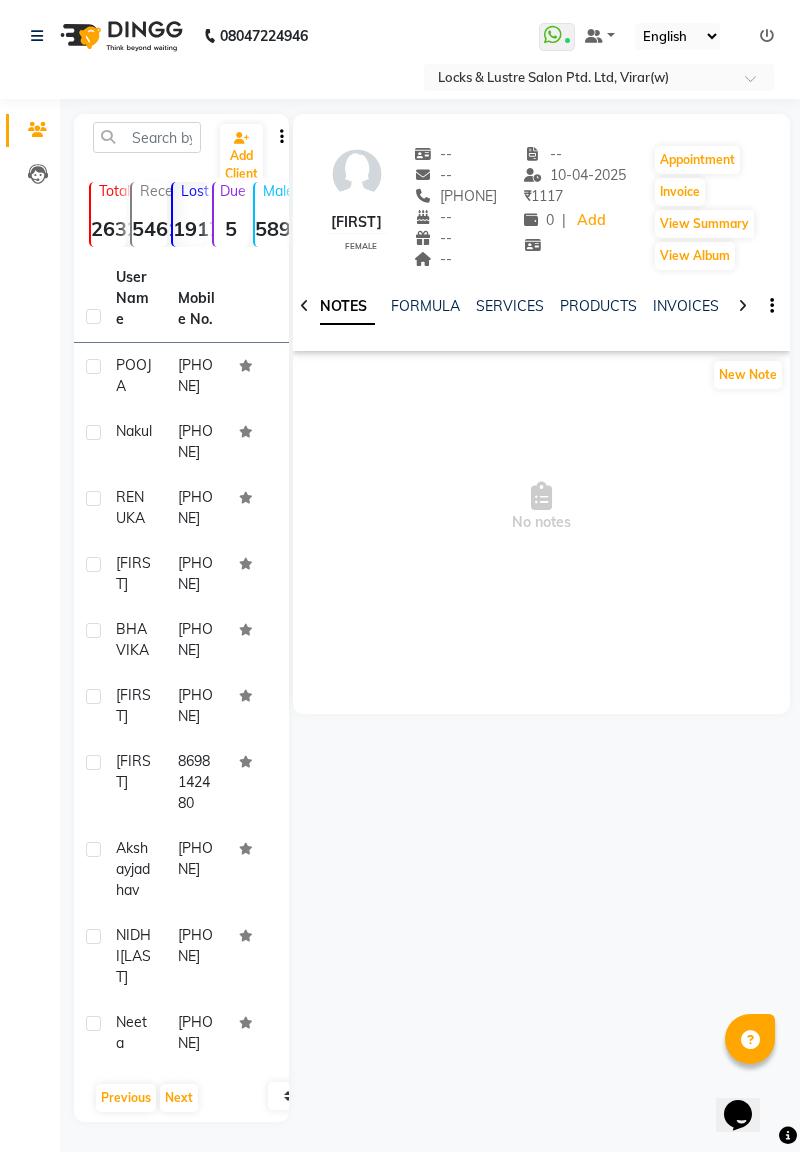 click on "Add Client  Total  26327  Recent  5461  Lost  19175  Due  5  Male  5897  Female  6940  Member  2 User Name Mobile No. POOJA     [PHONE]  nakul     [PHONE]  RENUKA     [PHONE]  jitesh     [PHONE]  BHAVIKA     [PHONE]  nishtha     [PHONE]  MRUNALI     [PHONE]  akshay  jadhav   [PHONE]  NIDHI  SATARDEKAR   [PHONE]  Neeta     [PHONE]   Previous   Next   10   50   100   KEYANSHU    female  --   --   [PHONE]  --  --  --  -- [DATE] ₹    1117 0 |  Add   Appointment   Invoice  View Summary  View Album  NOTES FORMULA SERVICES PRODUCTS INVOICES APPOINTMENTS MEMBERSHIP PACKAGES VOUCHERS GIFTCARDS POINTS FORMS FAMILY CARDS WALLET New Note  No notes" 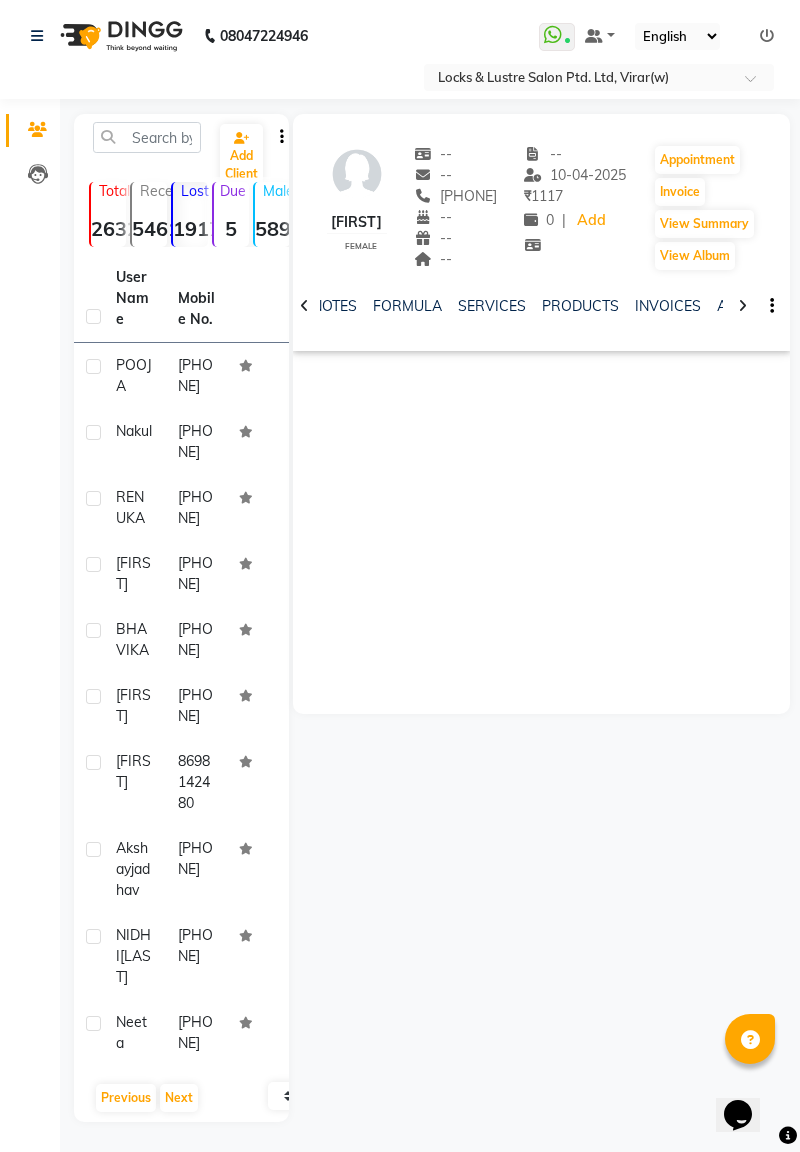 scroll, scrollTop: 168, scrollLeft: 0, axis: vertical 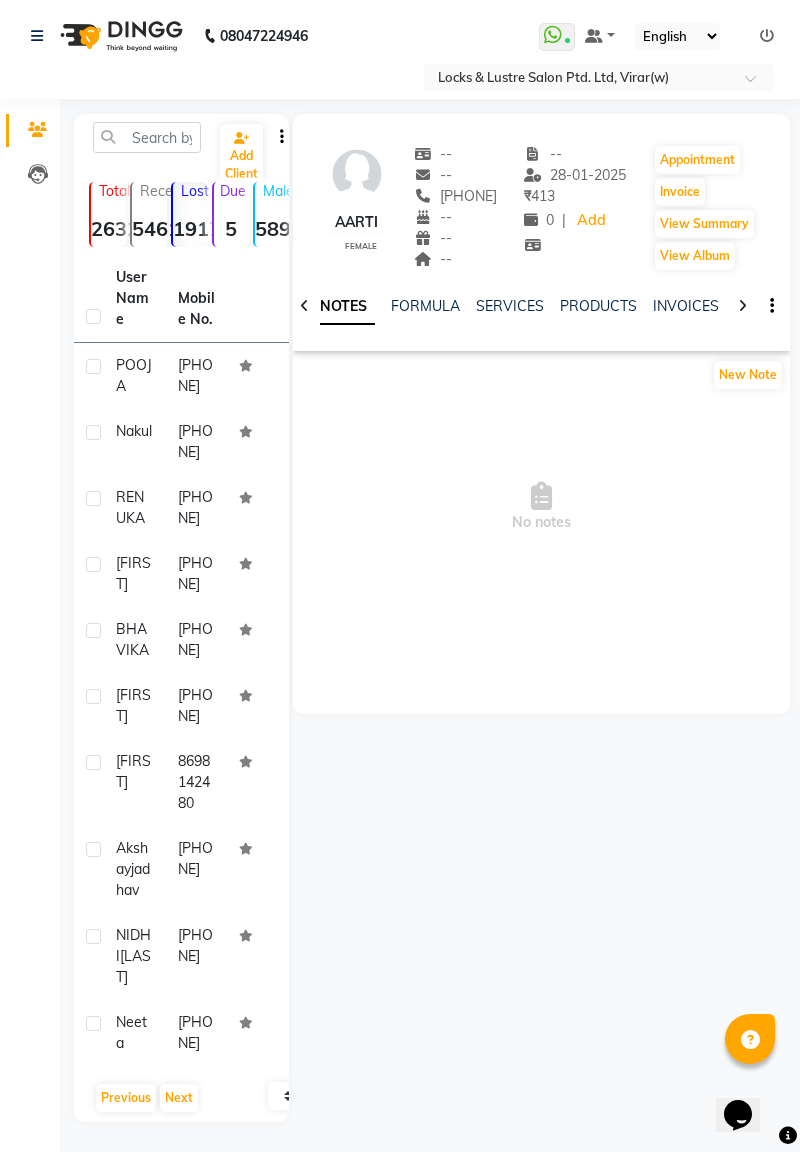 click on "[PHONE]" 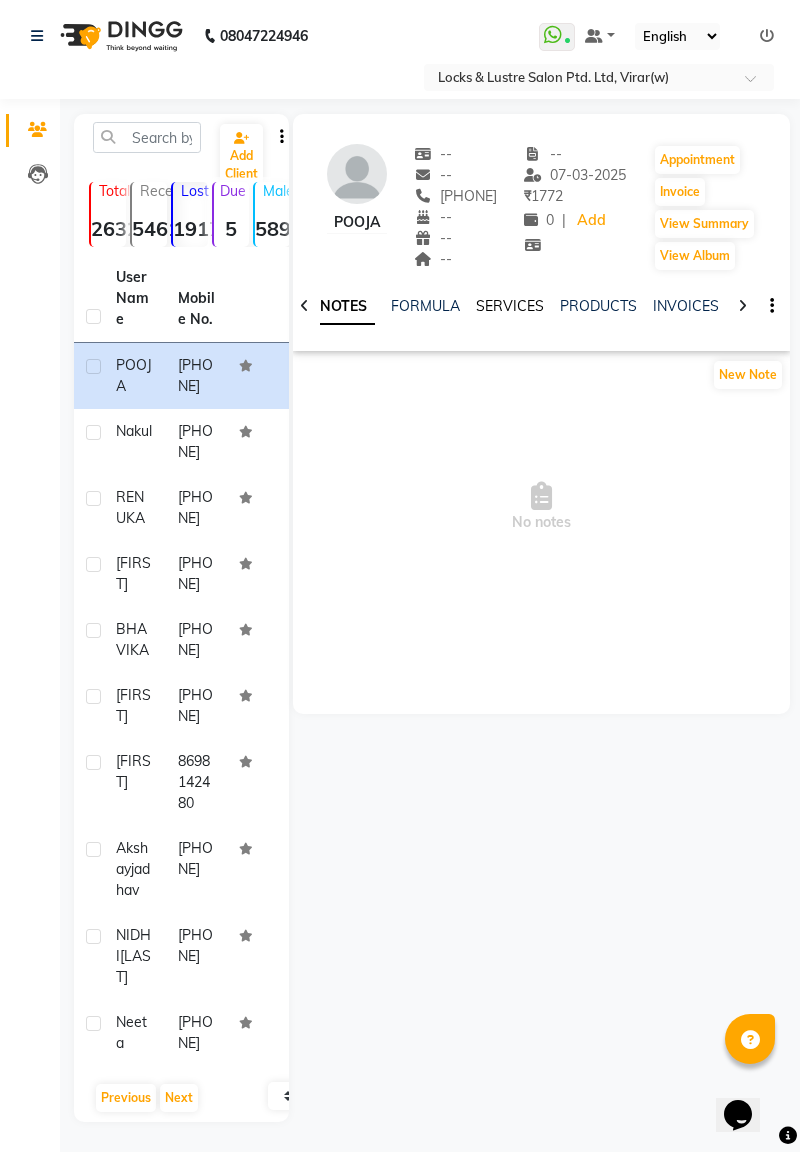 click on "SERVICES" 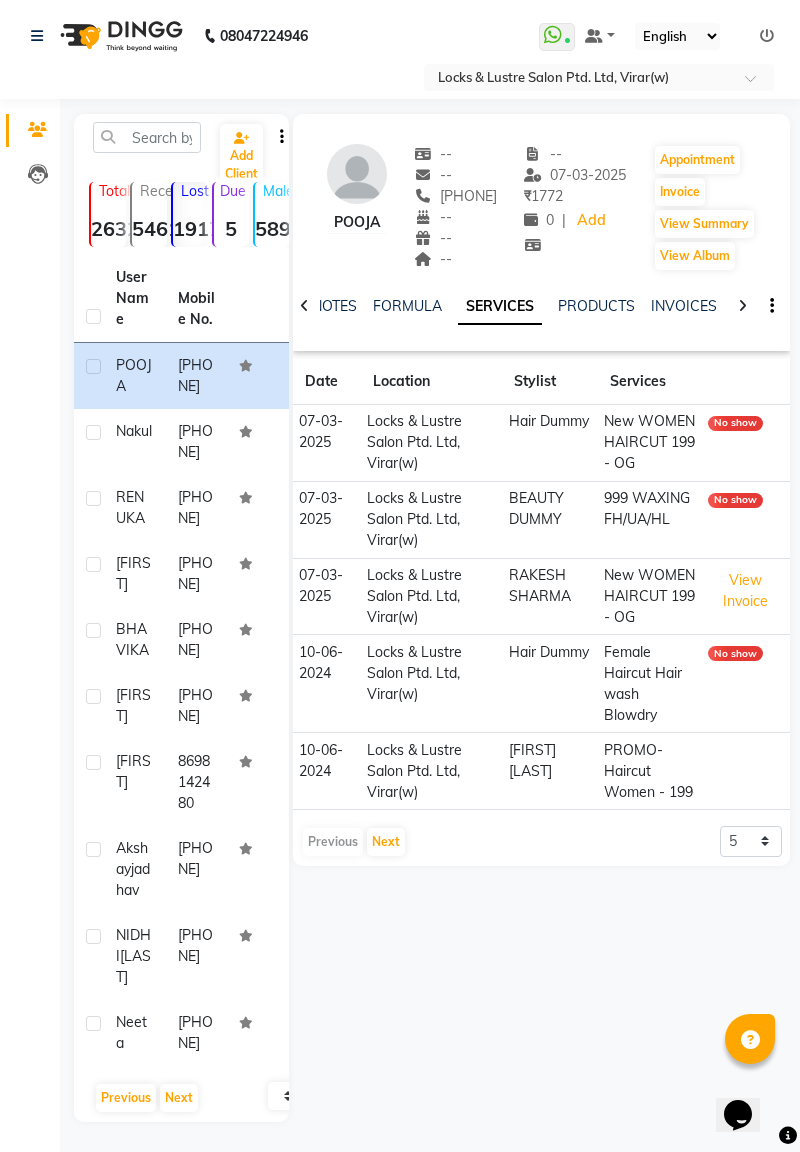 click on "SERVICES" 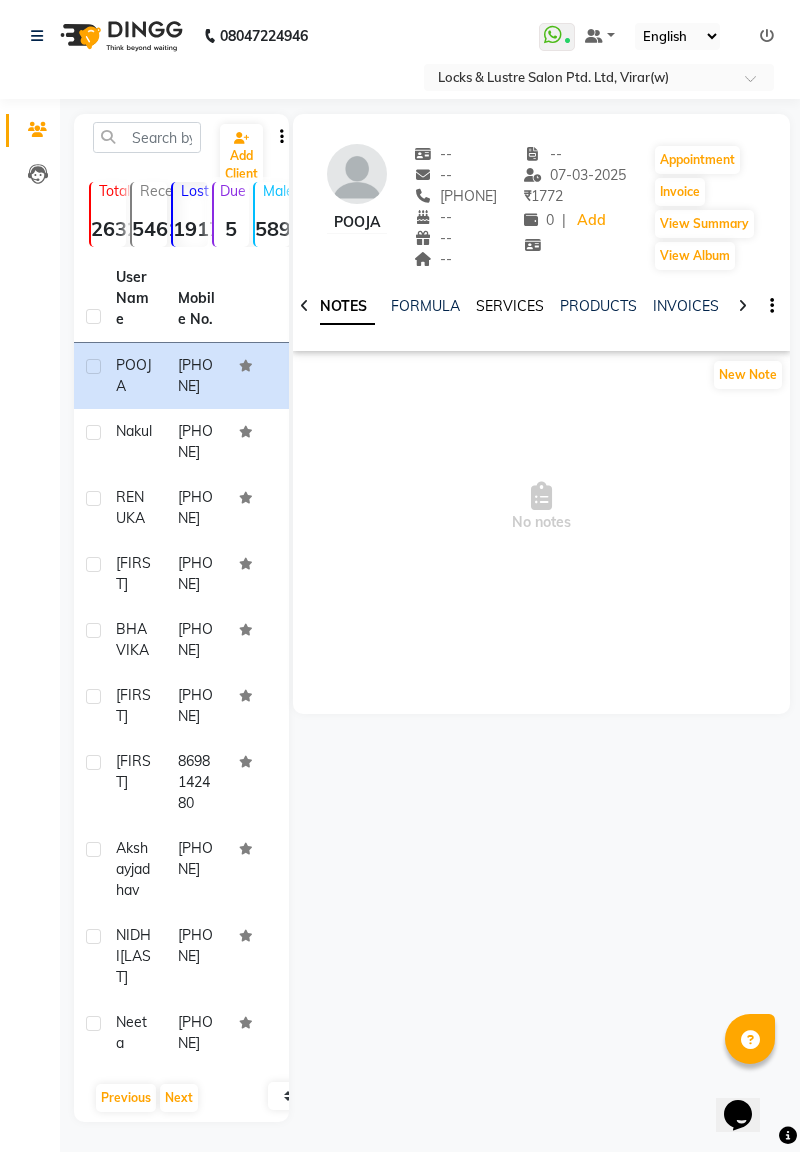 scroll, scrollTop: 210, scrollLeft: 0, axis: vertical 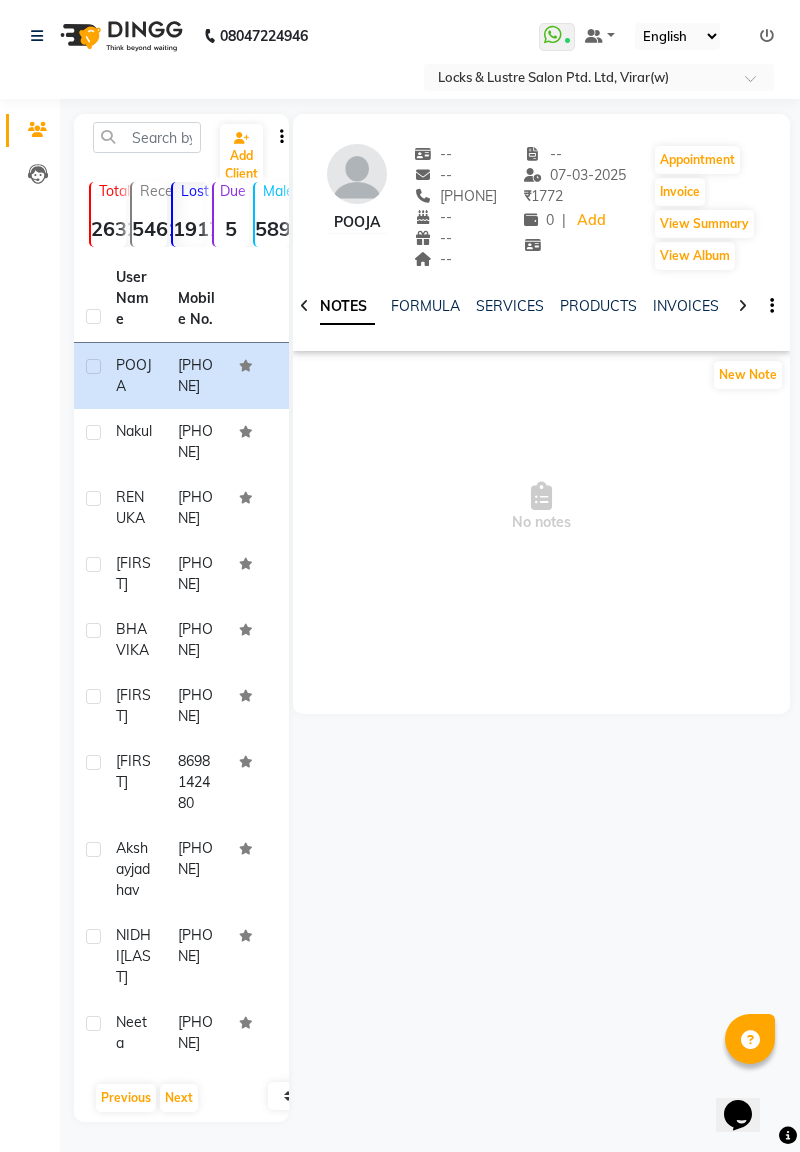 click on "[LAST]" 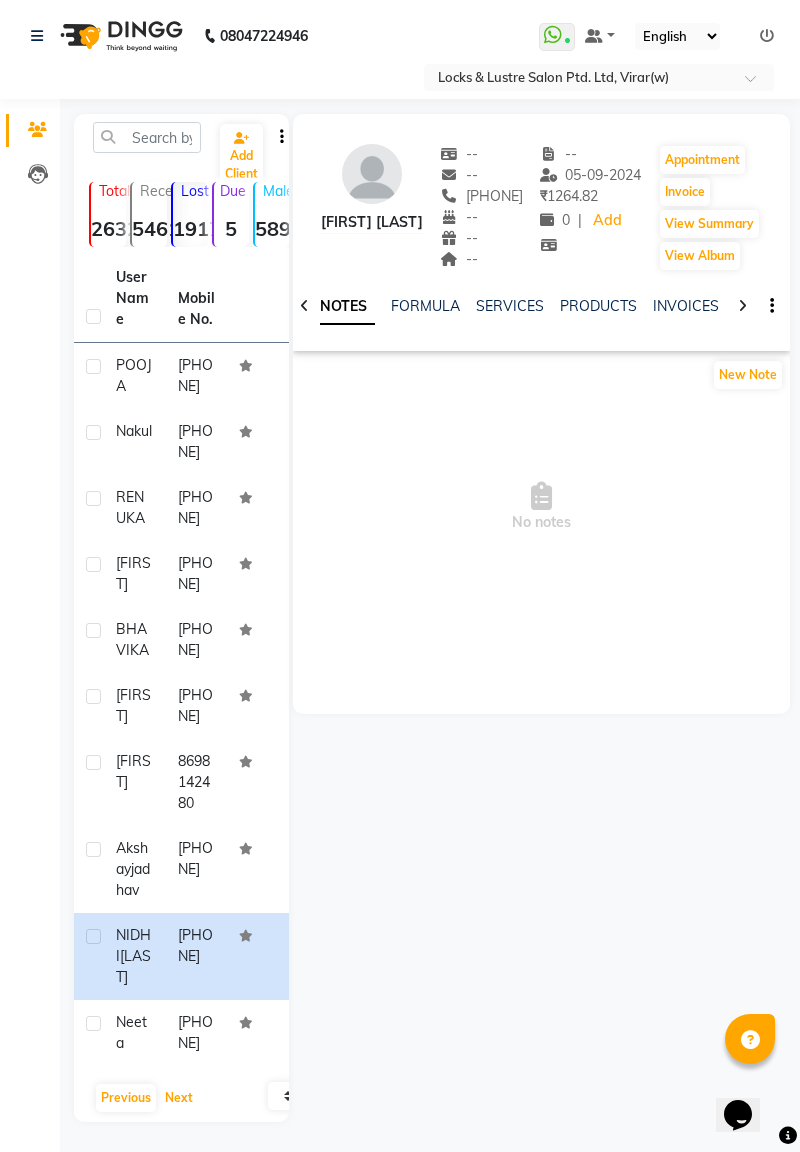 click on "Next" 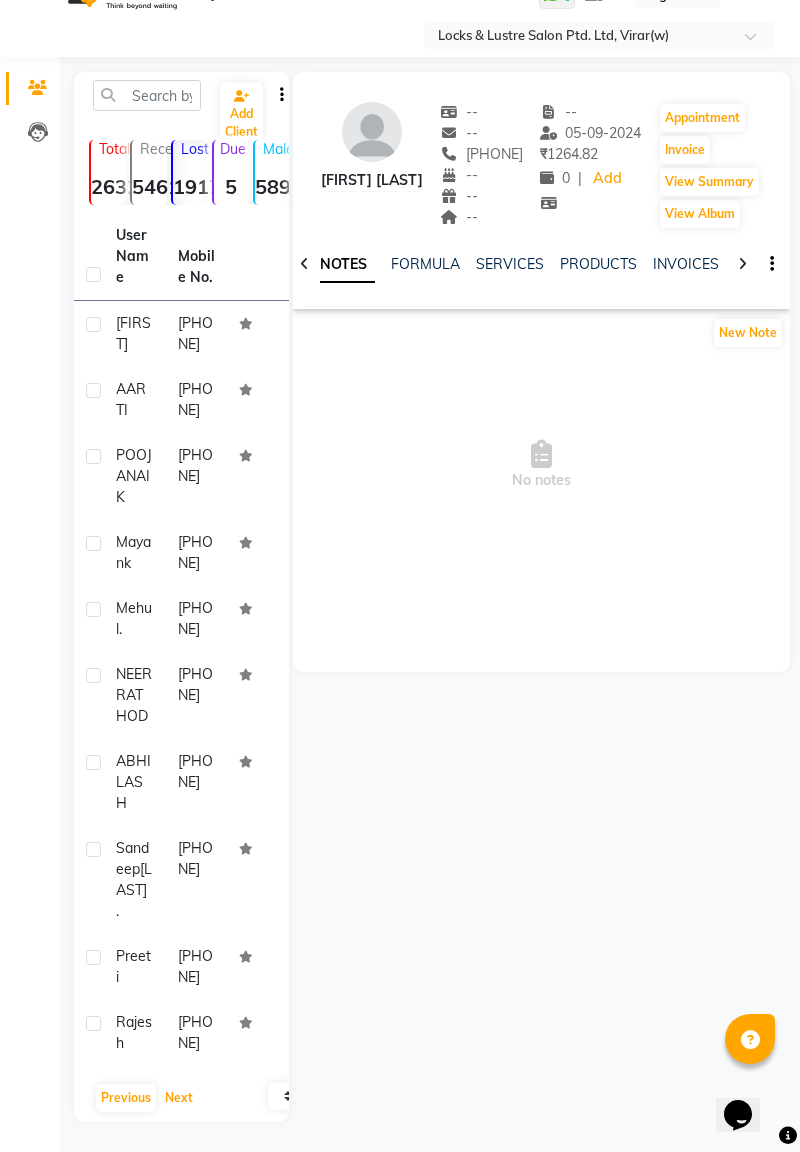 scroll, scrollTop: 168, scrollLeft: 0, axis: vertical 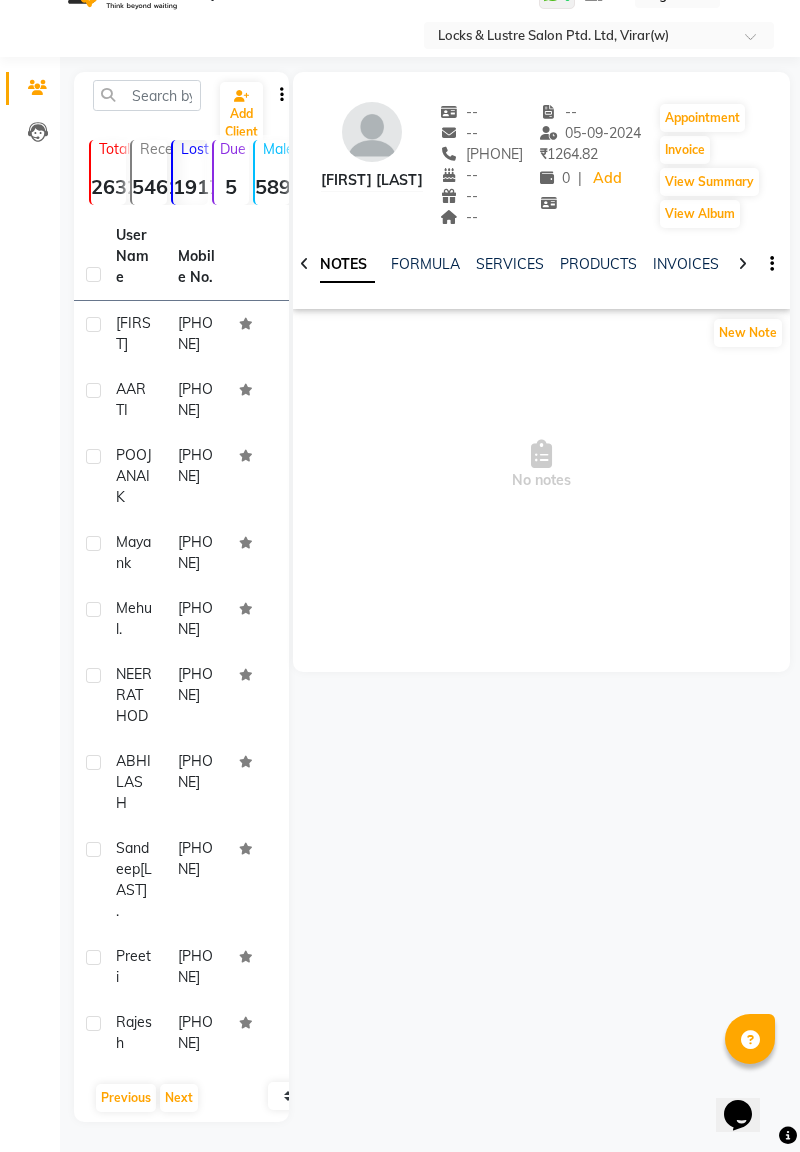 click on "[FIRST]" 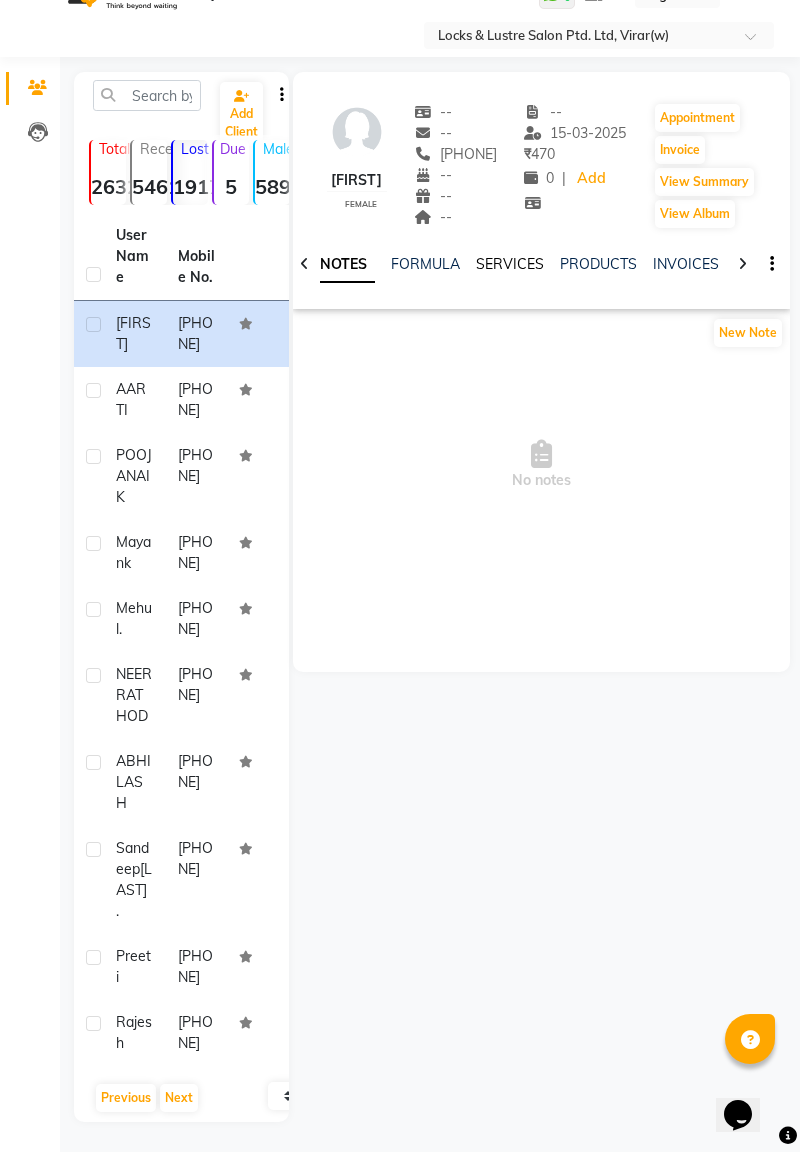 click on "SERVICES" 